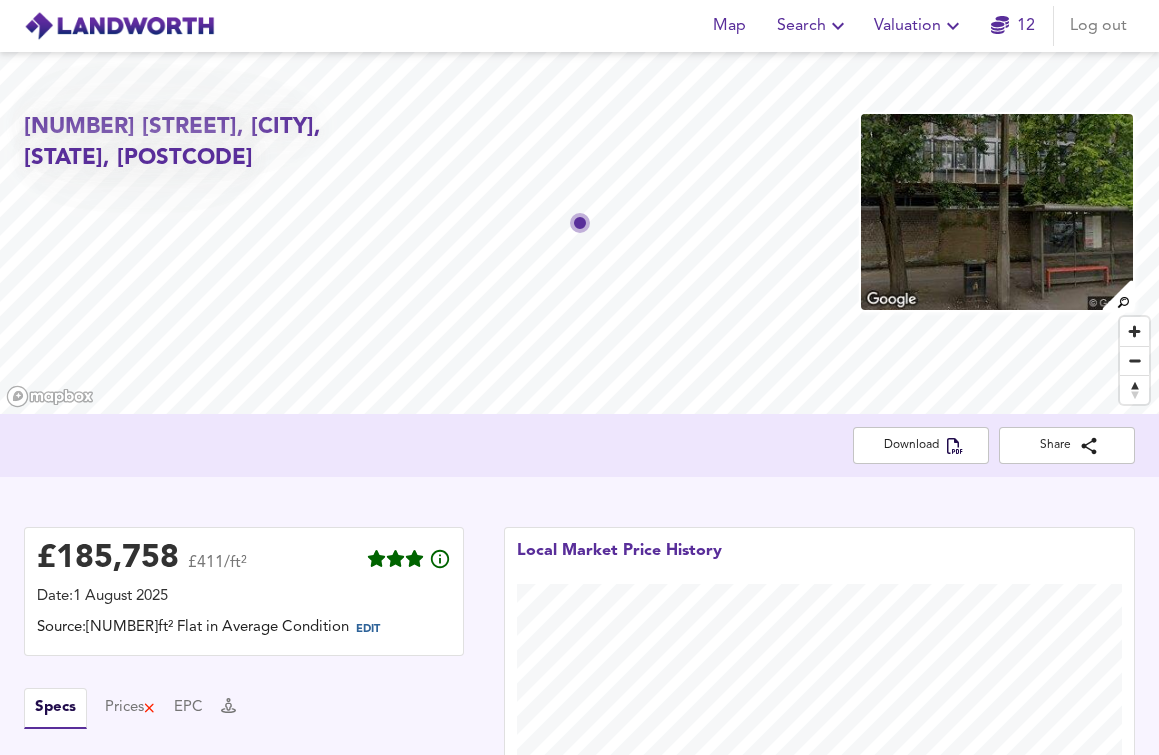 scroll, scrollTop: 663, scrollLeft: 0, axis: vertical 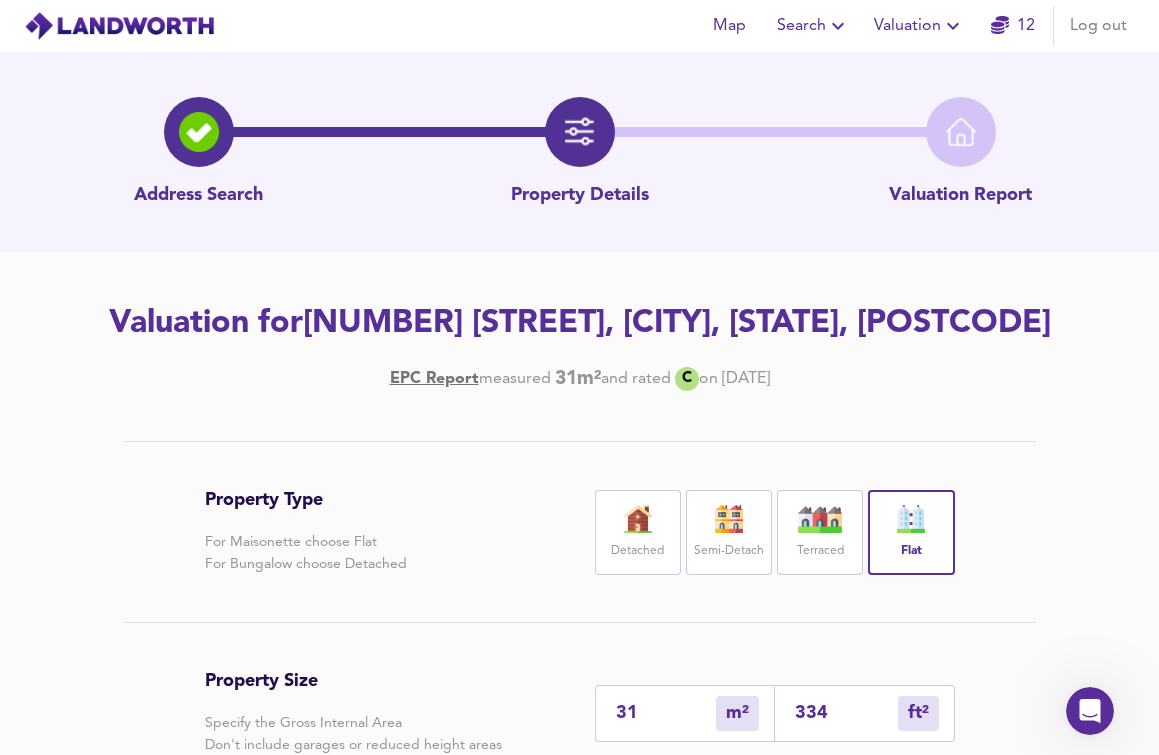 click on "Valuation for  1 New North House, 78 Ongar Road, Brentwood, Essex, CM15 9BB" at bounding box center [579, 324] 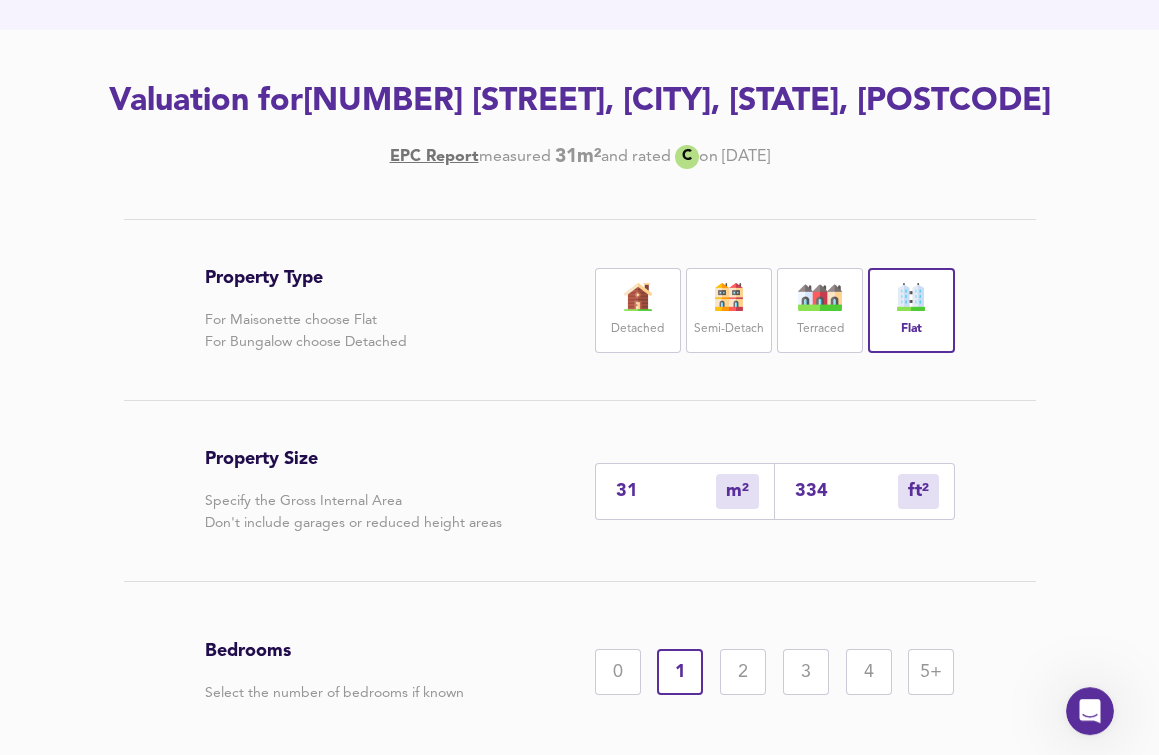 scroll, scrollTop: 306, scrollLeft: 0, axis: vertical 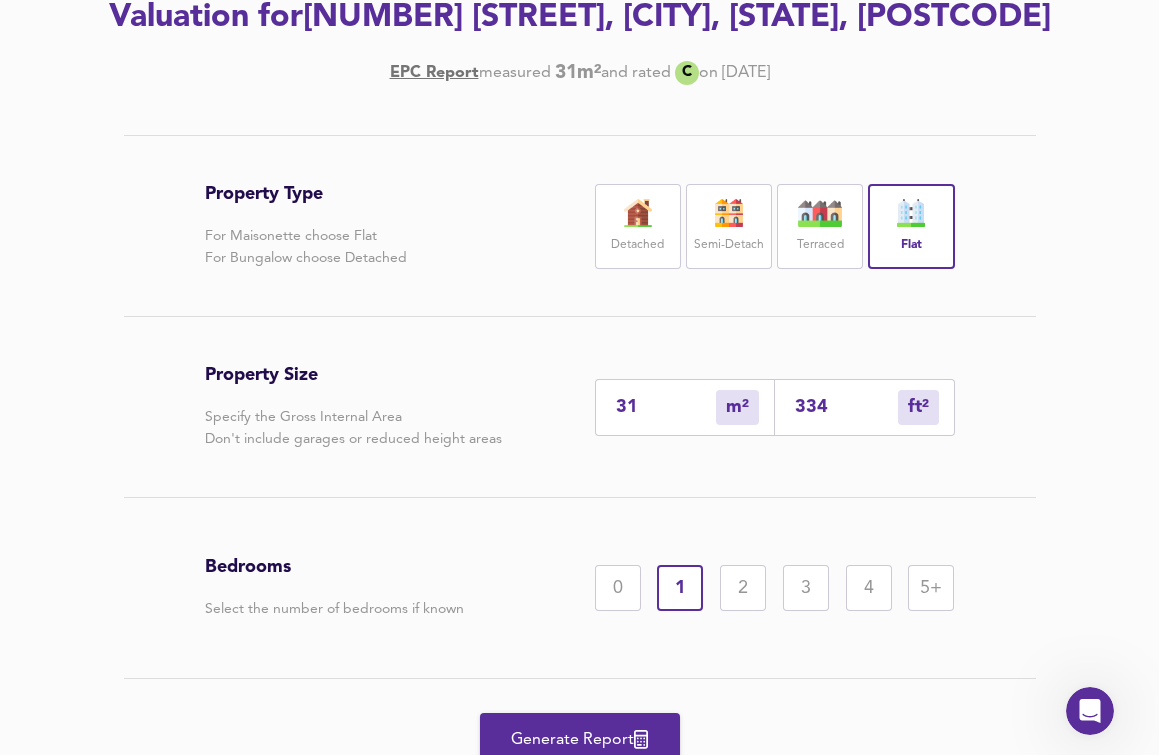 drag, startPoint x: 668, startPoint y: 457, endPoint x: 565, endPoint y: 438, distance: 104.73777 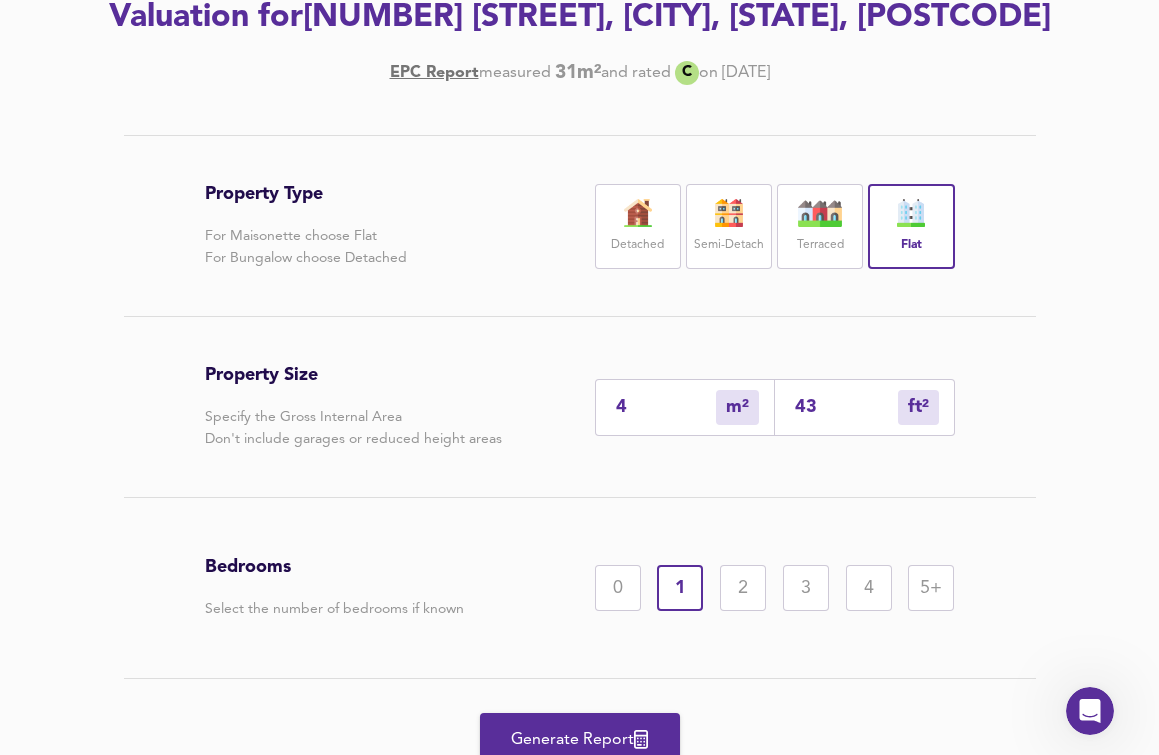type on "40" 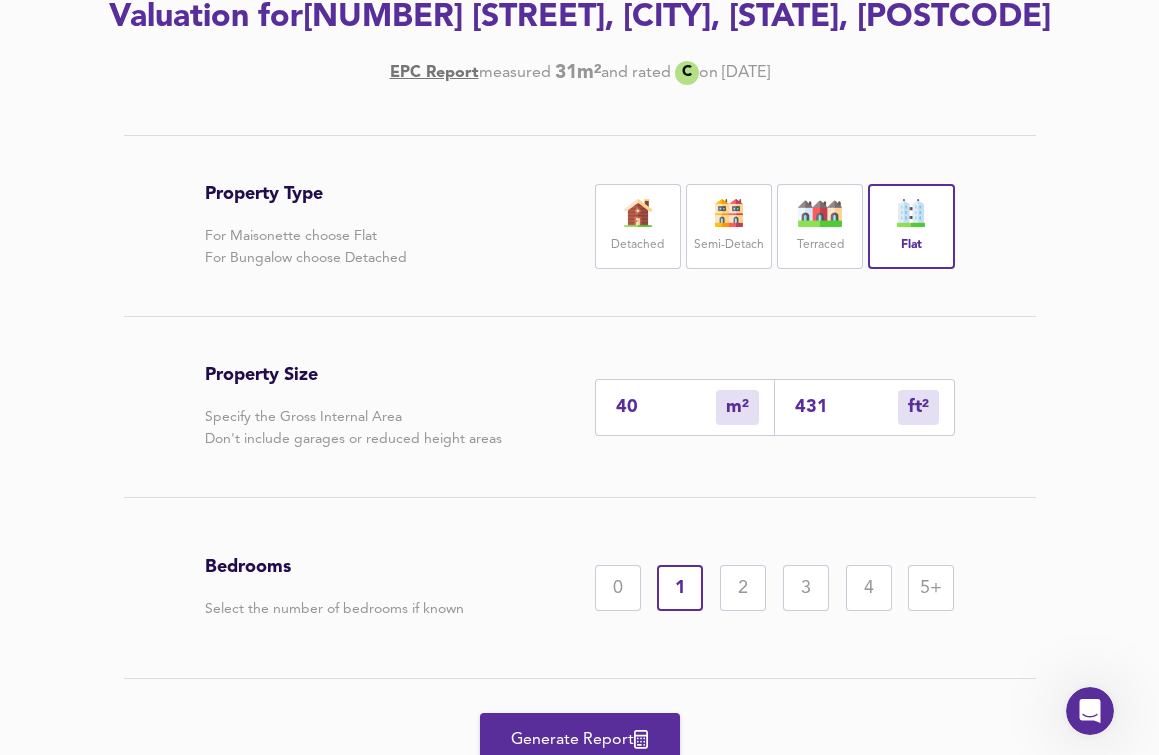 type on "40" 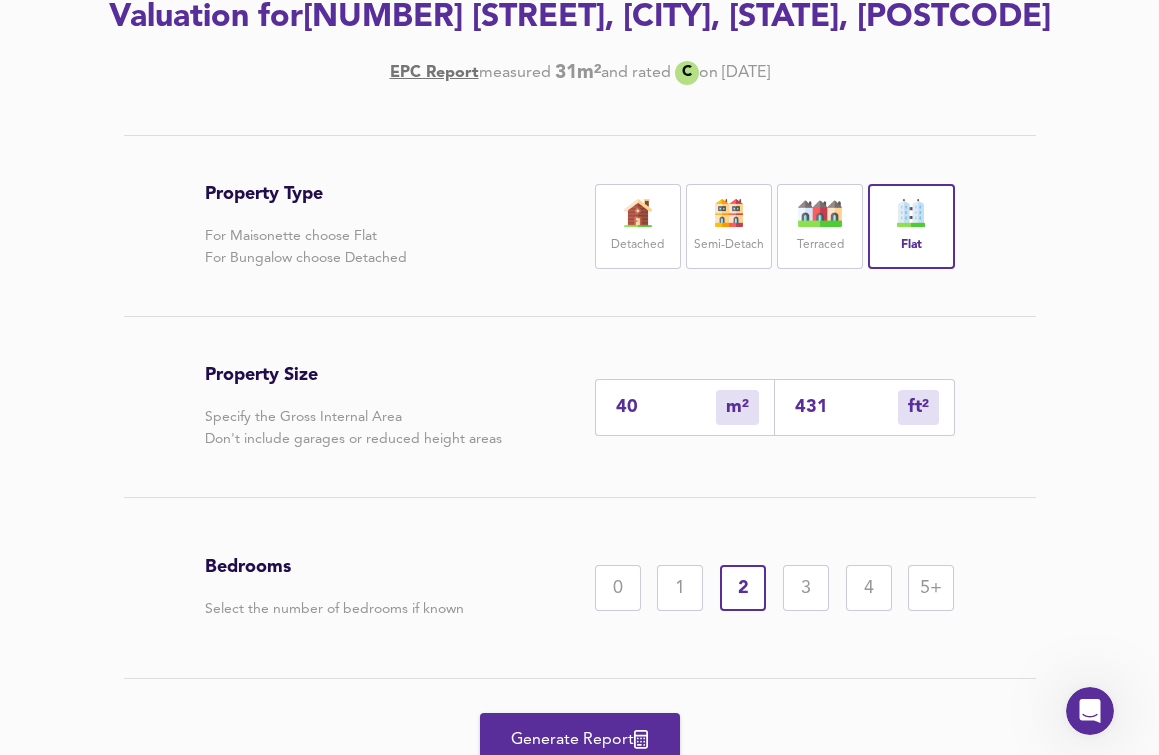 scroll, scrollTop: 435, scrollLeft: 0, axis: vertical 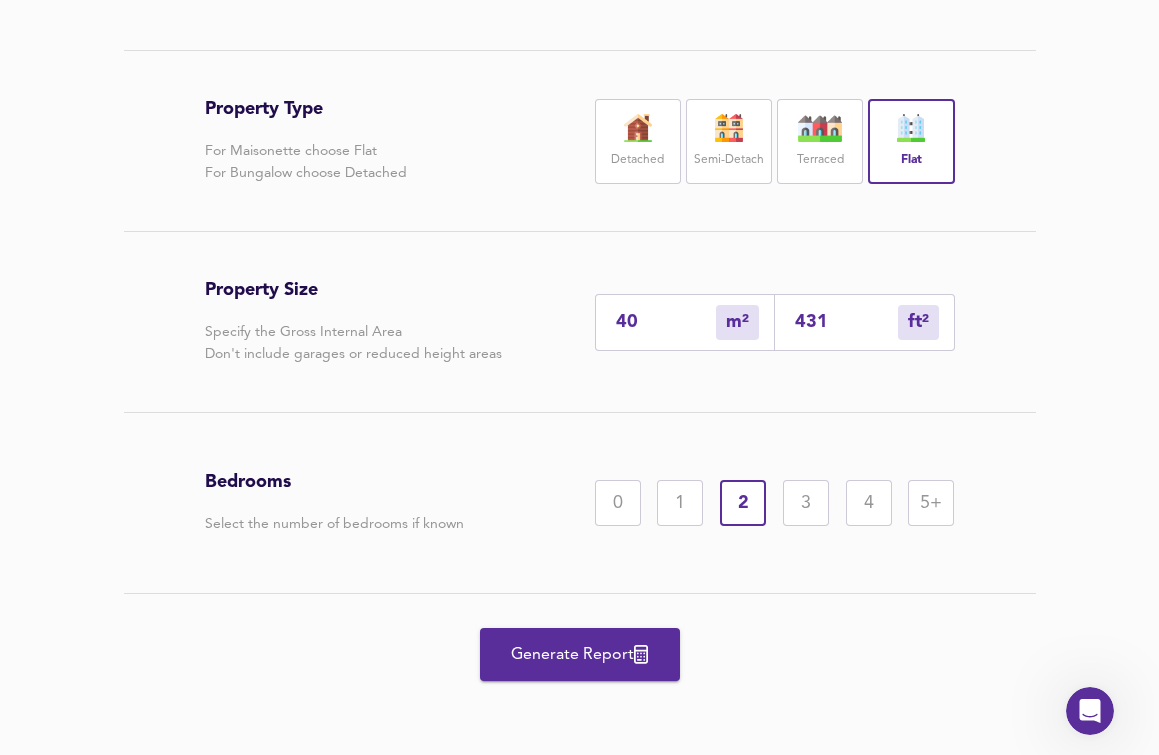 click on "Property Type For Maisonette choose Flat For Bungalow choose Detached Detached Semi-Detach   Terraced Flat Property Size Specify the Gross Internal Area Don't include garages or reduced height areas 40 m² sqm 431 ft² sqft Bedrooms Select the number of bedrooms if known 0 1 2 3 4 5+ Generate Report" at bounding box center (580, 382) 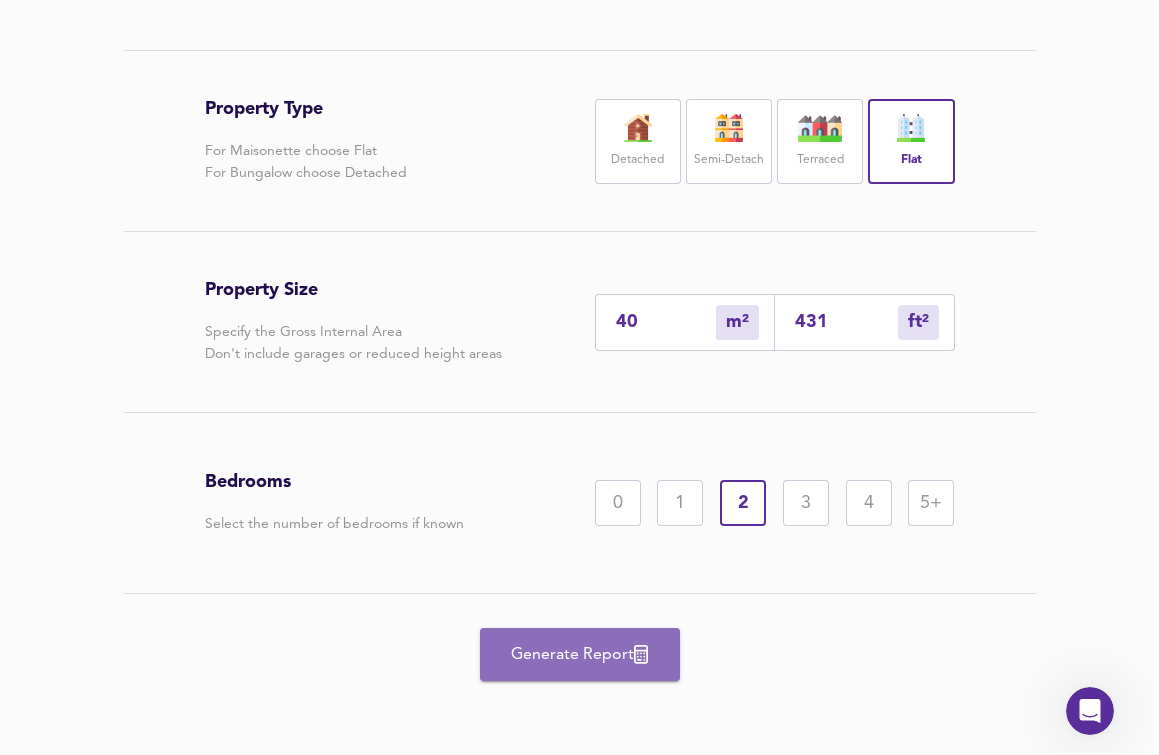 click on "Generate Report" at bounding box center [580, 655] 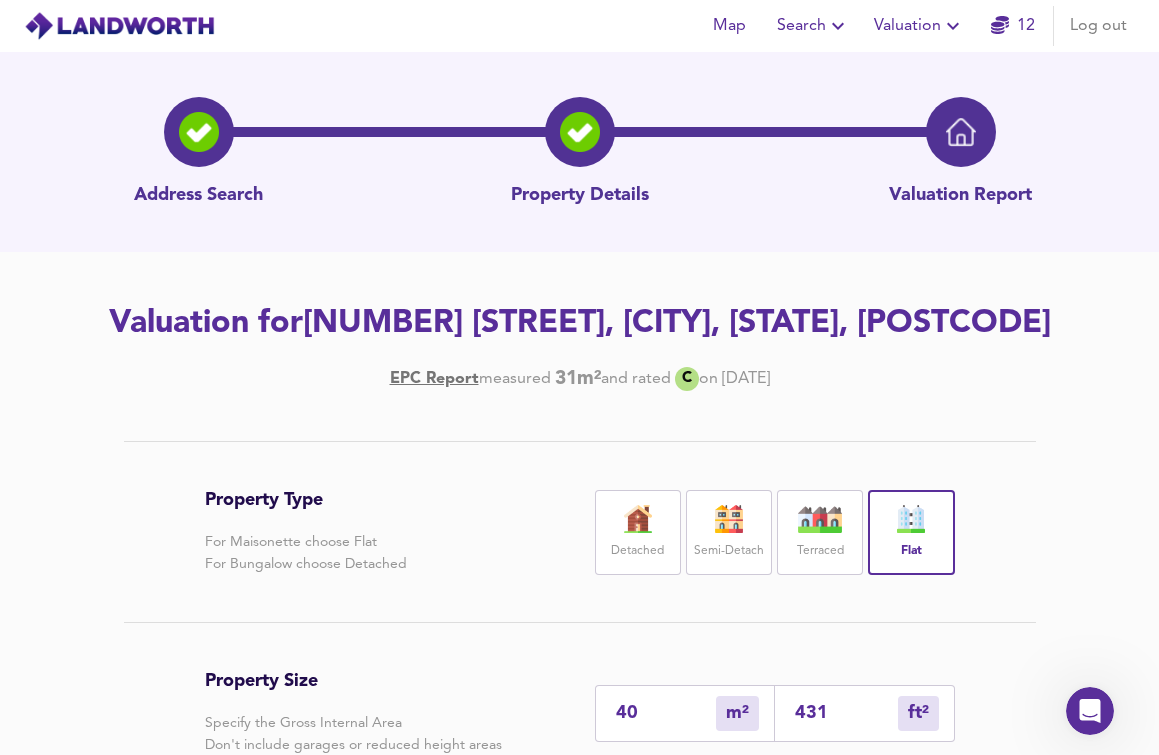 scroll, scrollTop: 204, scrollLeft: 0, axis: vertical 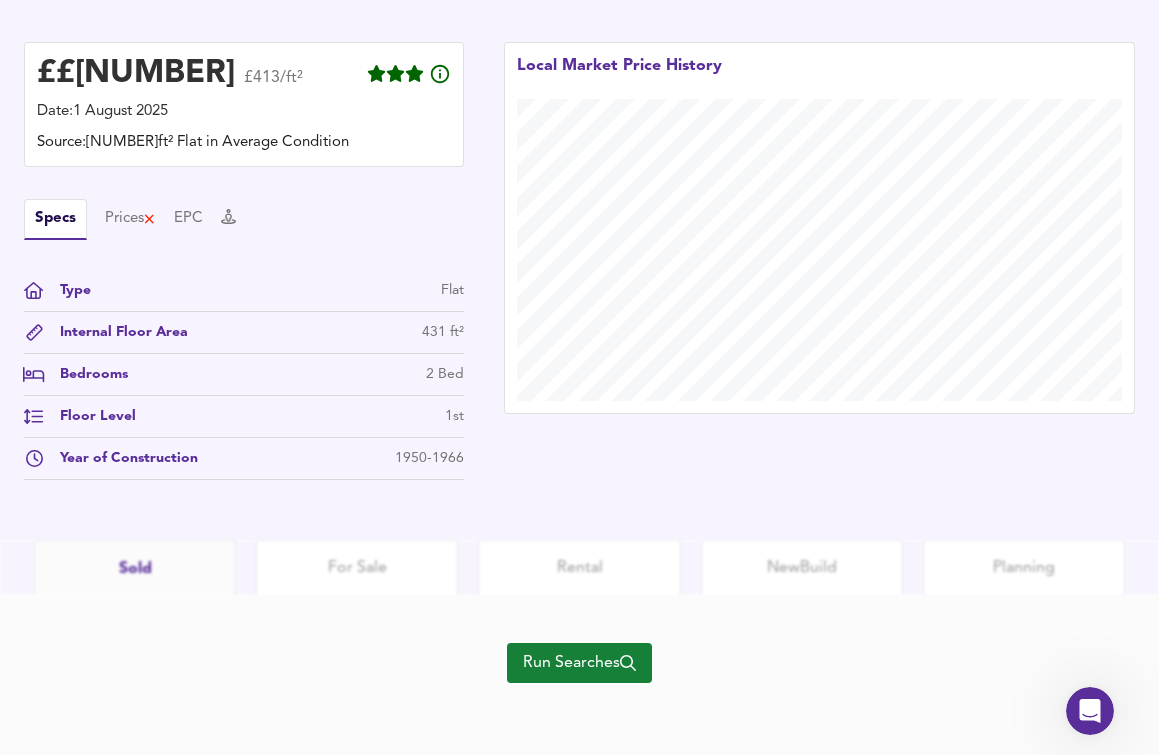 click on "Run Searches" at bounding box center (579, 663) 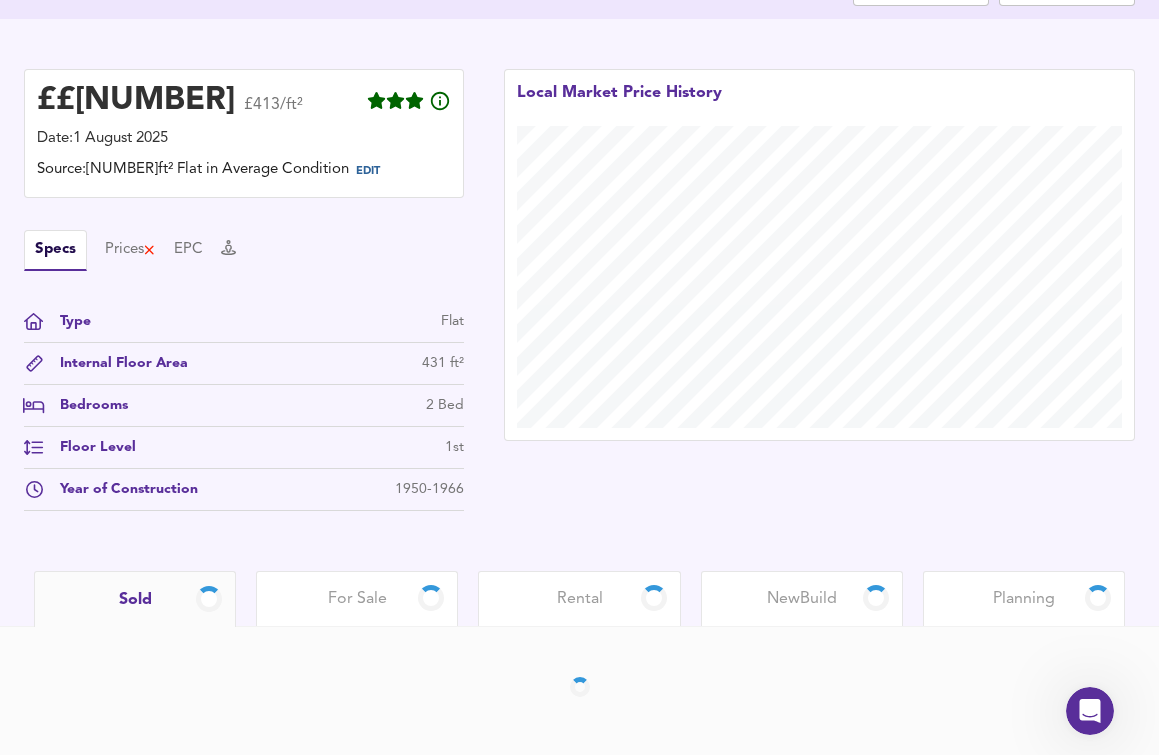 scroll, scrollTop: 459, scrollLeft: 0, axis: vertical 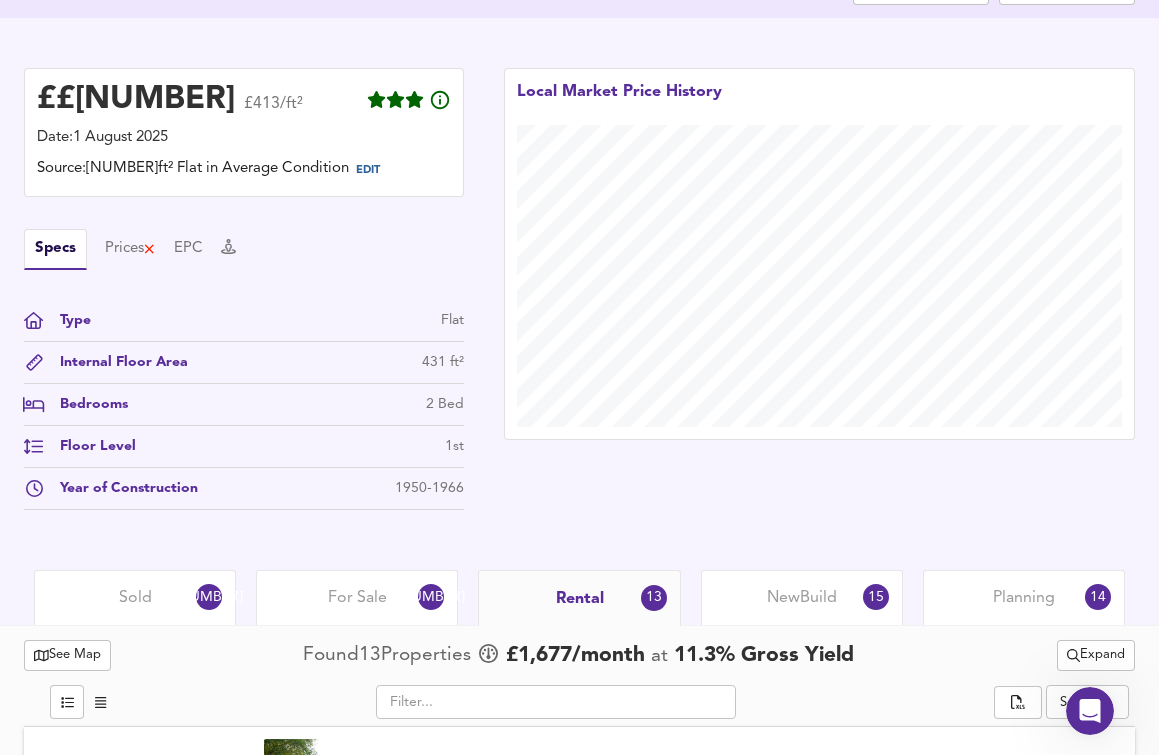 drag, startPoint x: 1053, startPoint y: 483, endPoint x: 359, endPoint y: 613, distance: 706.0708 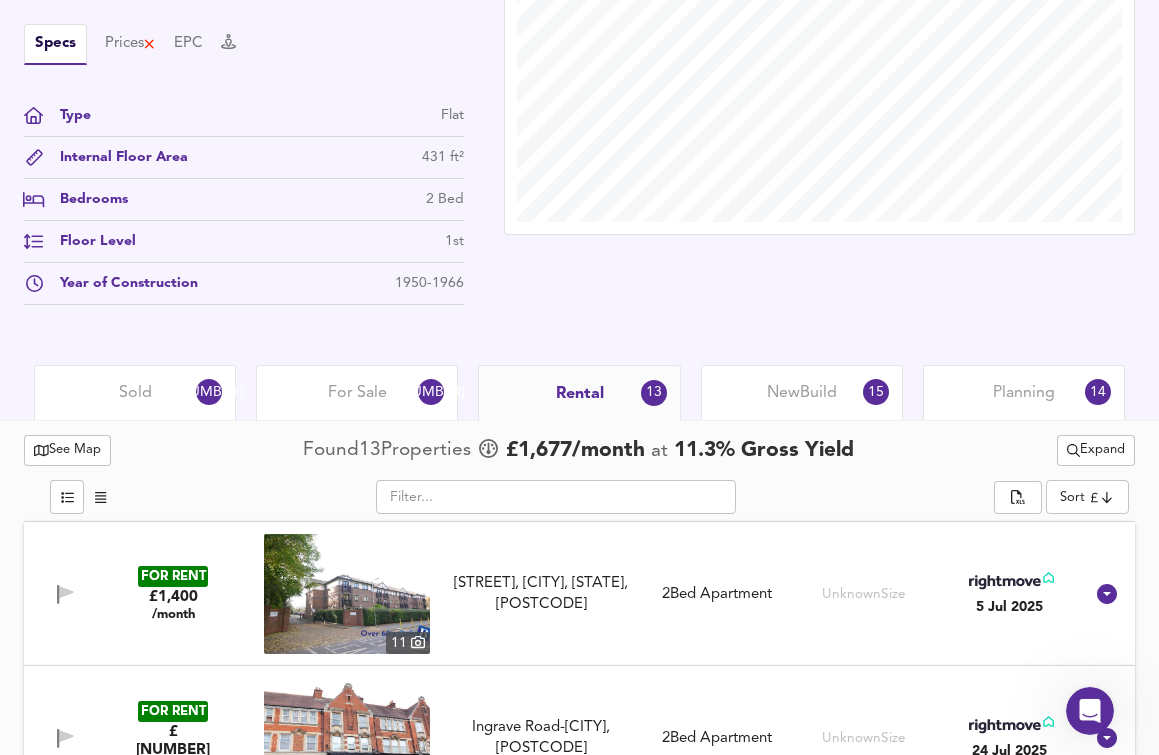 scroll, scrollTop: 663, scrollLeft: 0, axis: vertical 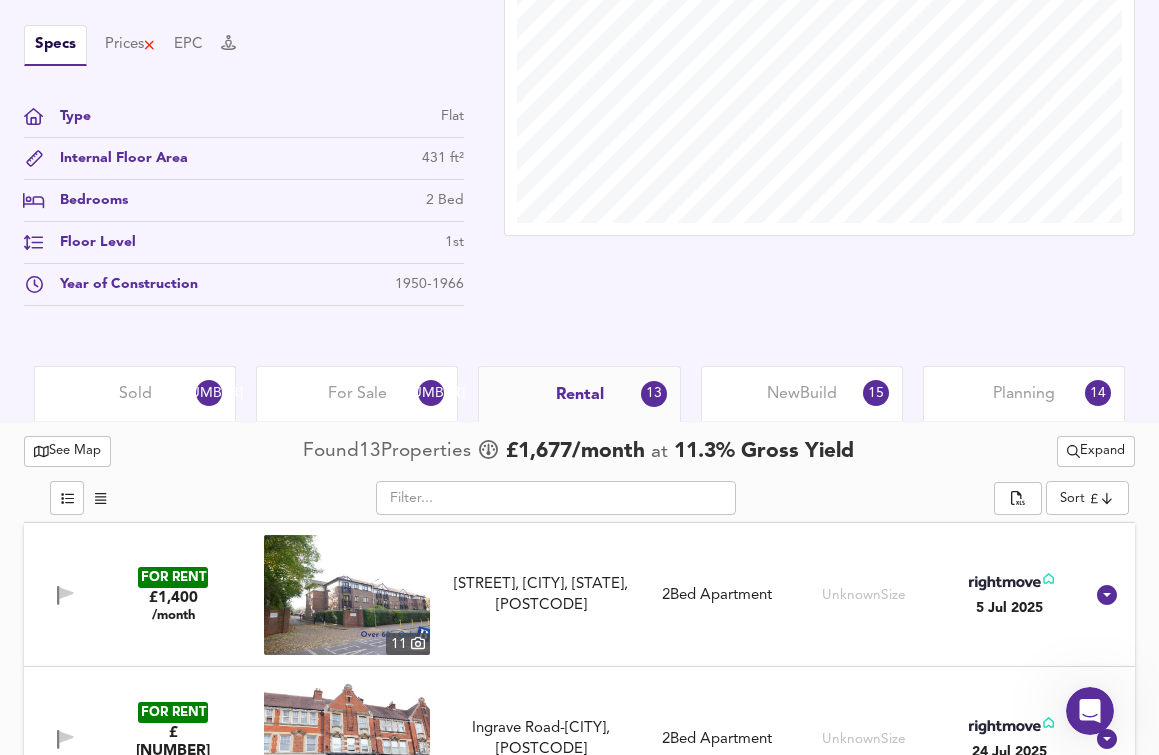 click on "Local Market Price History" at bounding box center [819, 90] 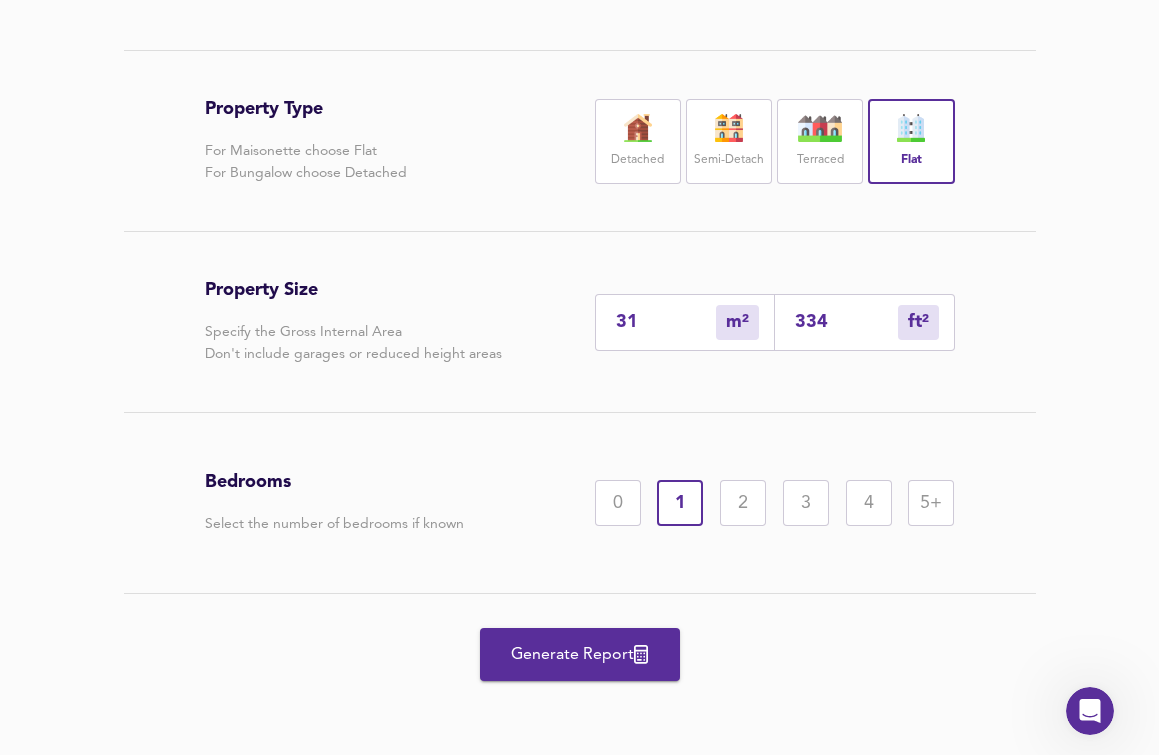scroll, scrollTop: 204, scrollLeft: 0, axis: vertical 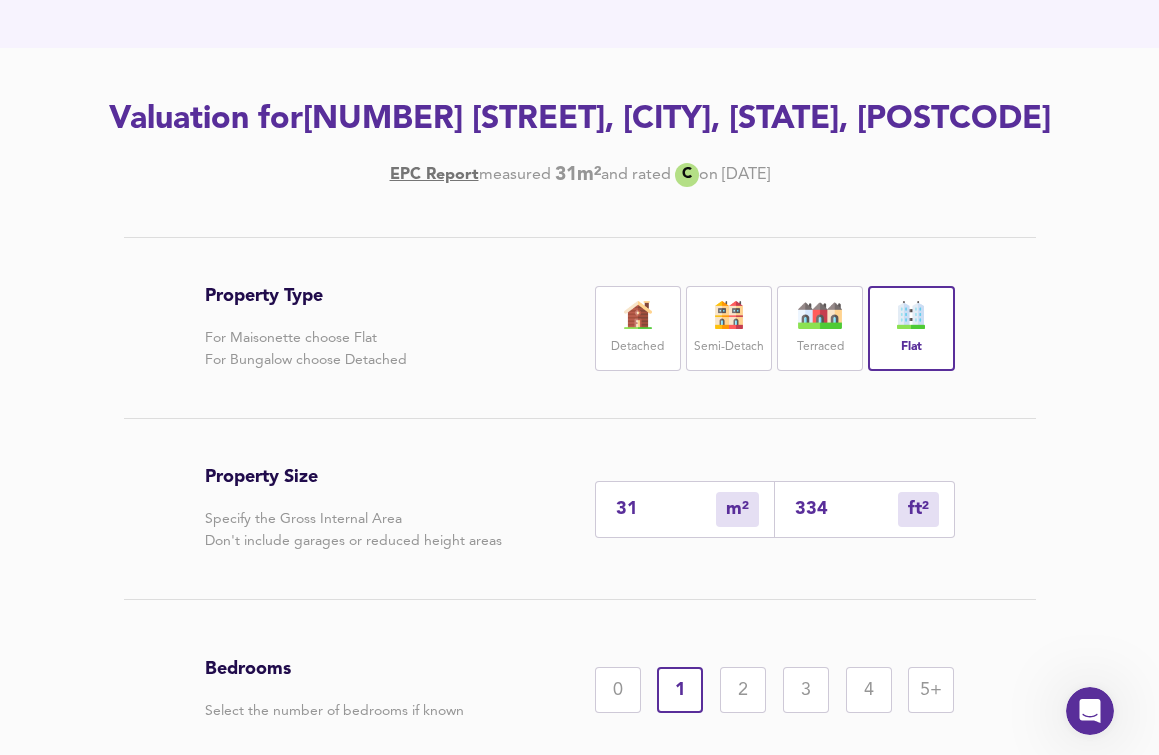 click on "31" at bounding box center (666, 509) 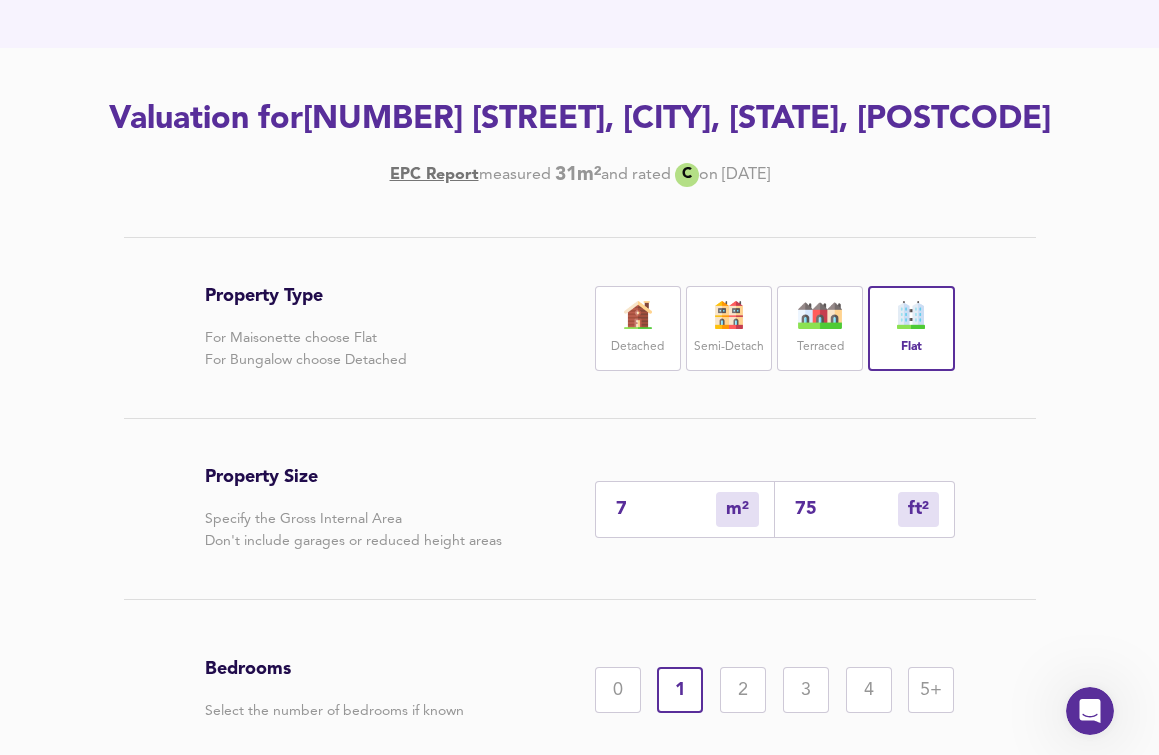 type on "78" 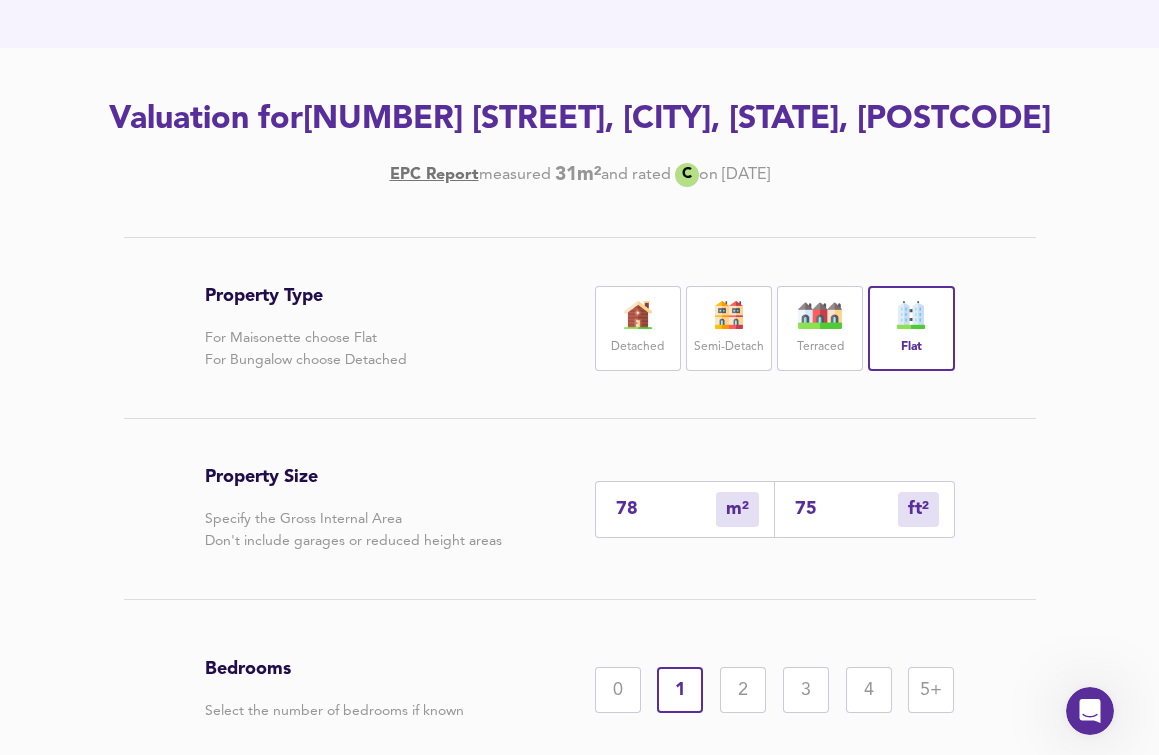 type on "78" 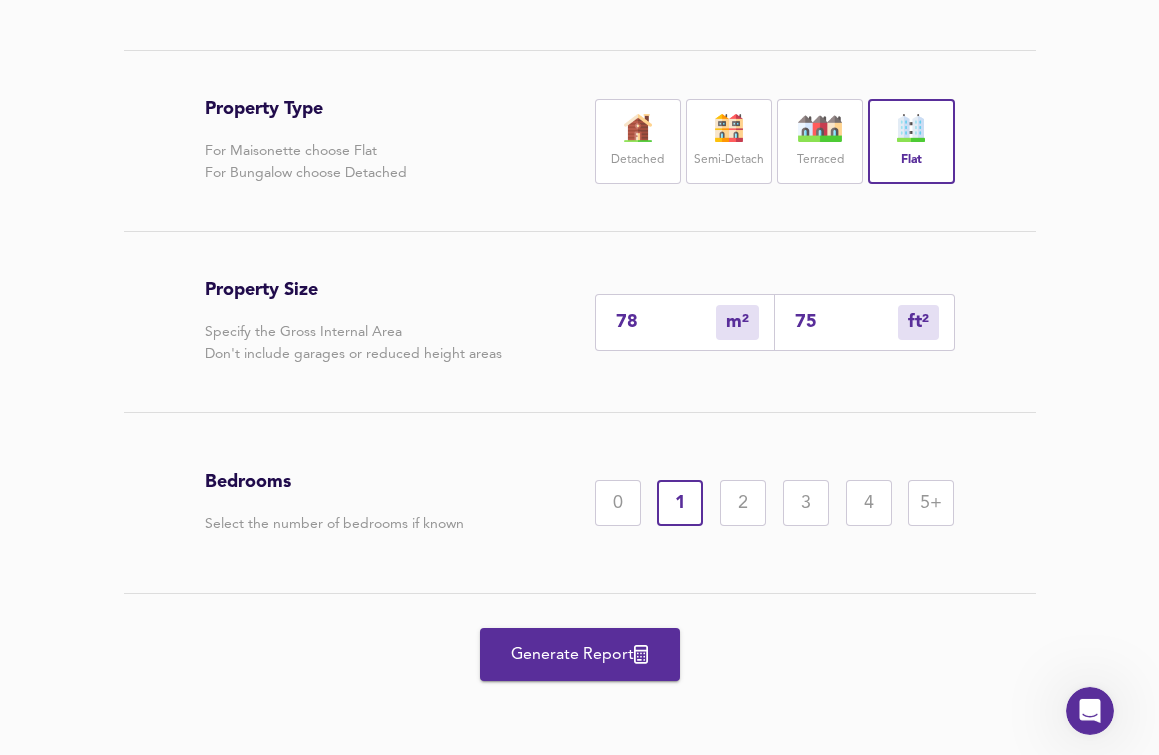 scroll, scrollTop: 408, scrollLeft: 0, axis: vertical 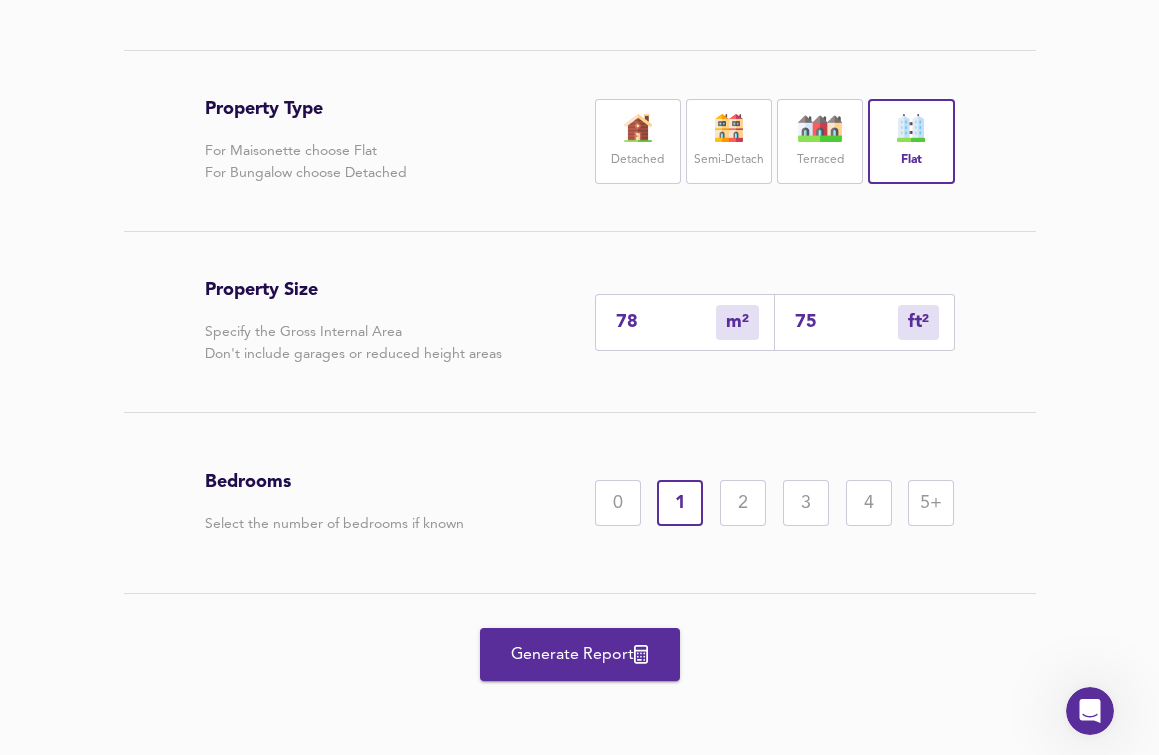 click on "2" at bounding box center (743, 503) 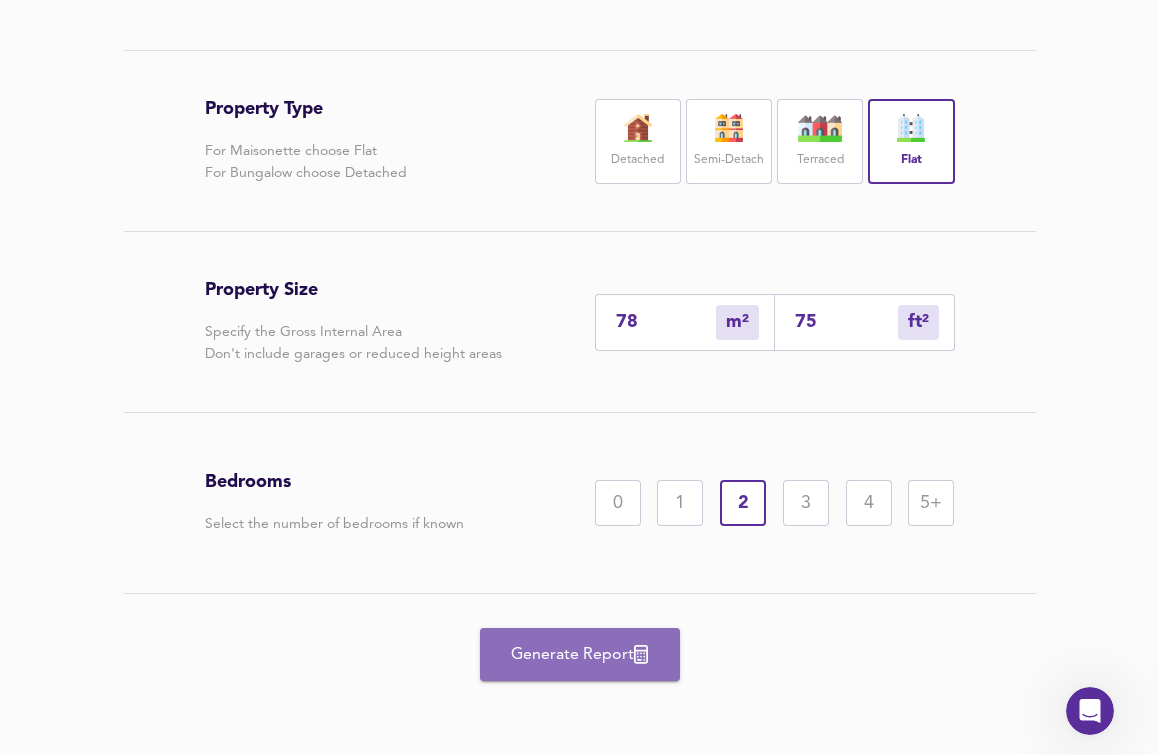 click on "Generate Report" at bounding box center (580, 655) 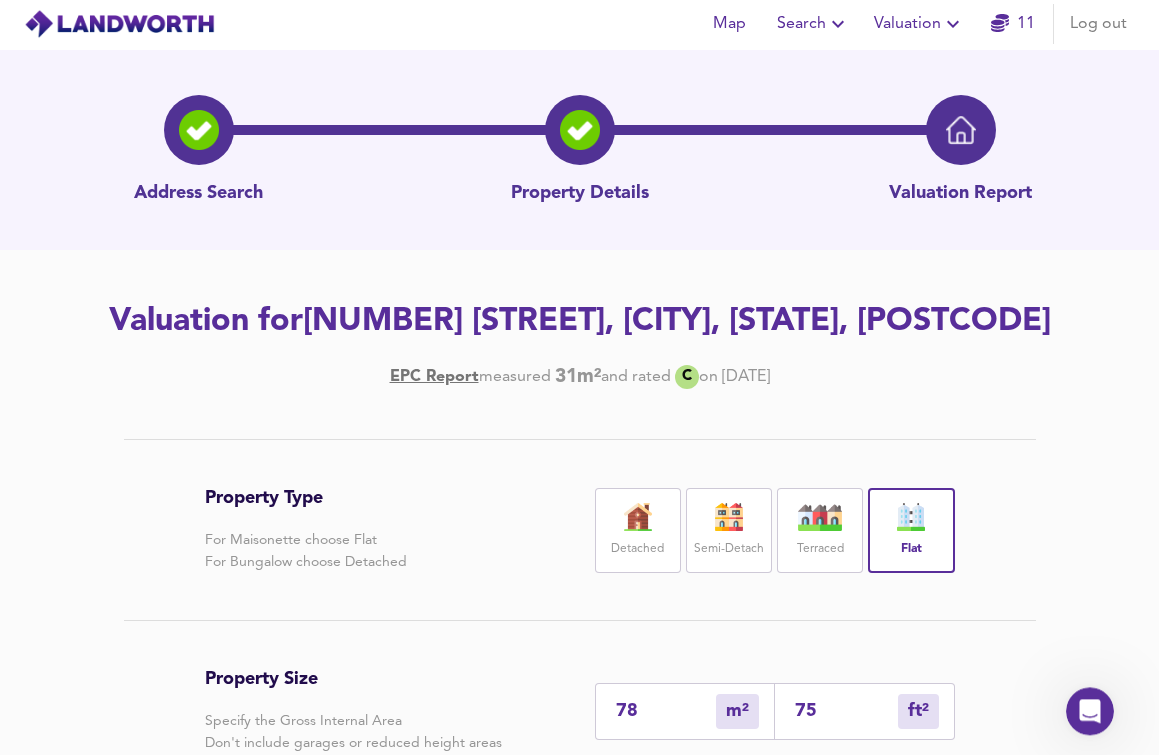 scroll, scrollTop: 0, scrollLeft: 0, axis: both 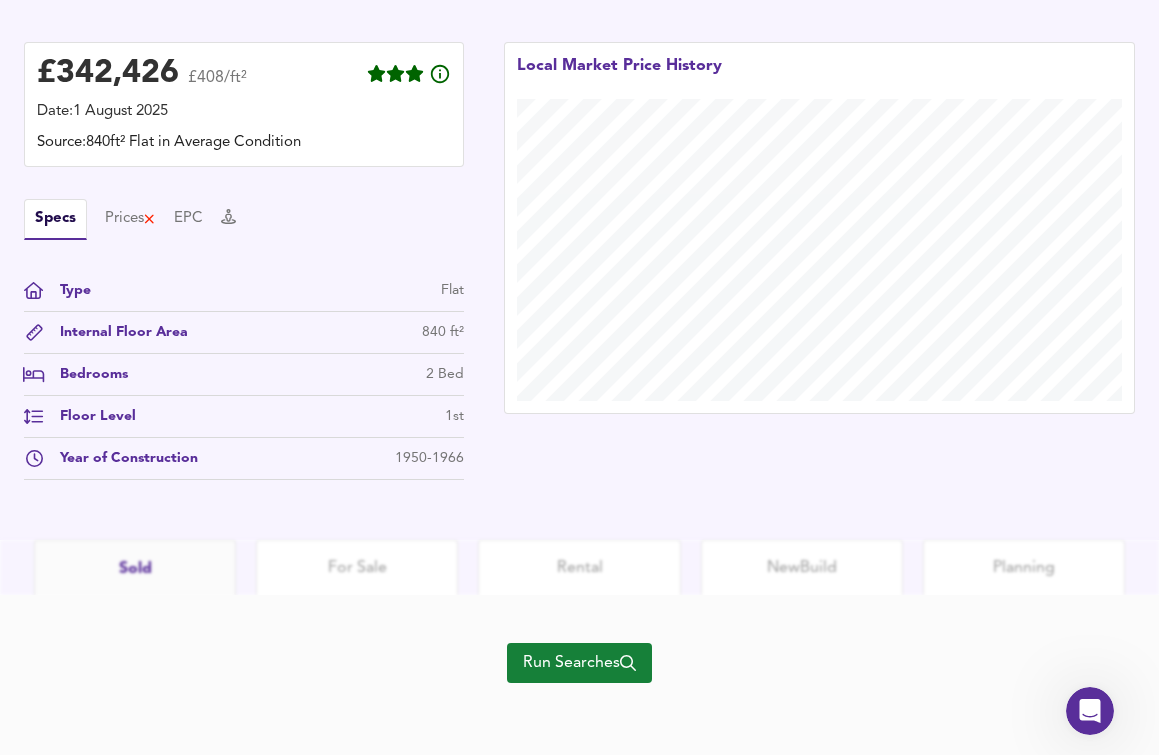 click on "Run Searches" at bounding box center (579, 663) 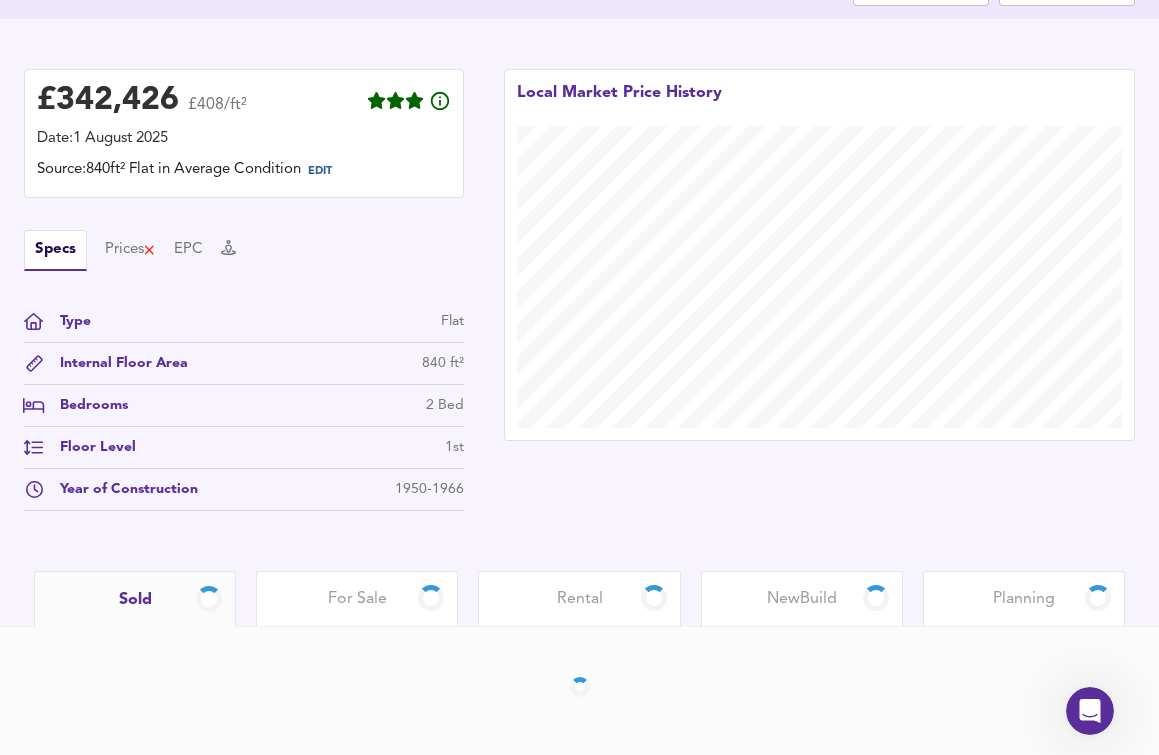 scroll, scrollTop: 459, scrollLeft: 0, axis: vertical 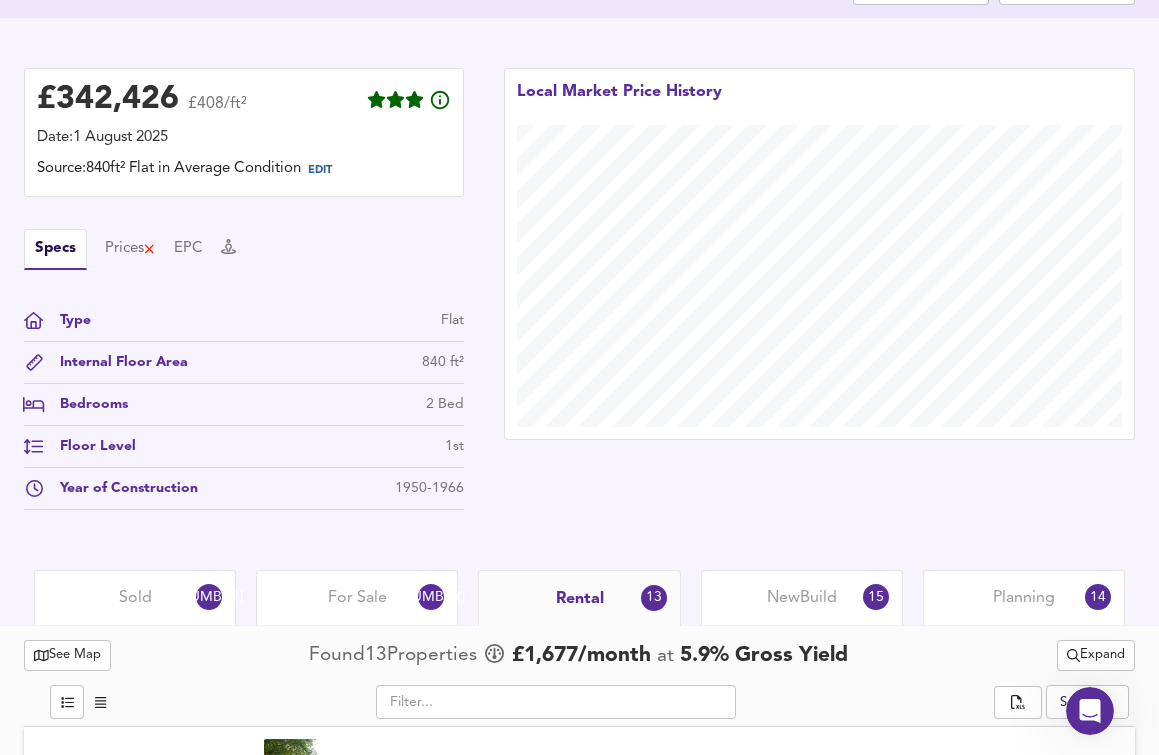 click on "£ 342,426   £408/ft²   Date:  1 August 2025 Source:  840ft² Flat in Average Condition EDIT Specs Prices   EPC Type Flat Internal Floor Area 840 ft² Bedrooms 2 Bed Floor Level 1st Year of Construction 1950-1966   Local Market Price History" at bounding box center (579, 294) 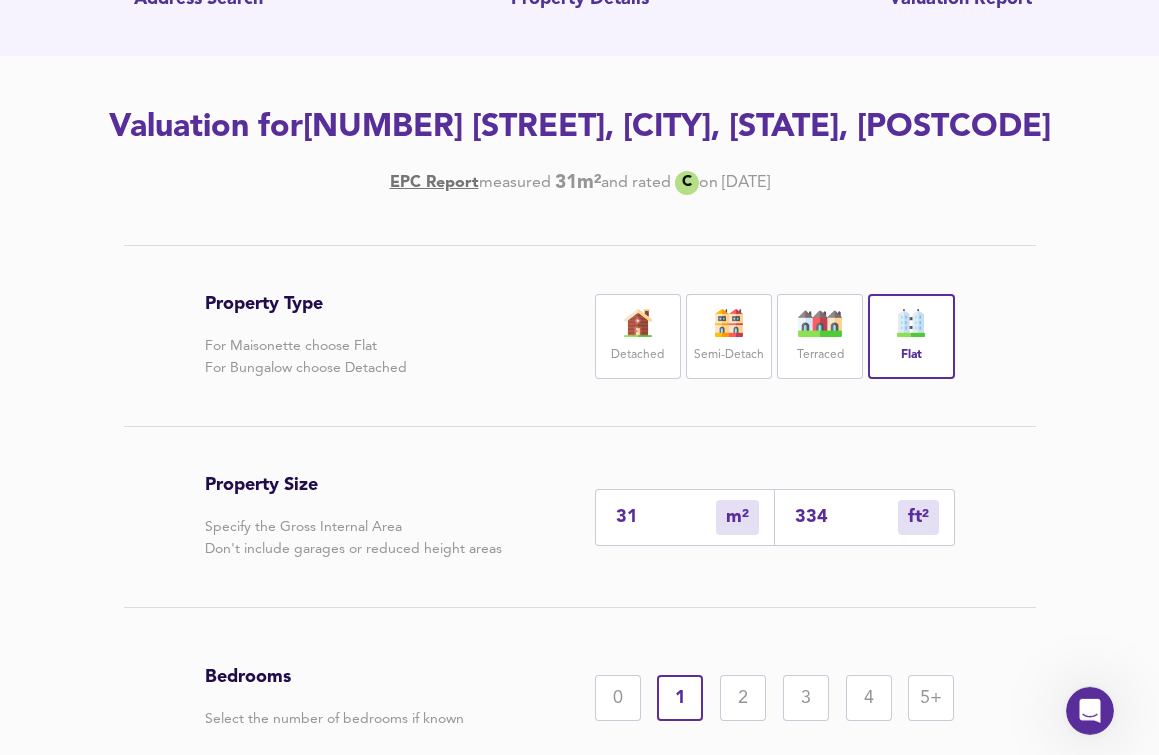 scroll, scrollTop: 306, scrollLeft: 0, axis: vertical 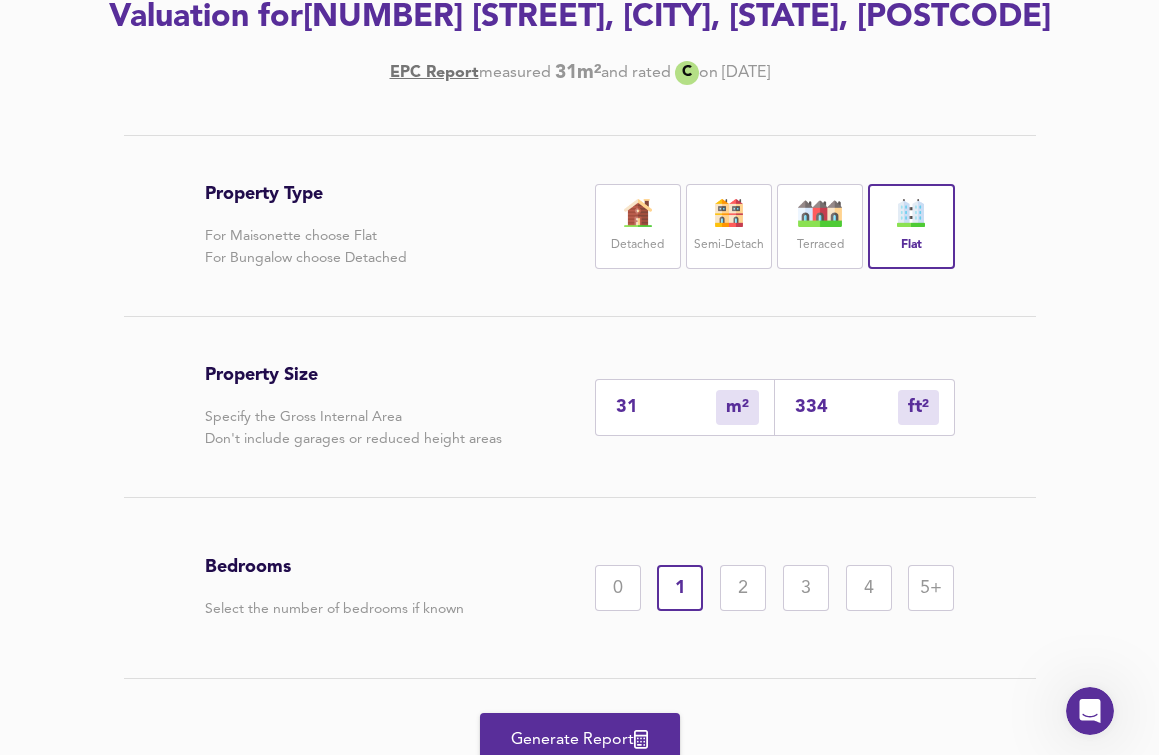 drag, startPoint x: 685, startPoint y: 447, endPoint x: 558, endPoint y: 460, distance: 127.66362 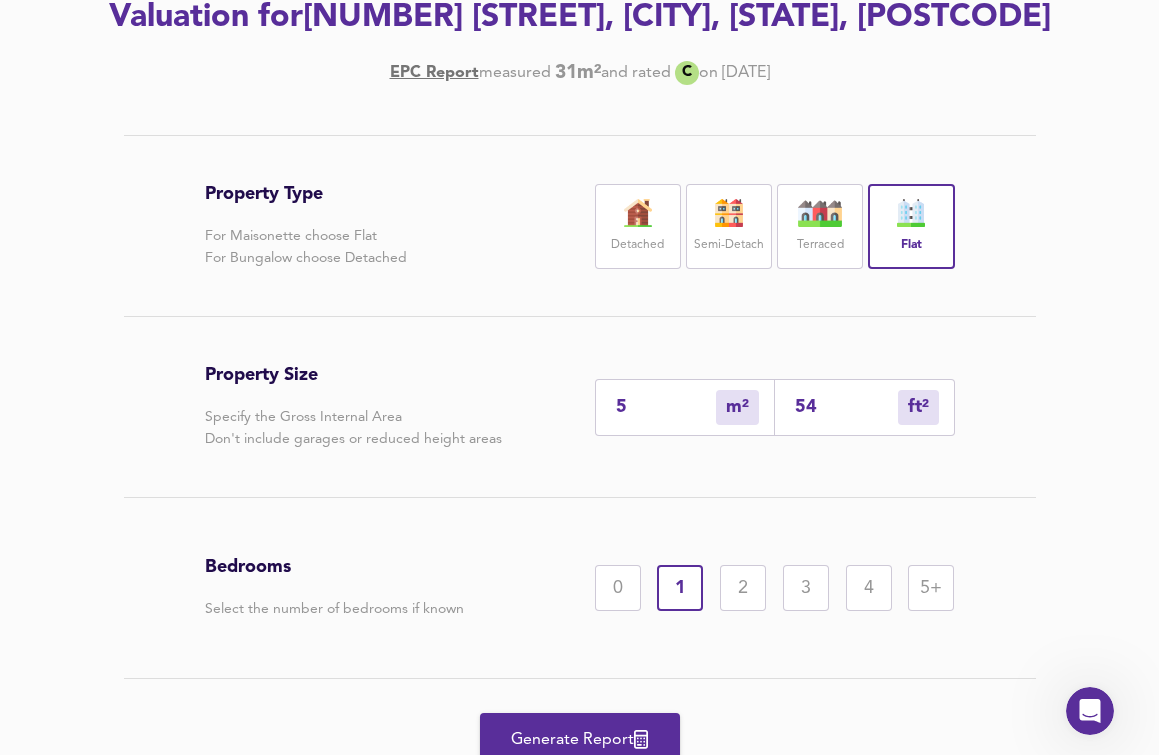 type on "55" 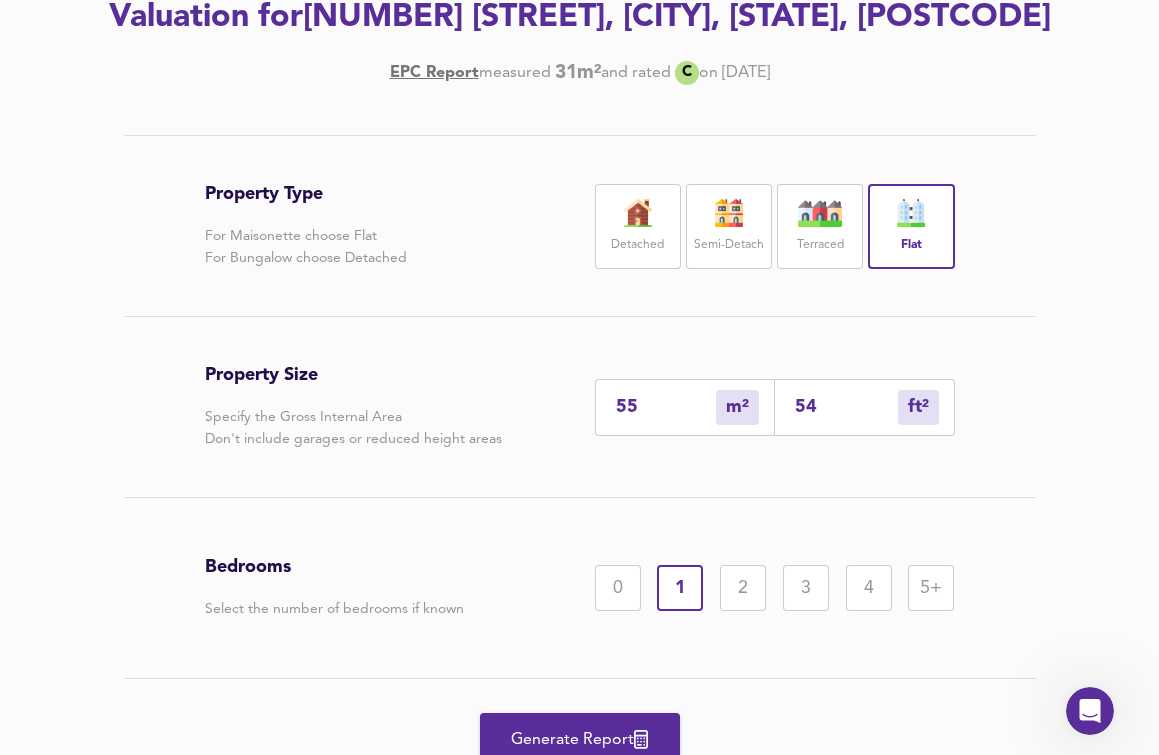 type on "592" 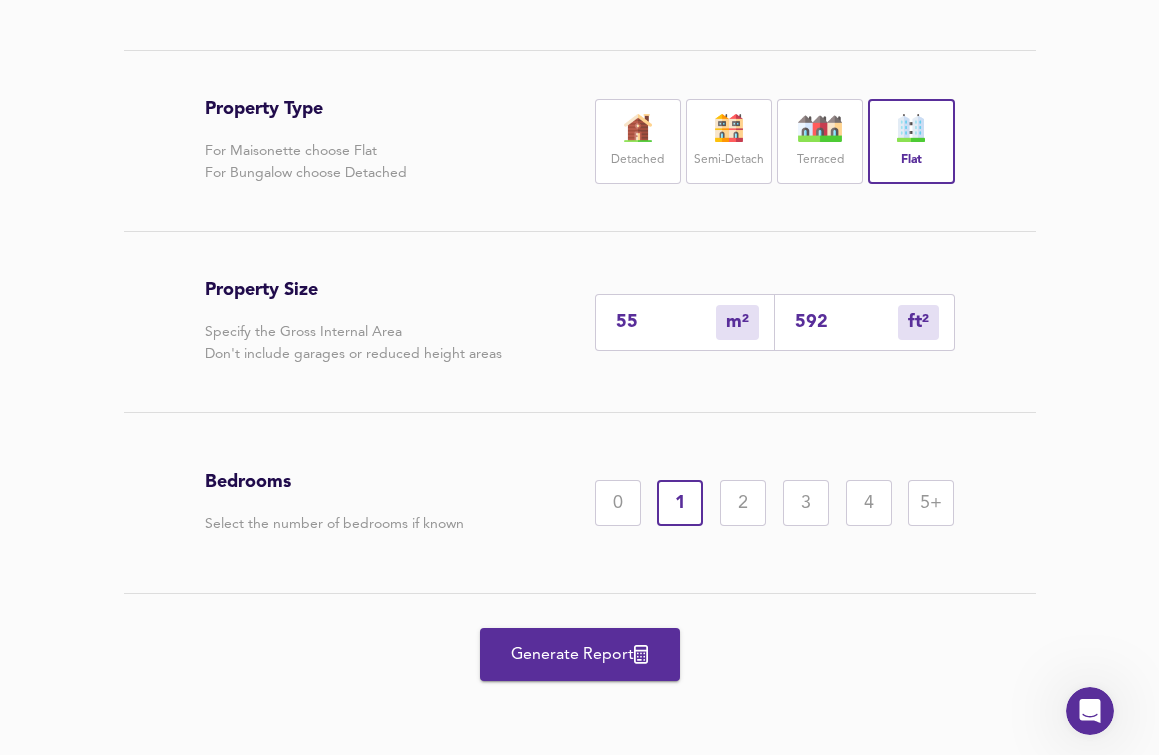 type on "55" 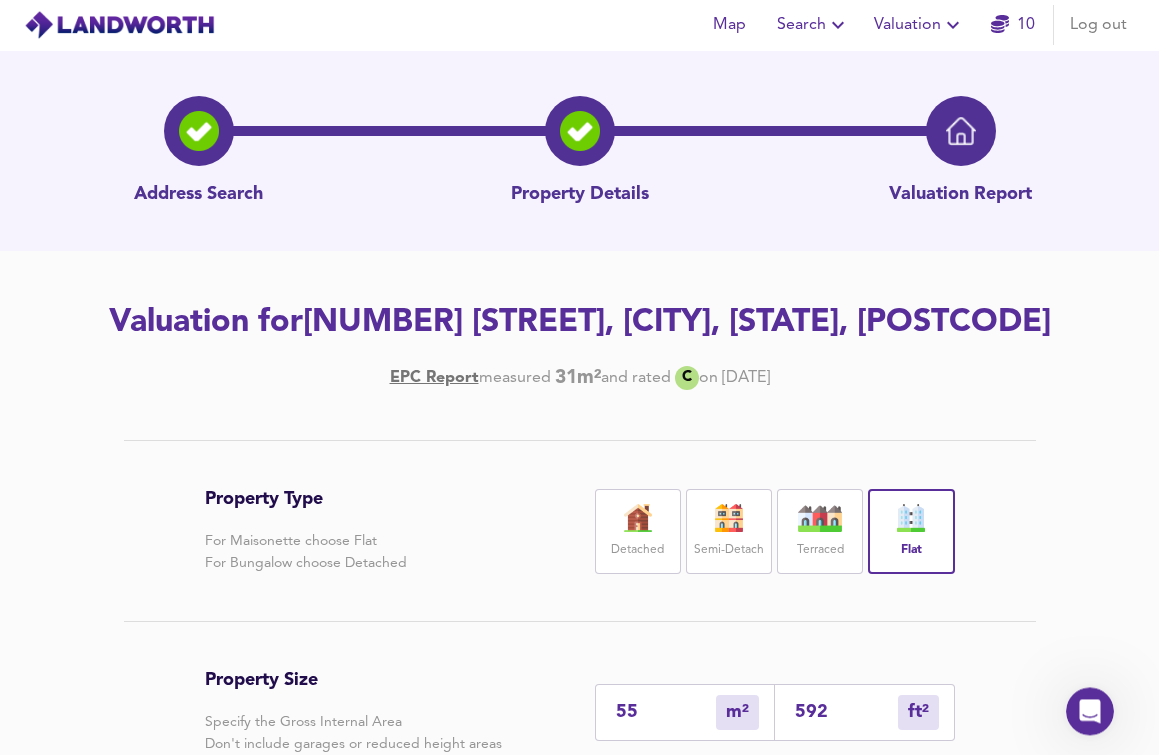 scroll, scrollTop: 0, scrollLeft: 0, axis: both 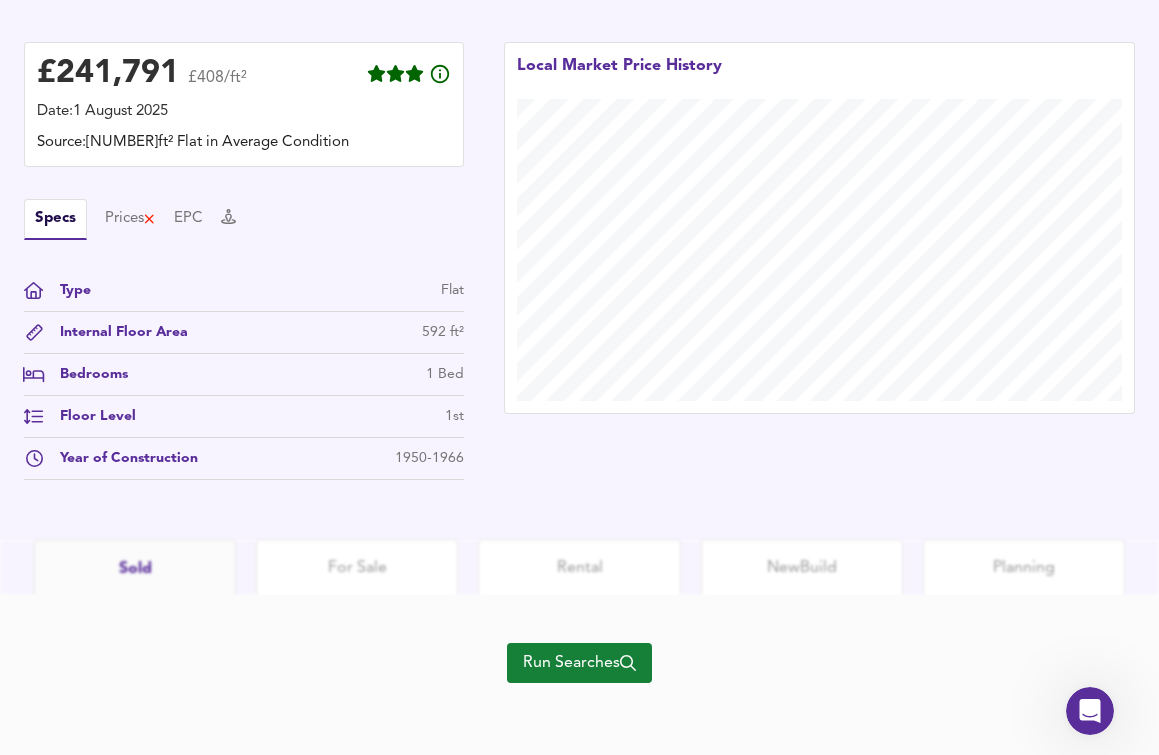 click on "Run Searches" at bounding box center [579, 663] 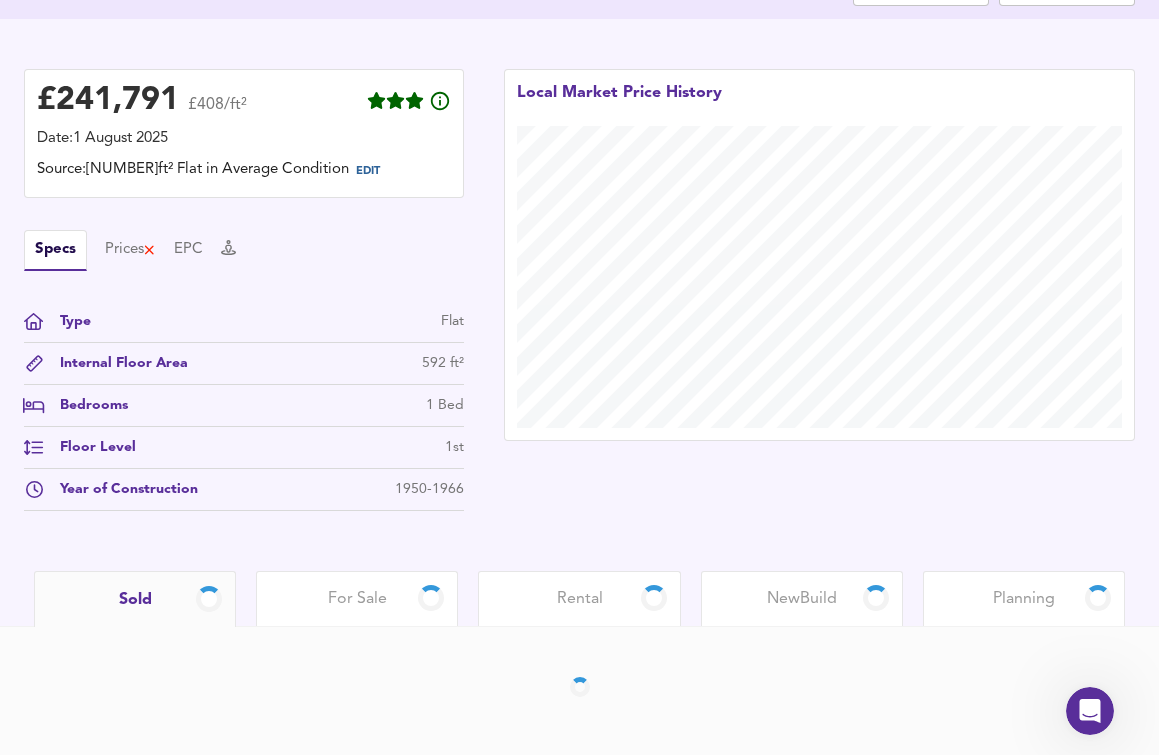 scroll, scrollTop: 459, scrollLeft: 0, axis: vertical 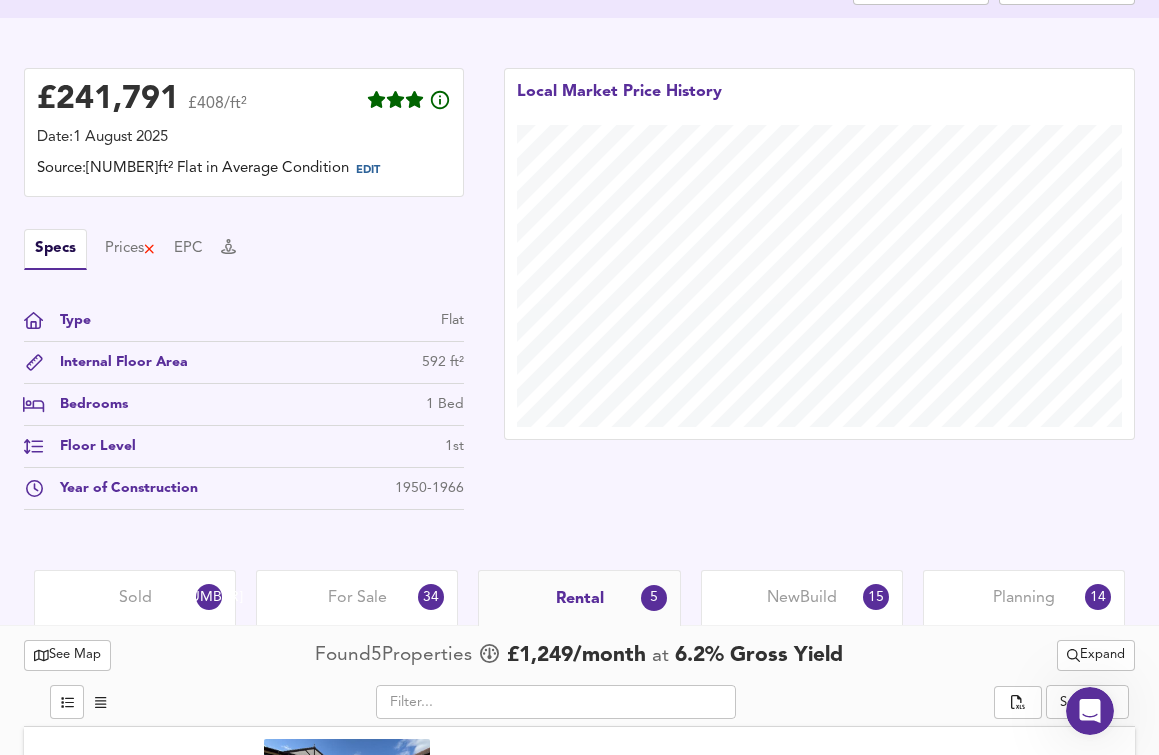 click on "Local Market Price History" at bounding box center (819, 294) 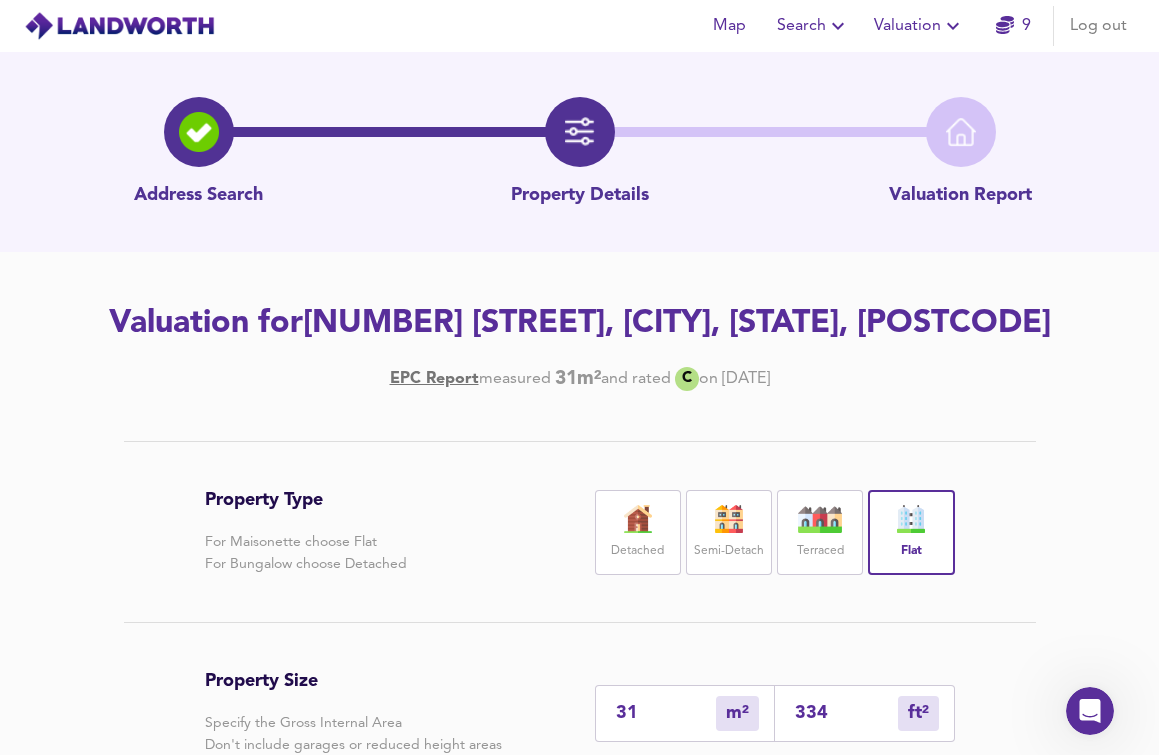 scroll, scrollTop: 306, scrollLeft: 0, axis: vertical 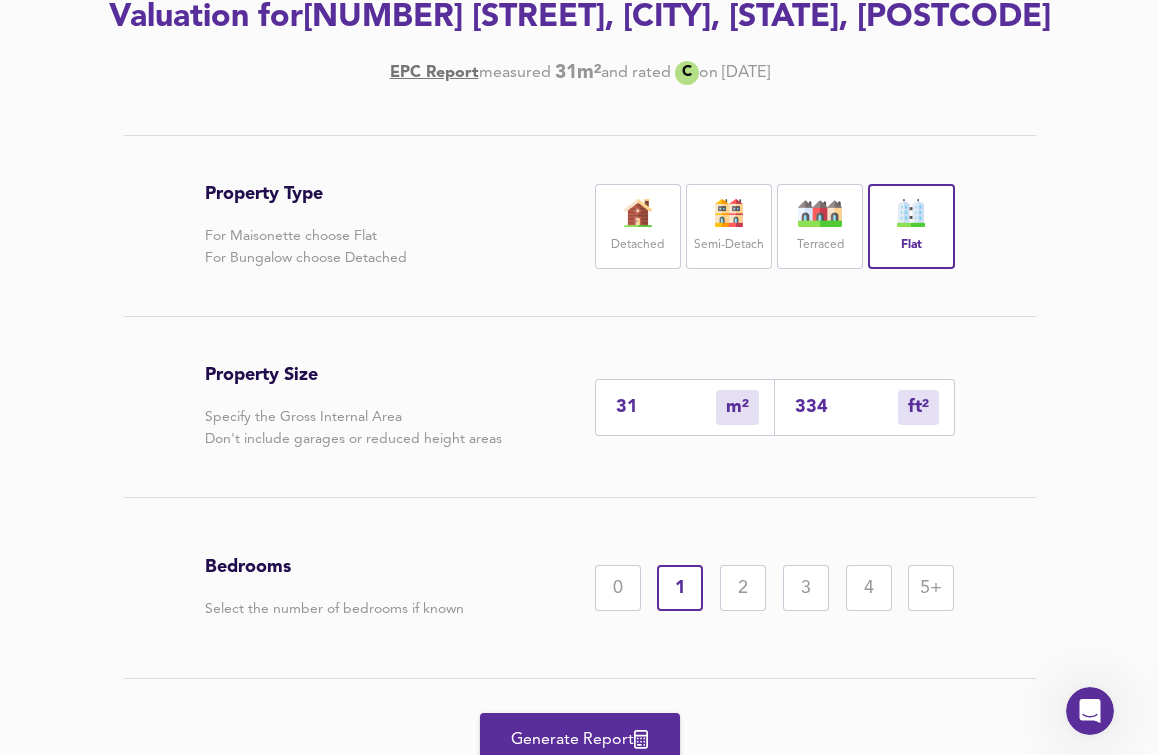 drag, startPoint x: 654, startPoint y: 457, endPoint x: 537, endPoint y: 437, distance: 118.69709 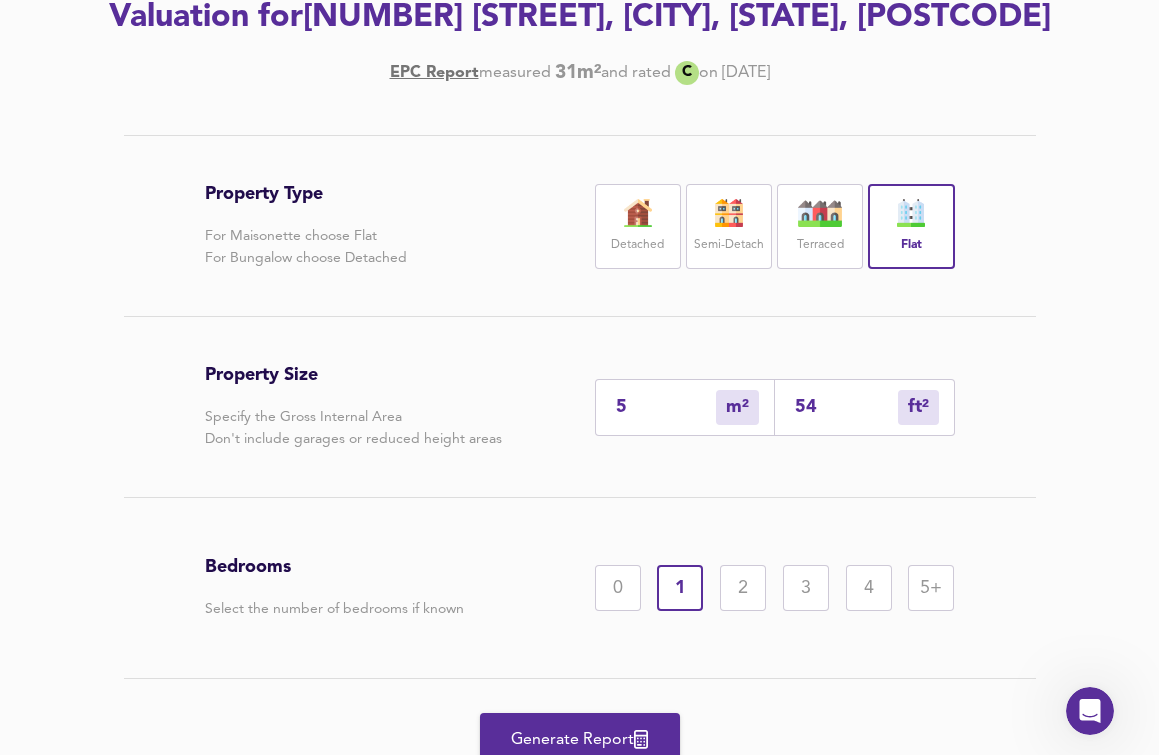 type on "54" 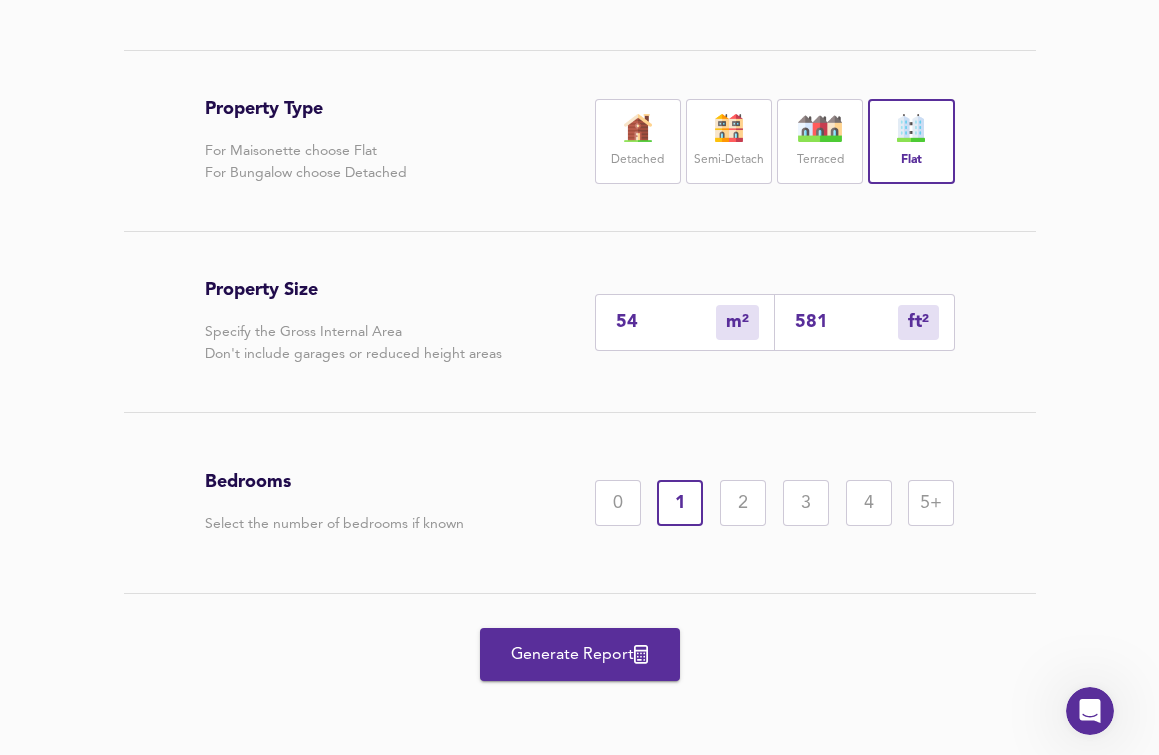 type on "54" 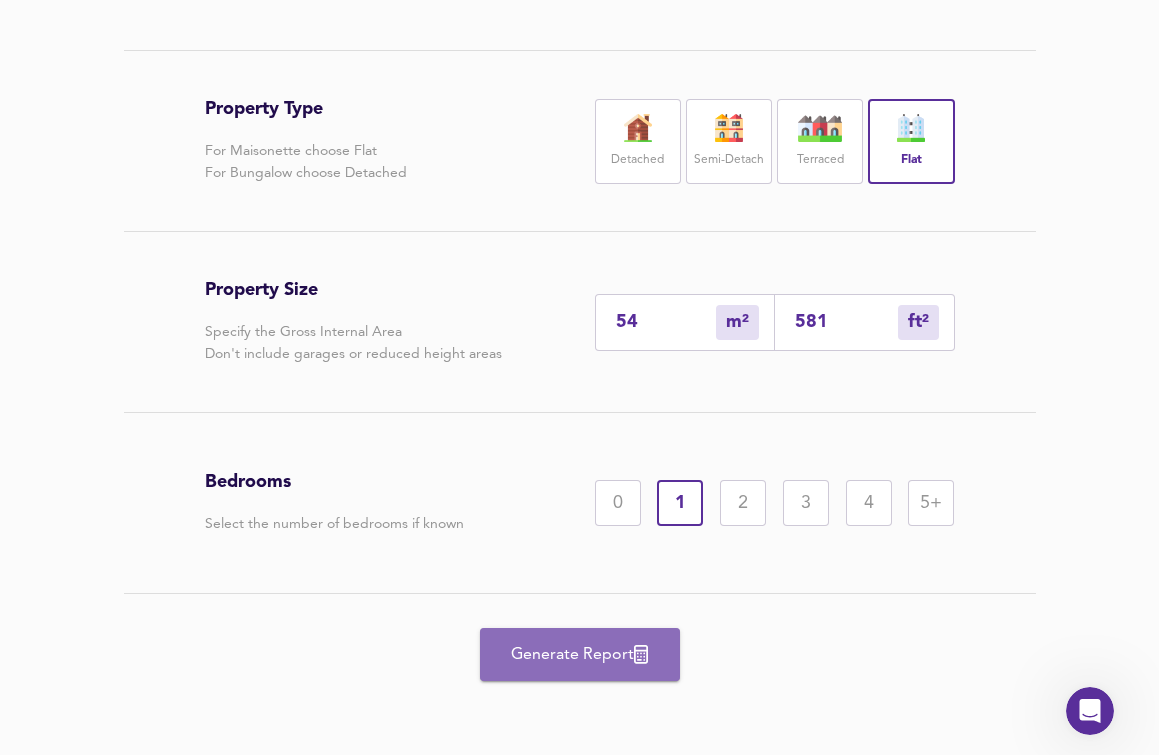 click on "Generate Report" at bounding box center (580, 655) 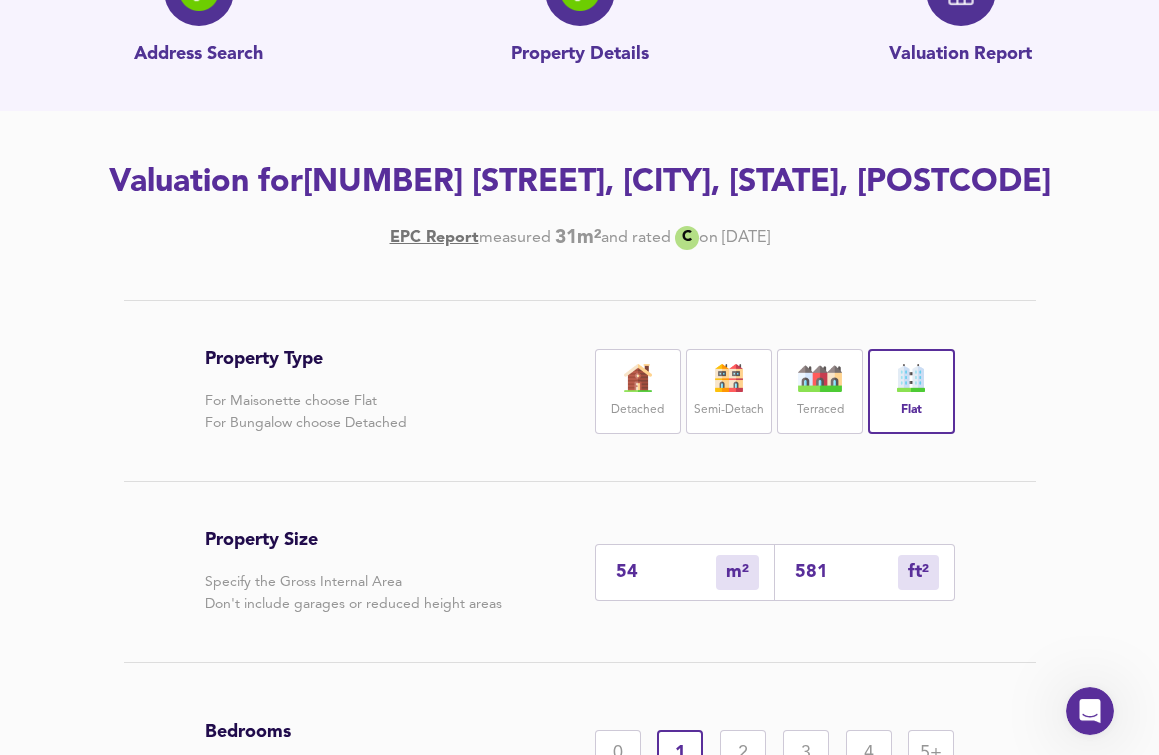 scroll, scrollTop: 306, scrollLeft: 0, axis: vertical 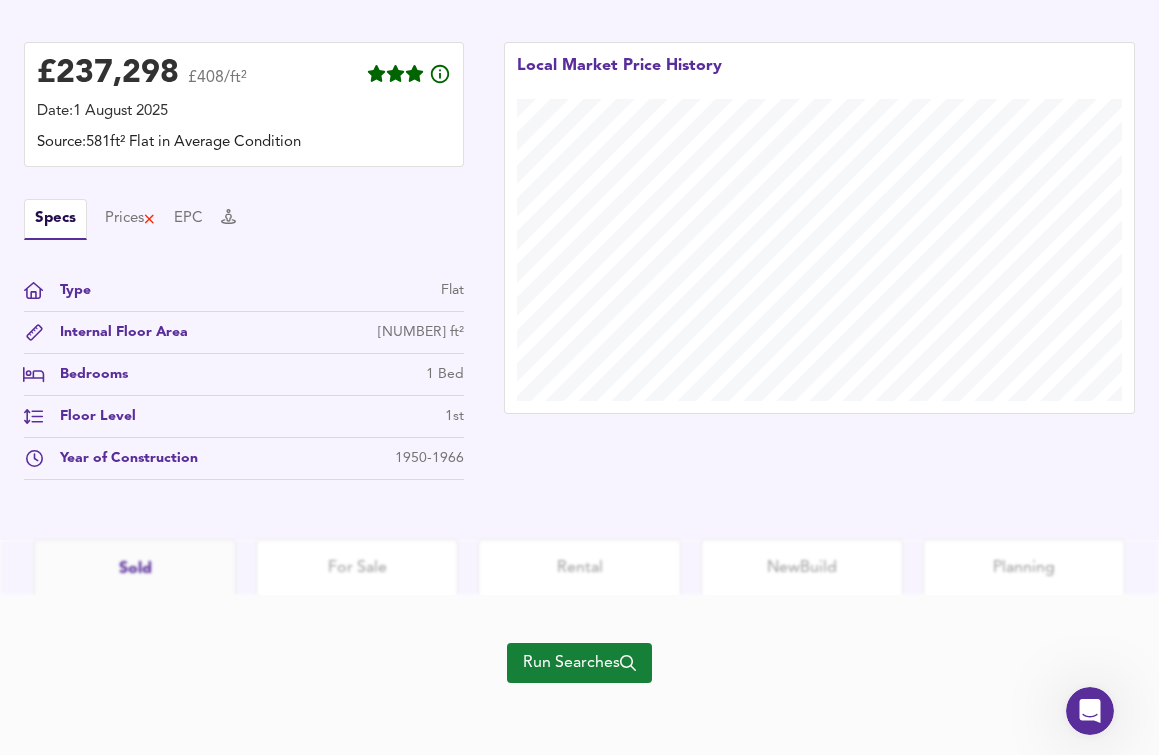 click on "Run Searches" at bounding box center (579, 663) 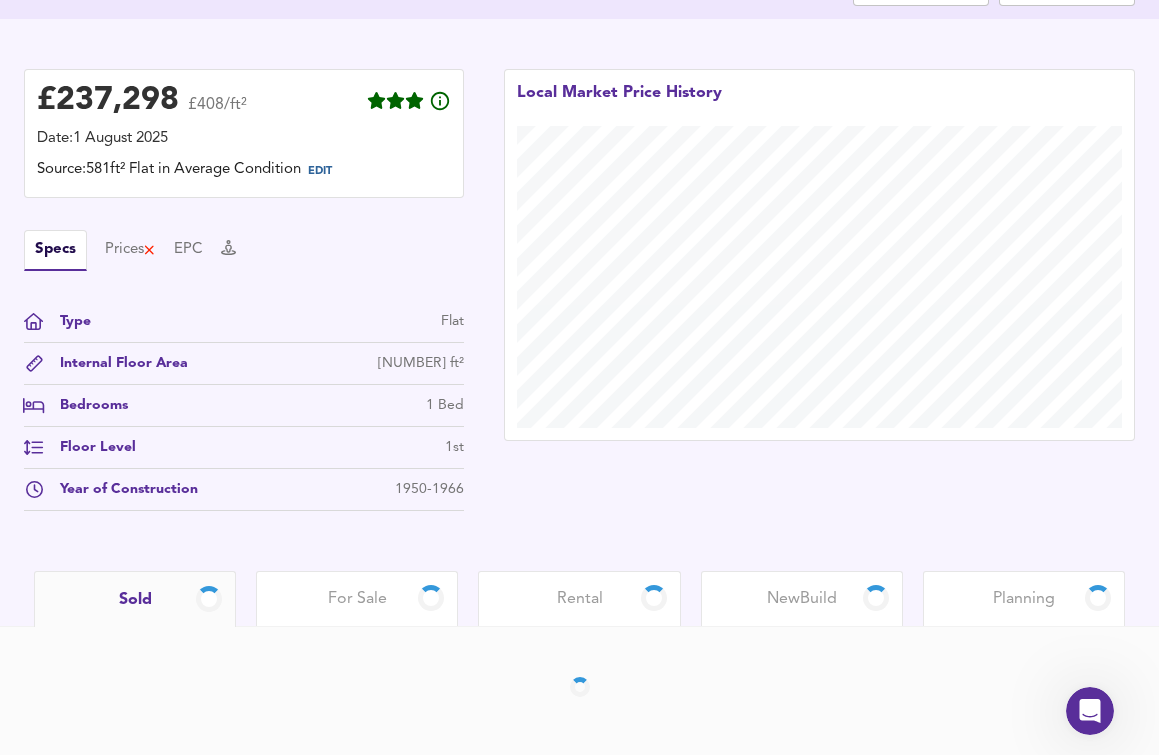 scroll, scrollTop: 459, scrollLeft: 0, axis: vertical 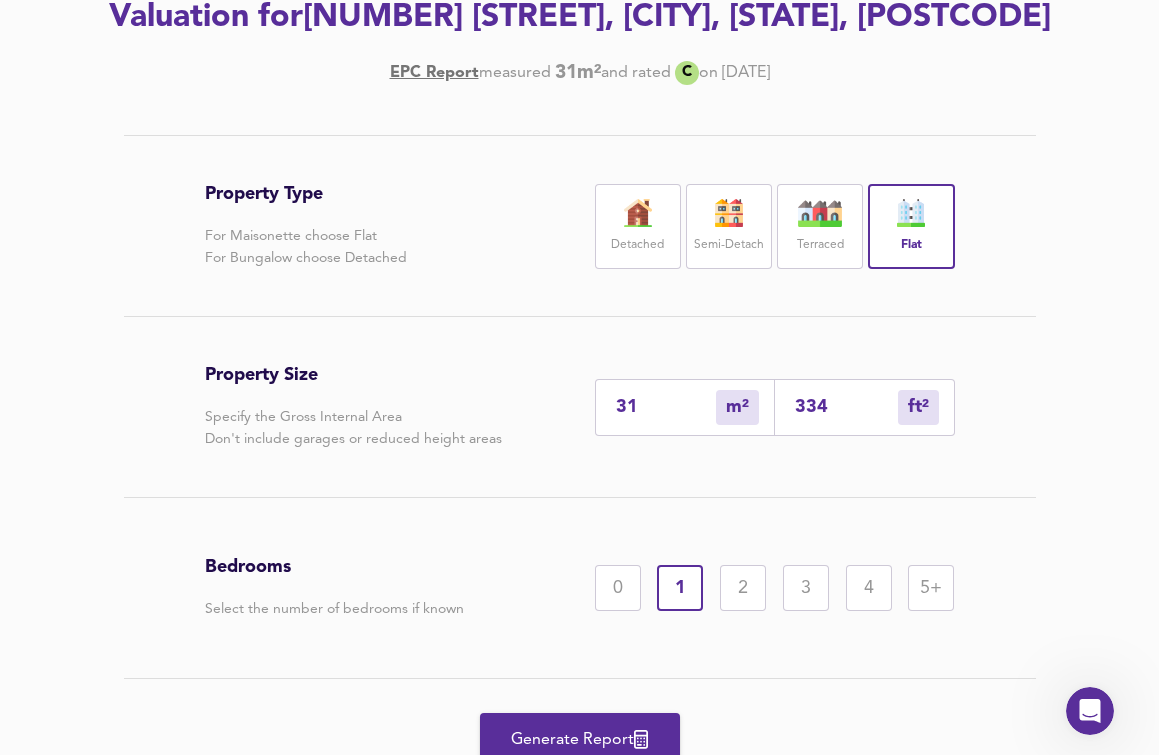 drag, startPoint x: 650, startPoint y: 441, endPoint x: 520, endPoint y: 434, distance: 130.18832 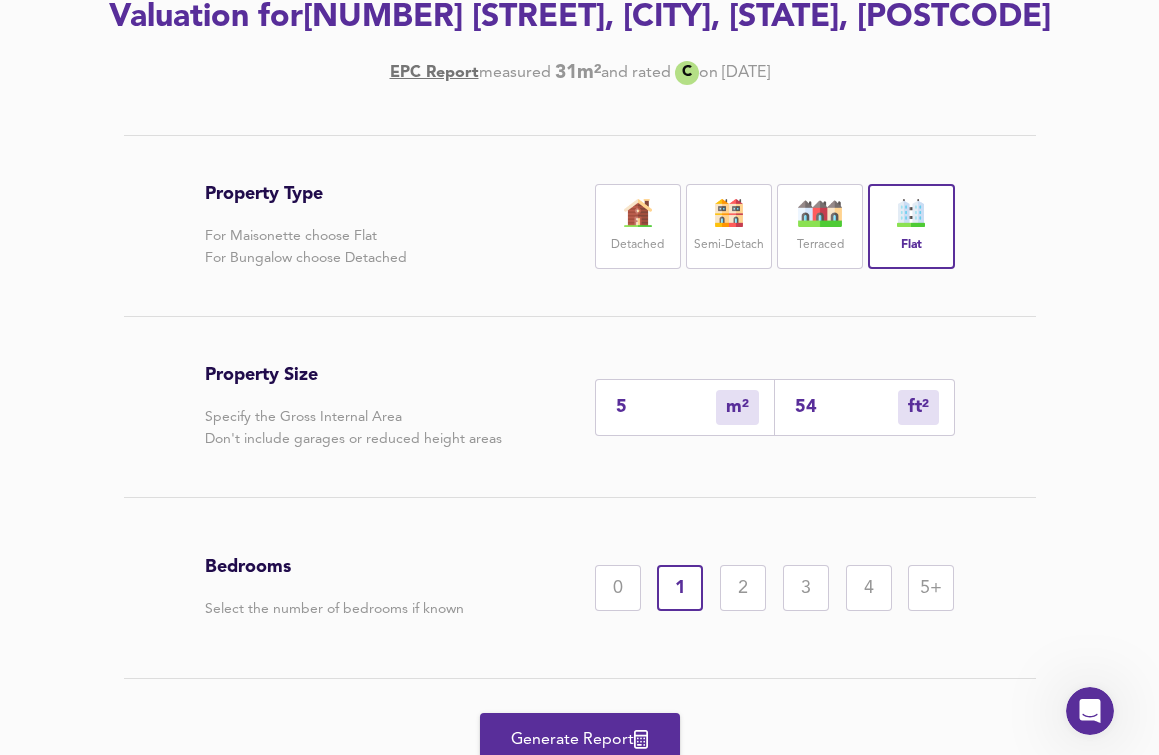 type on "53" 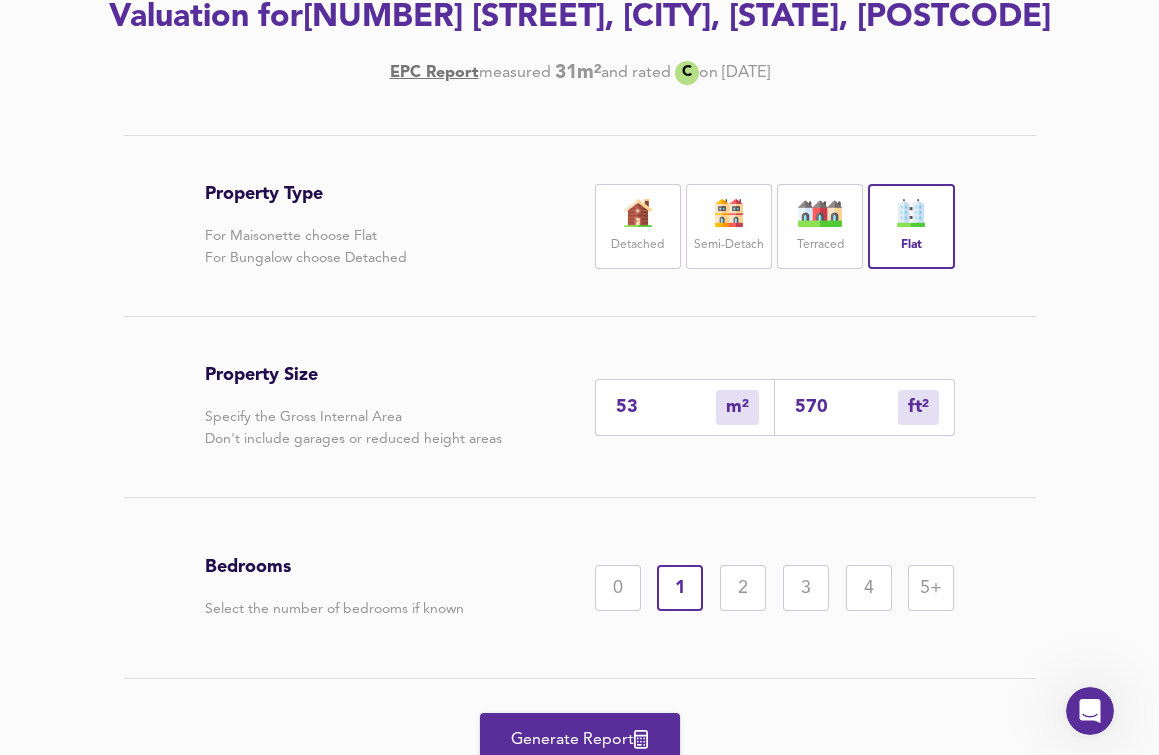 type on "53" 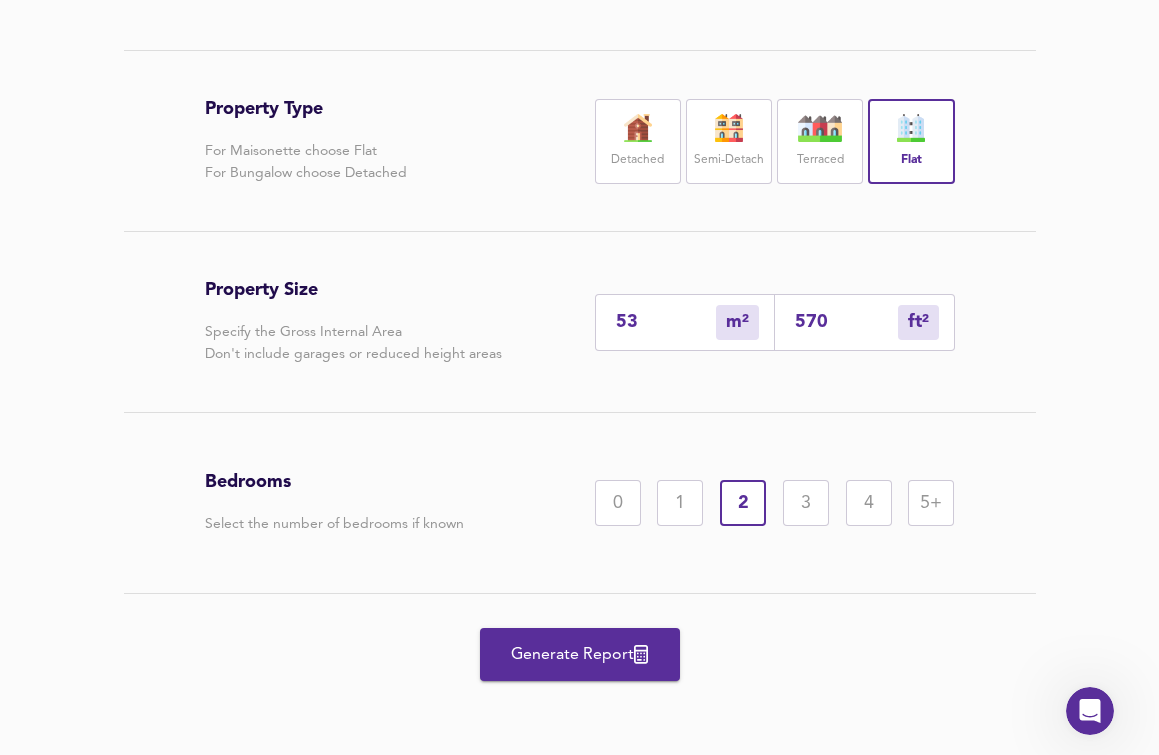 click on "Generate Report" at bounding box center (580, 655) 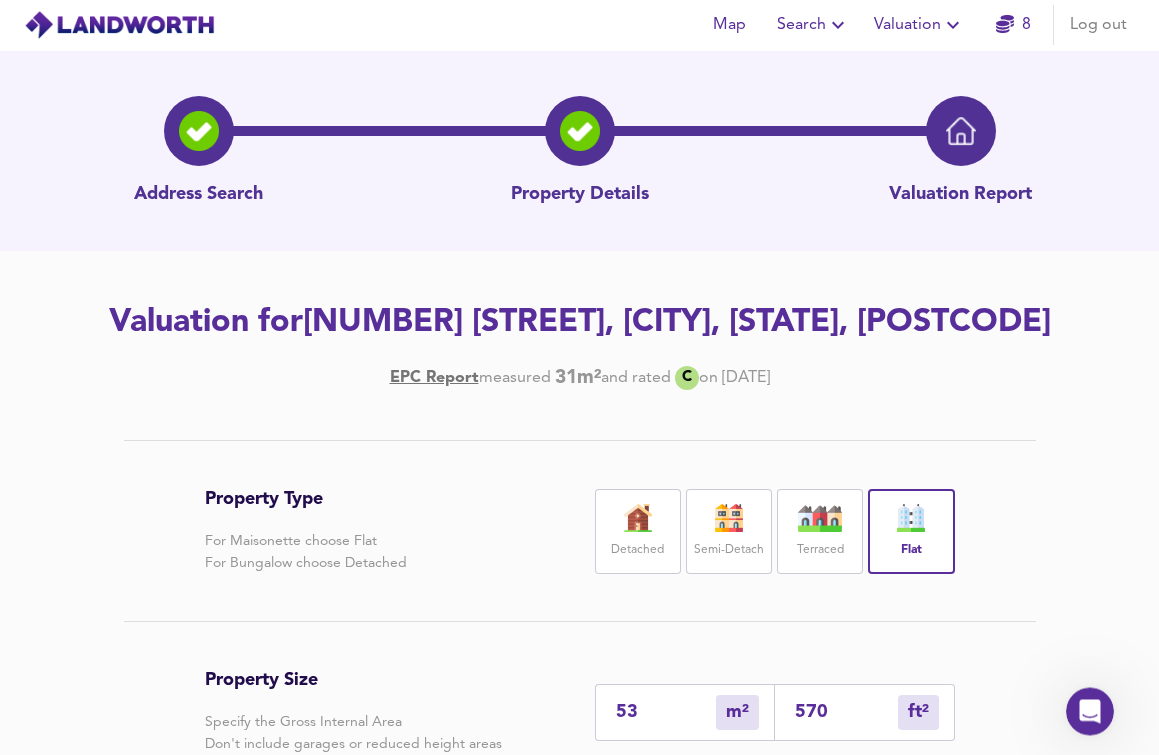 scroll, scrollTop: 0, scrollLeft: 0, axis: both 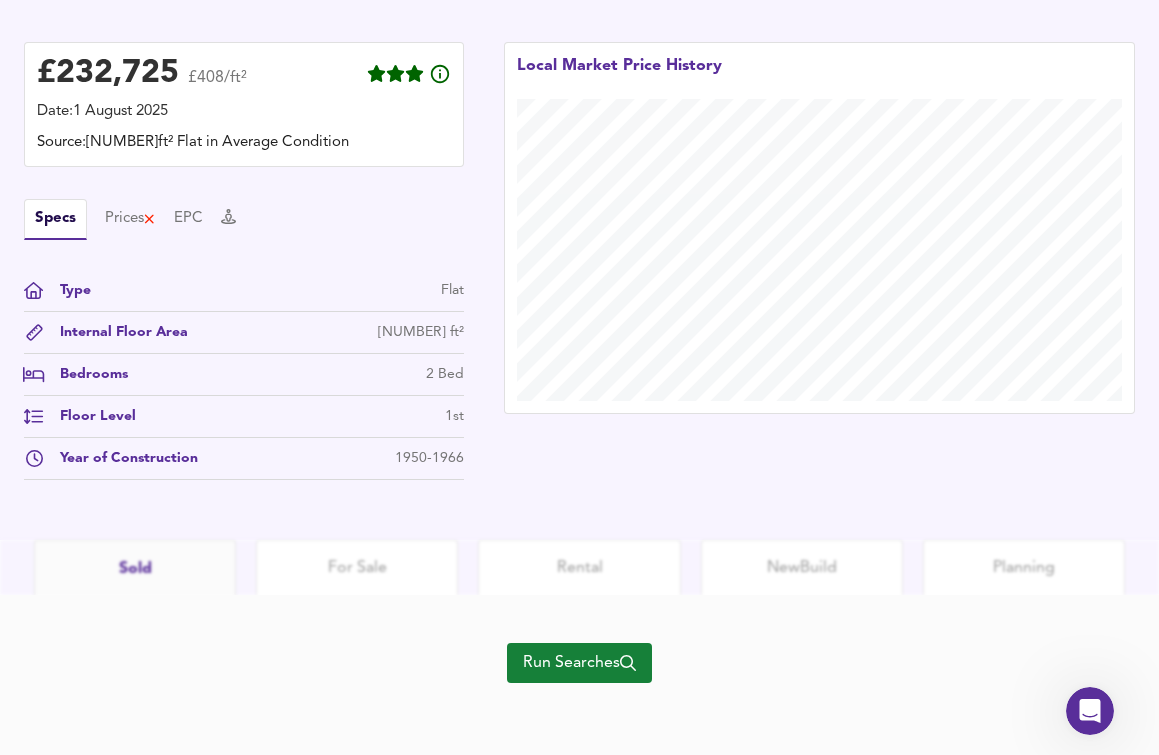 click on "Run Searches" at bounding box center (579, 663) 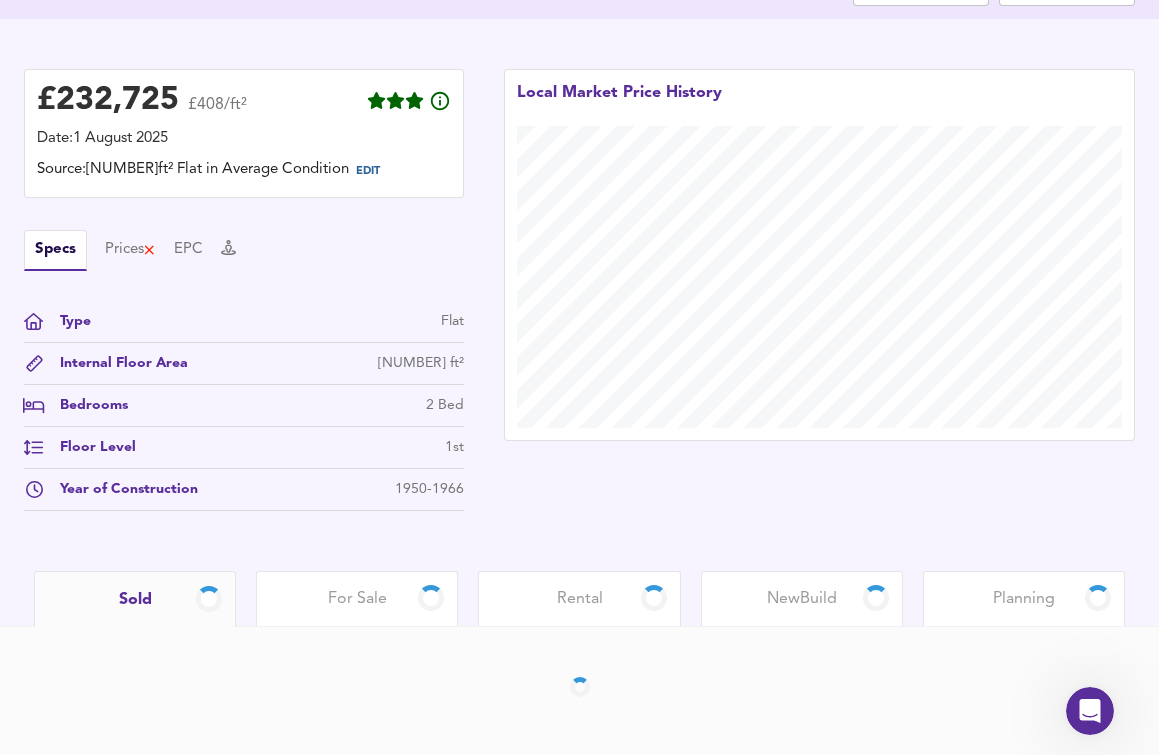 scroll, scrollTop: 459, scrollLeft: 0, axis: vertical 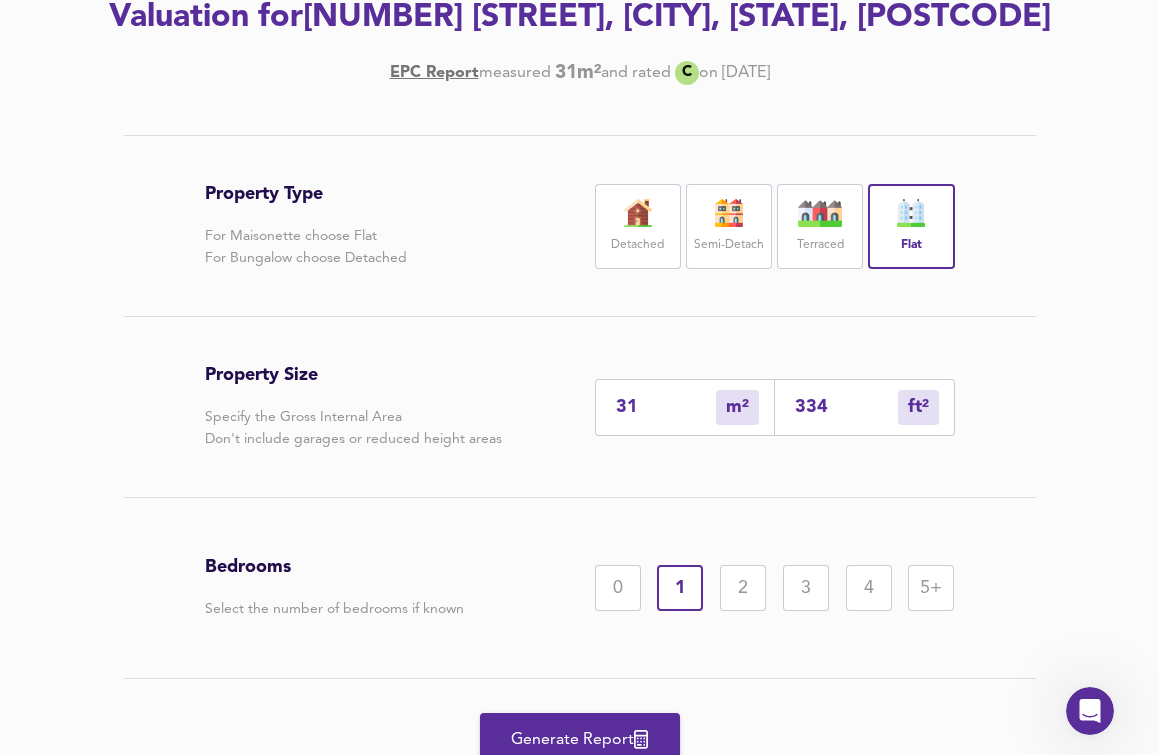 drag, startPoint x: 599, startPoint y: 449, endPoint x: 554, endPoint y: 436, distance: 46.840153 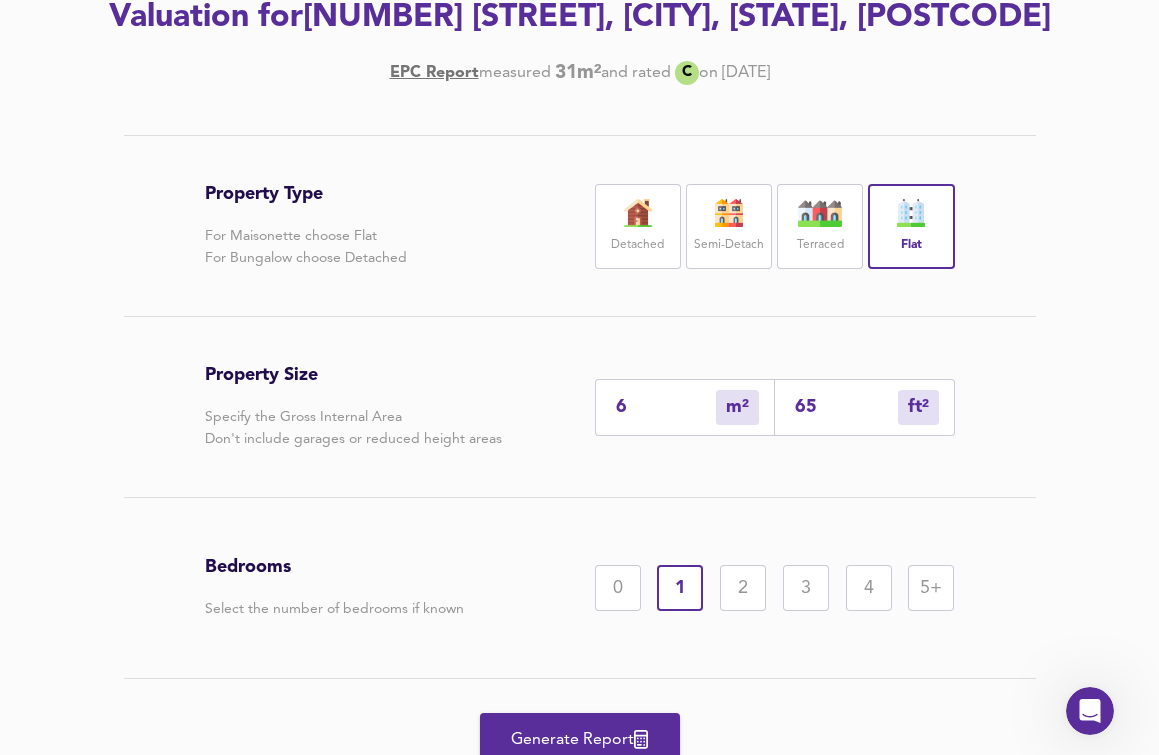 type on "67" 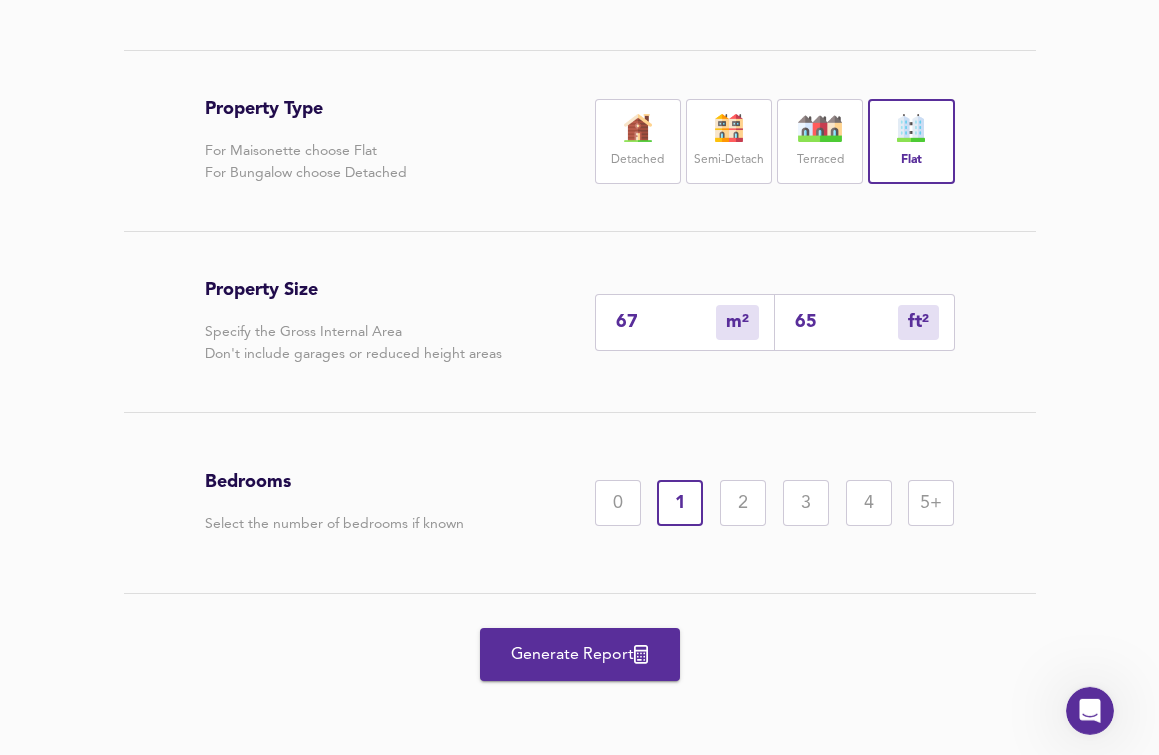scroll, scrollTop: 435, scrollLeft: 0, axis: vertical 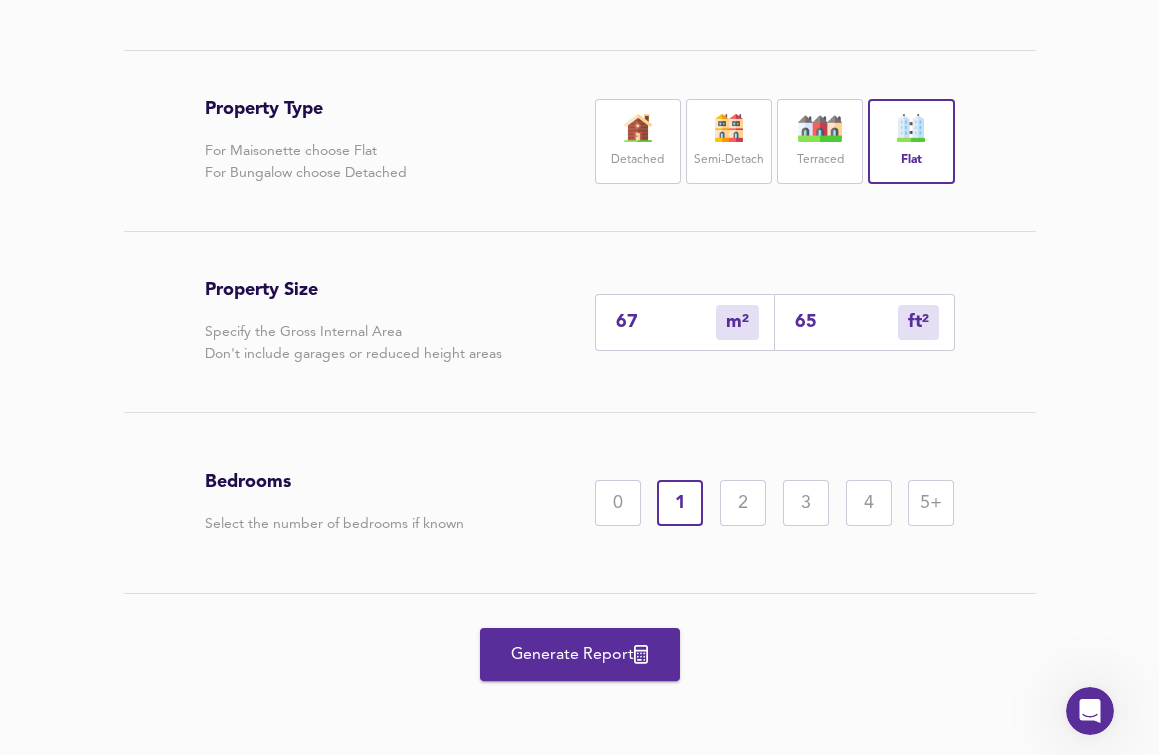 type on "67" 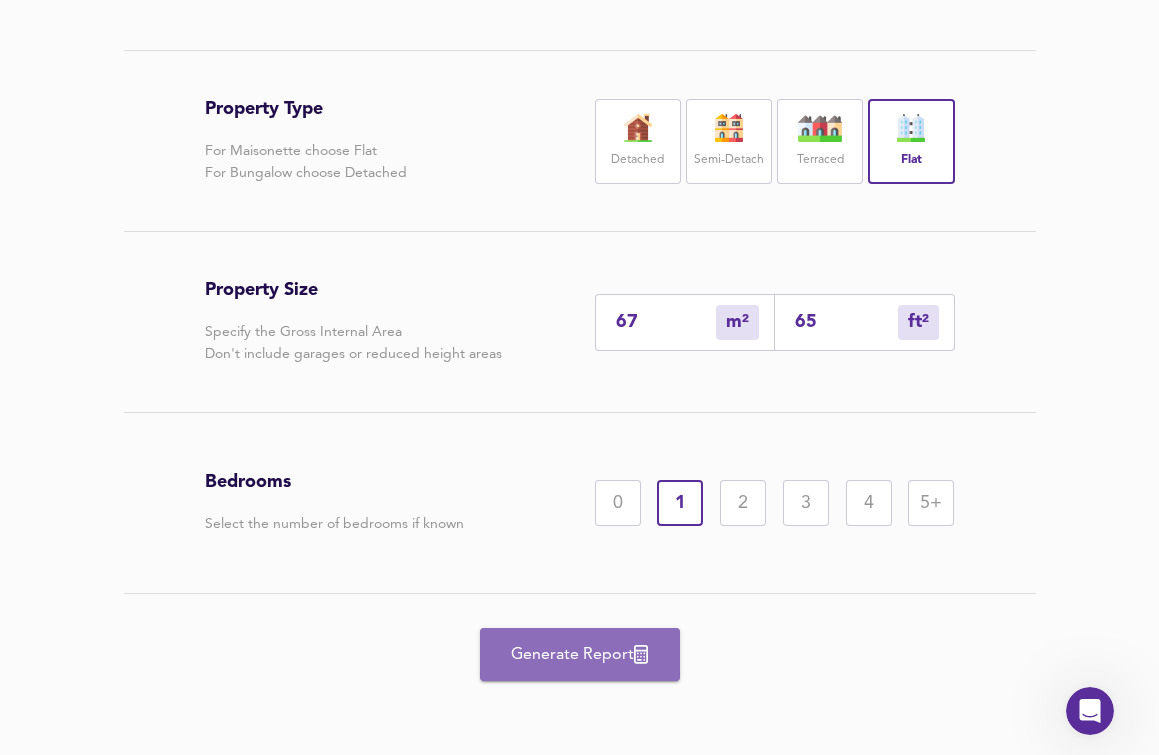 click on "Generate Report" at bounding box center (580, 655) 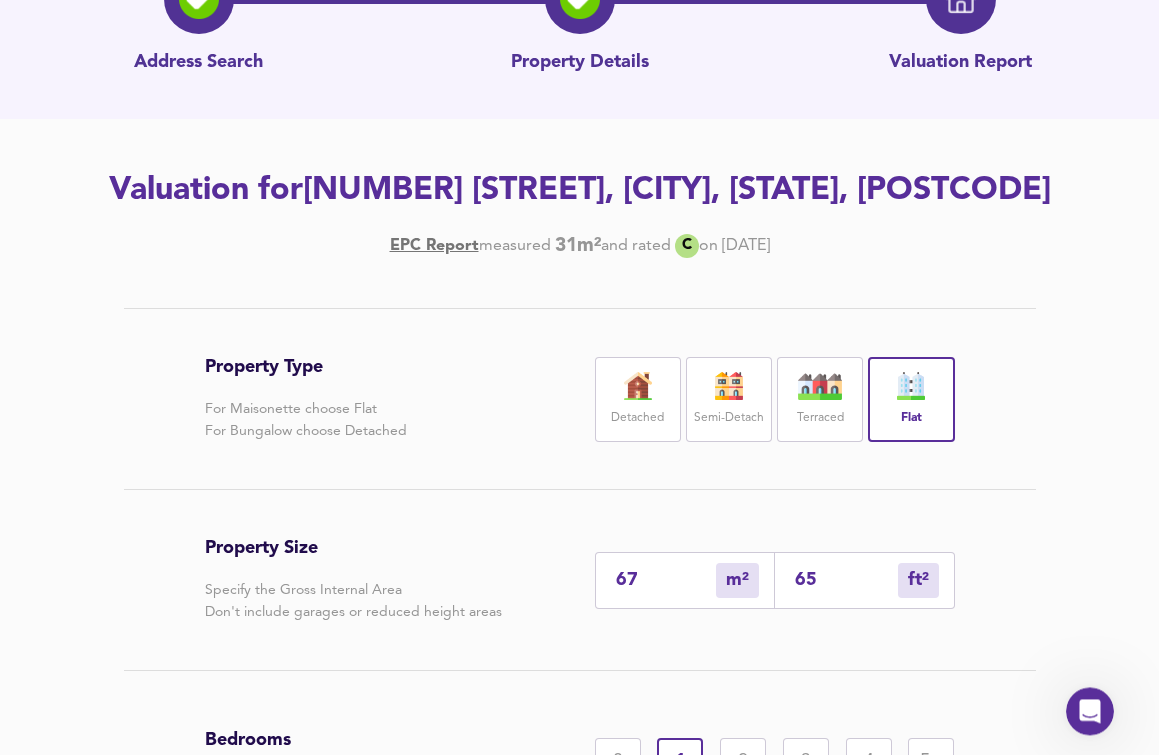 scroll, scrollTop: 204, scrollLeft: 0, axis: vertical 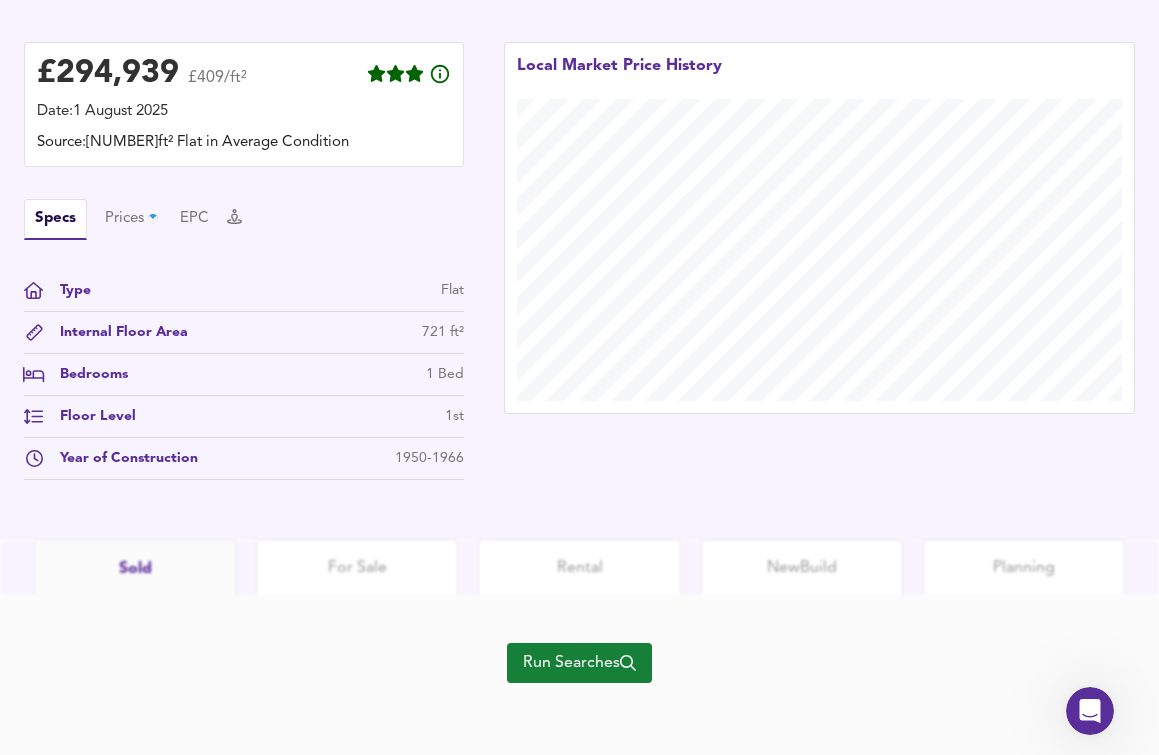 click on "Run Searches" at bounding box center (579, 663) 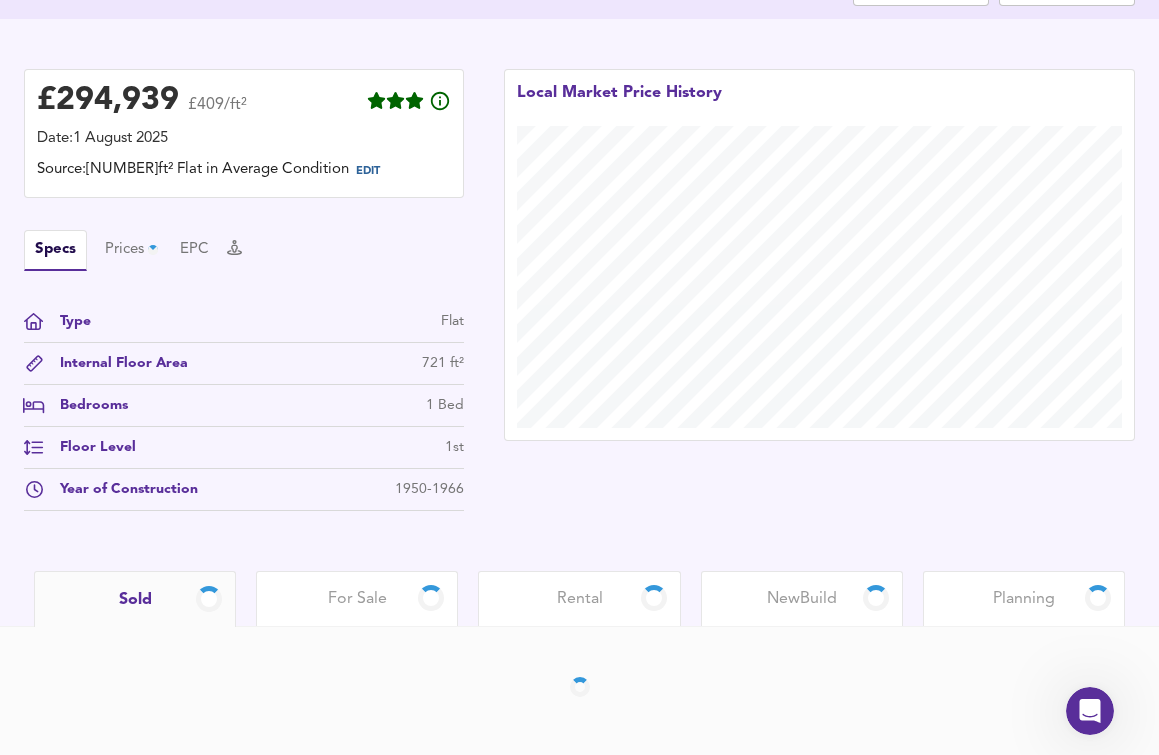 scroll, scrollTop: 459, scrollLeft: 0, axis: vertical 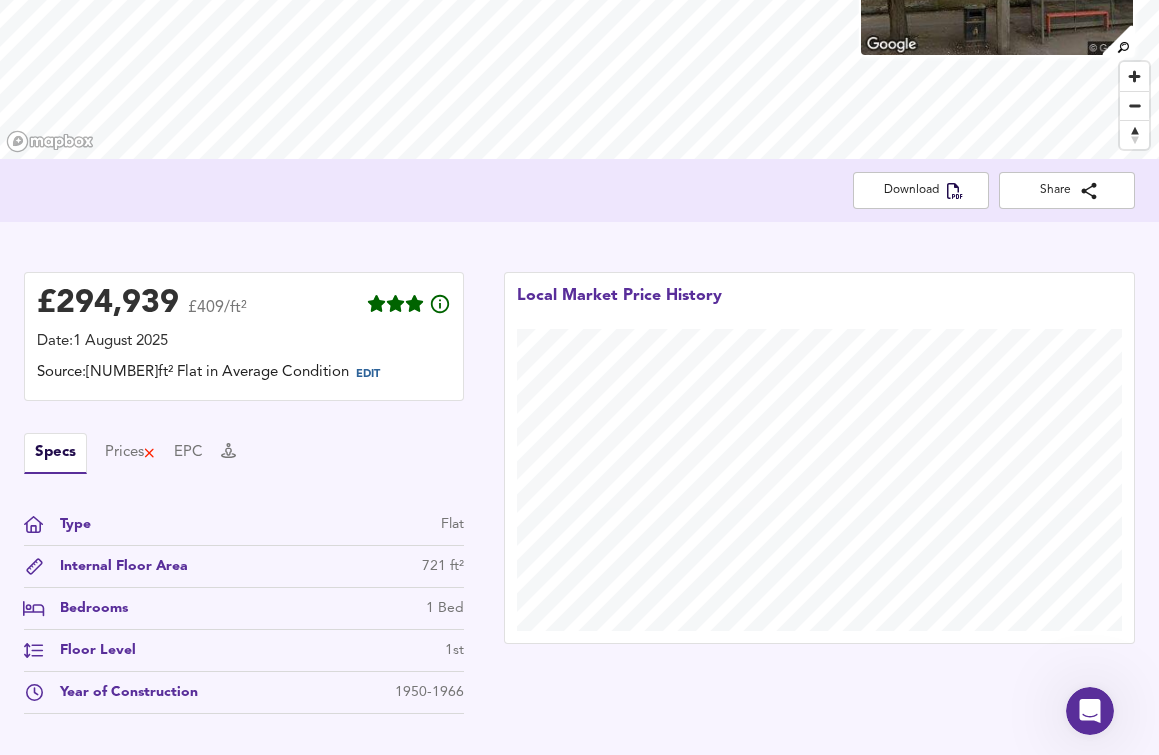 click on "£ 294,939   £409/ft²   Date:  1 August 2025 Source:  721ft² Flat in Average Condition EDIT Specs Prices   EPC Type Flat Internal Floor Area 721 ft² Bedrooms 1 Bed Floor Level 1st Year of Construction 1950-1966   Local Market Price History" at bounding box center (579, 498) 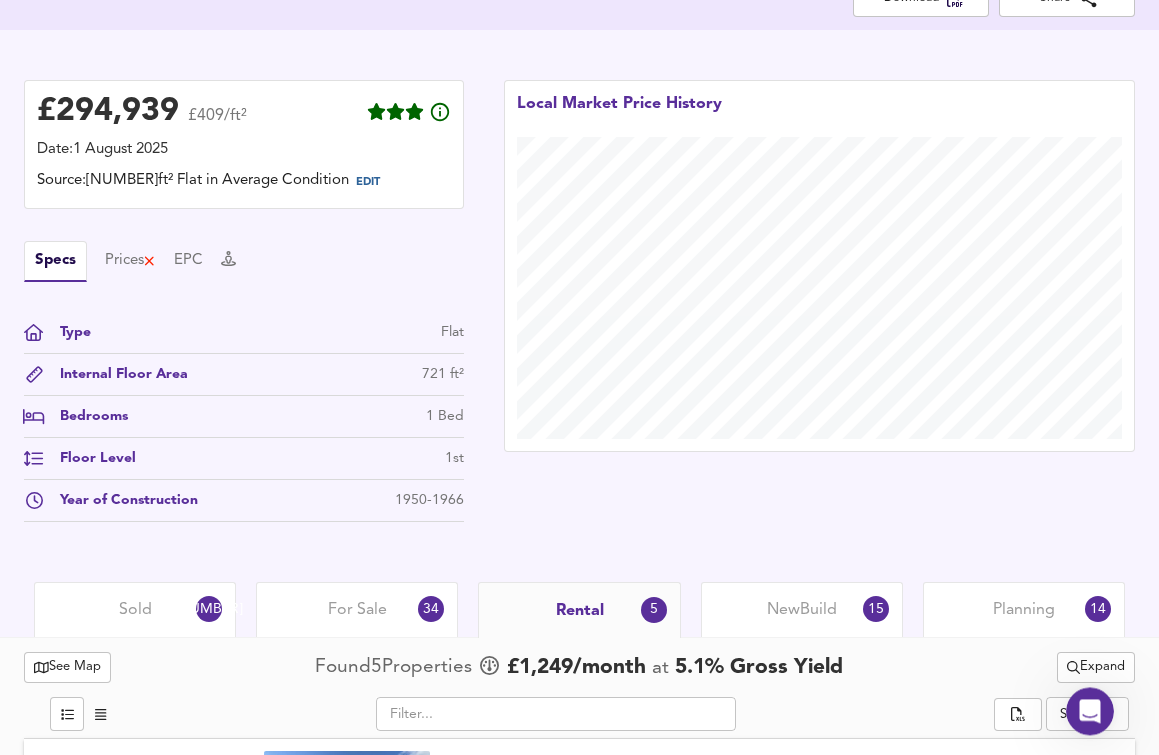 scroll, scrollTop: 561, scrollLeft: 0, axis: vertical 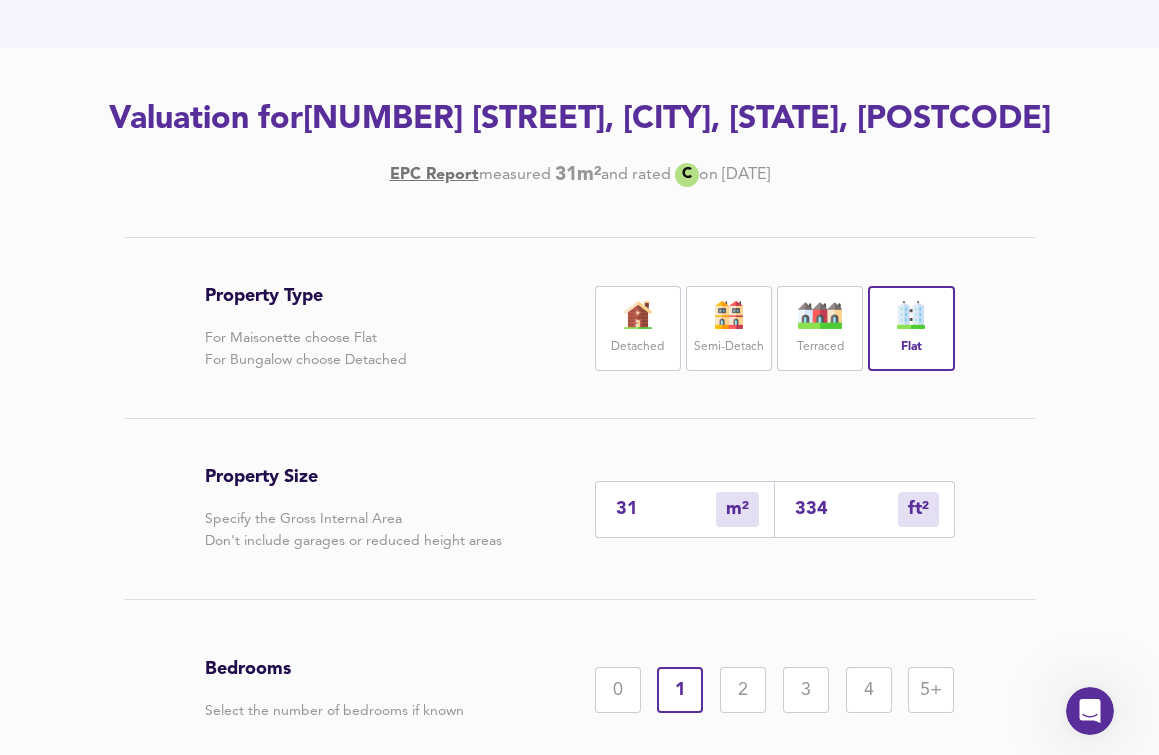 drag, startPoint x: 638, startPoint y: 550, endPoint x: 578, endPoint y: 530, distance: 63.245552 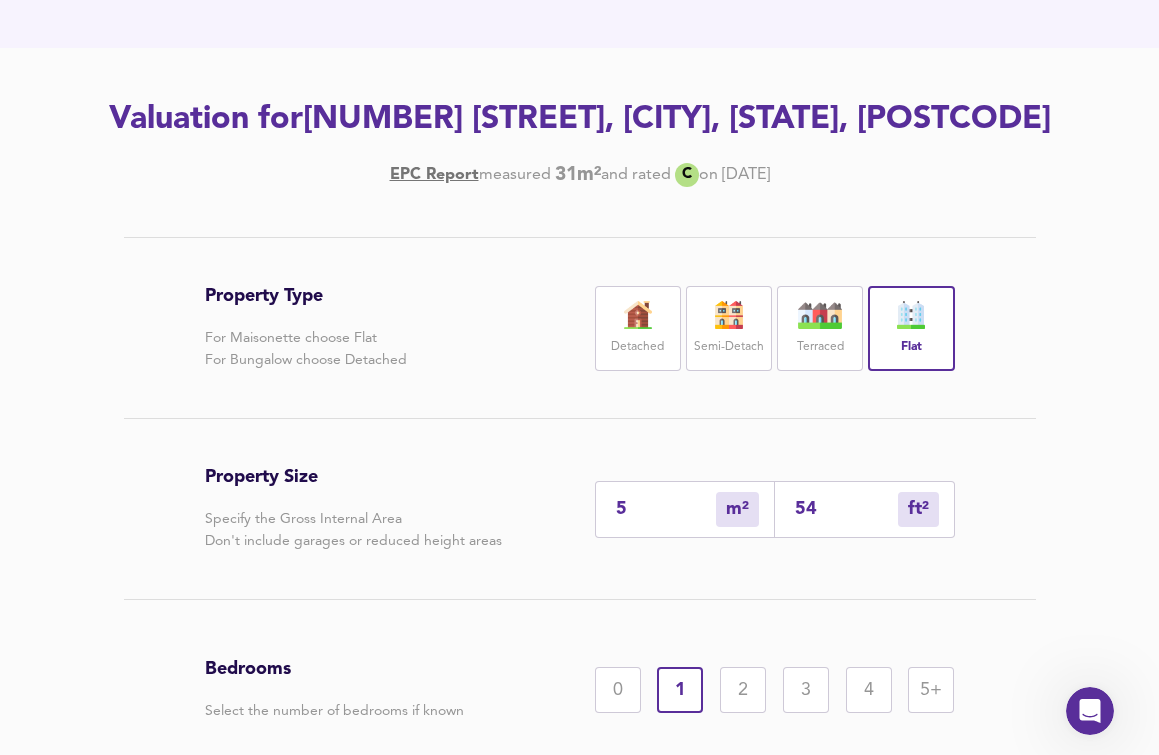 type on "53" 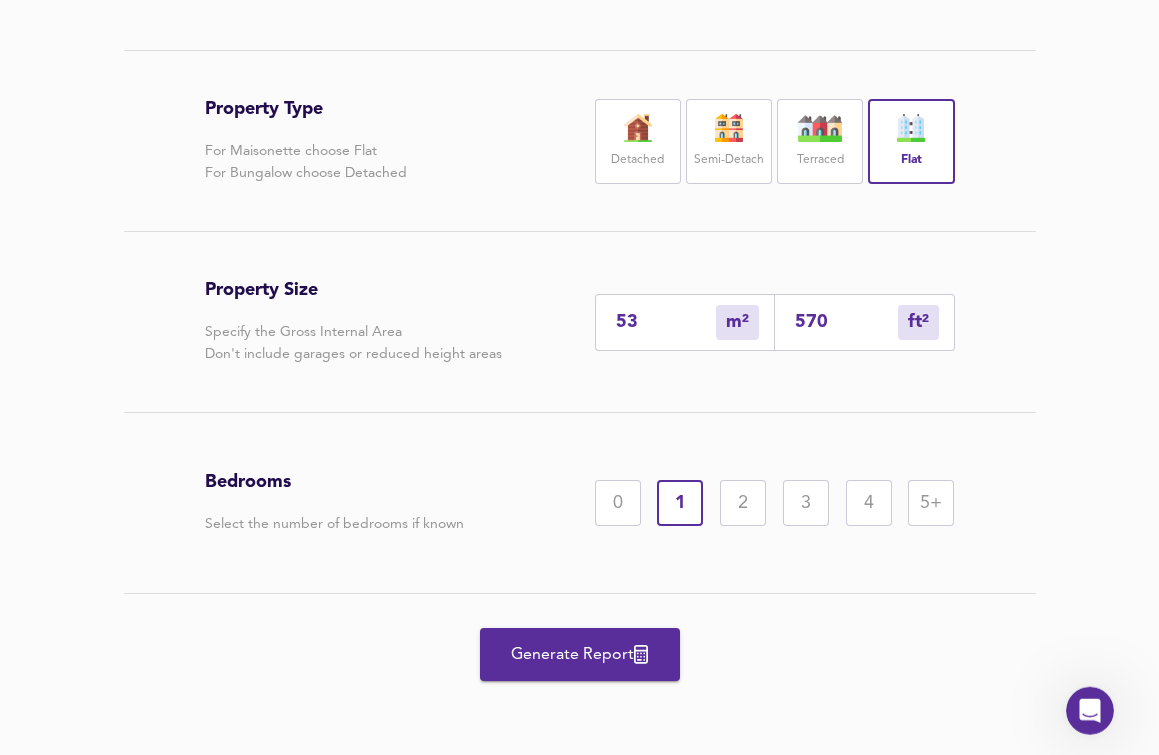 scroll, scrollTop: 408, scrollLeft: 0, axis: vertical 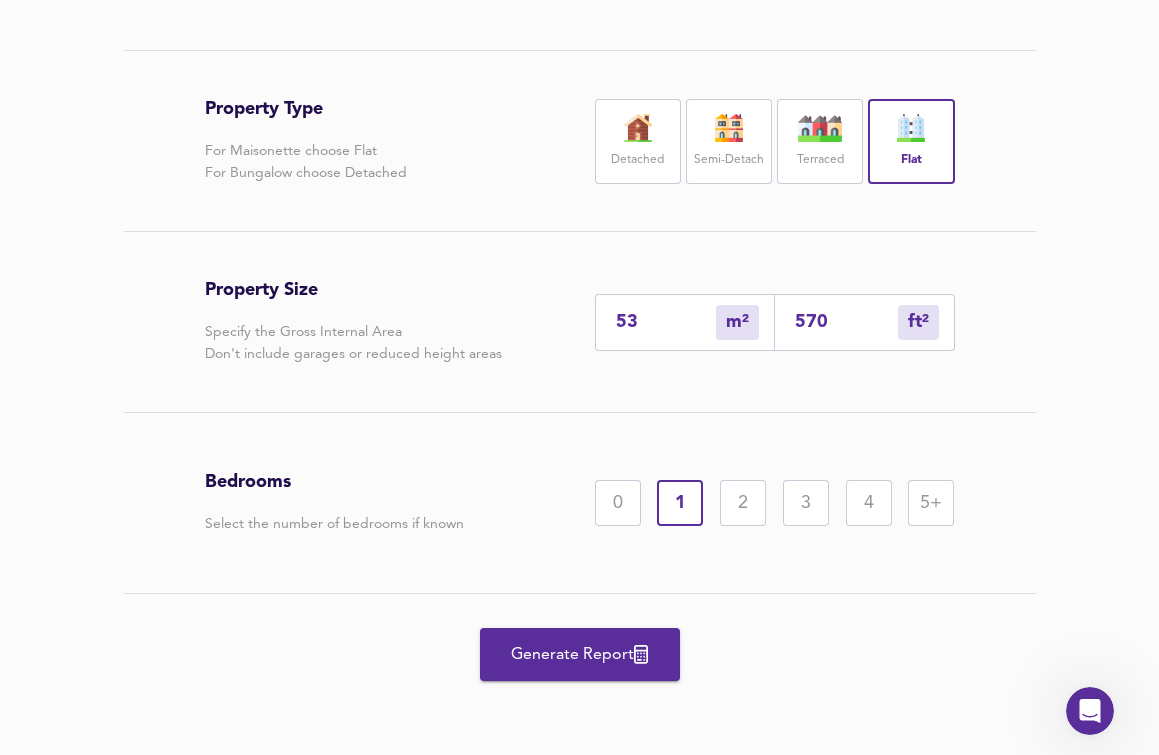 type on "53" 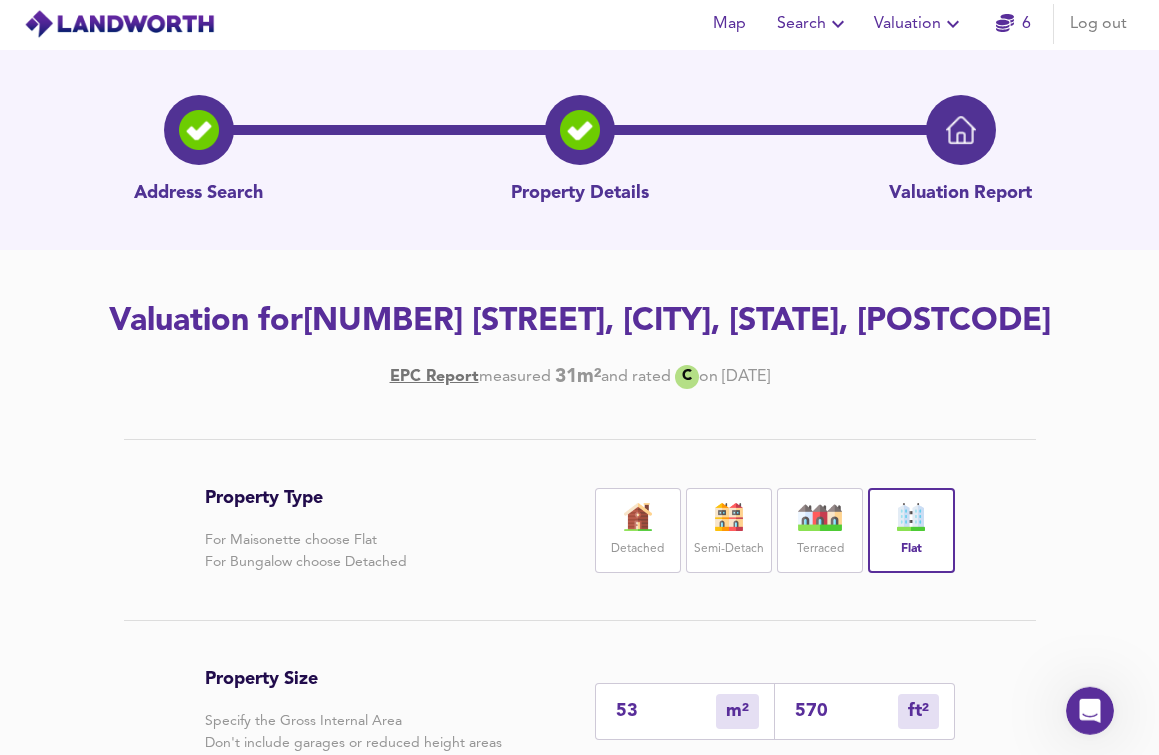 scroll, scrollTop: 0, scrollLeft: 0, axis: both 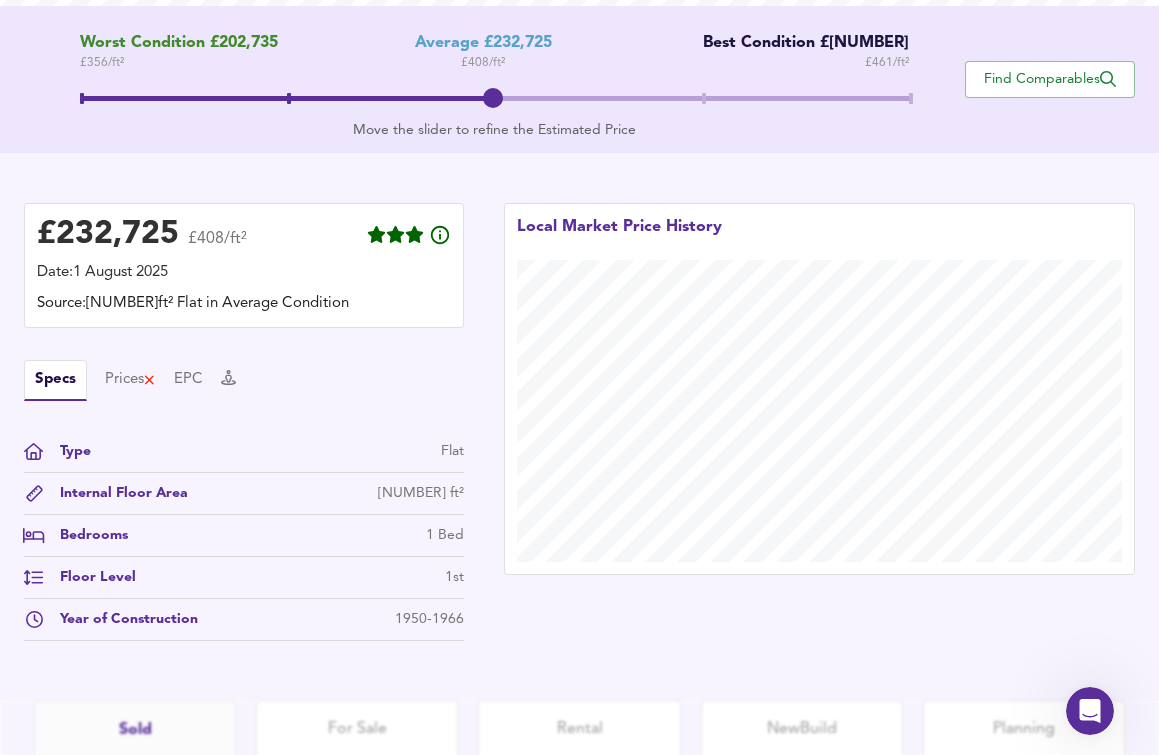 click on "Worst Condition   £202,735 £ 356 / ft² Average   £232,725 £ 408 / ft² Best Condition   £262,716 £ 461 / ft² Move the slider to refine the Estimated Price Find Comparables" at bounding box center [579, 79] 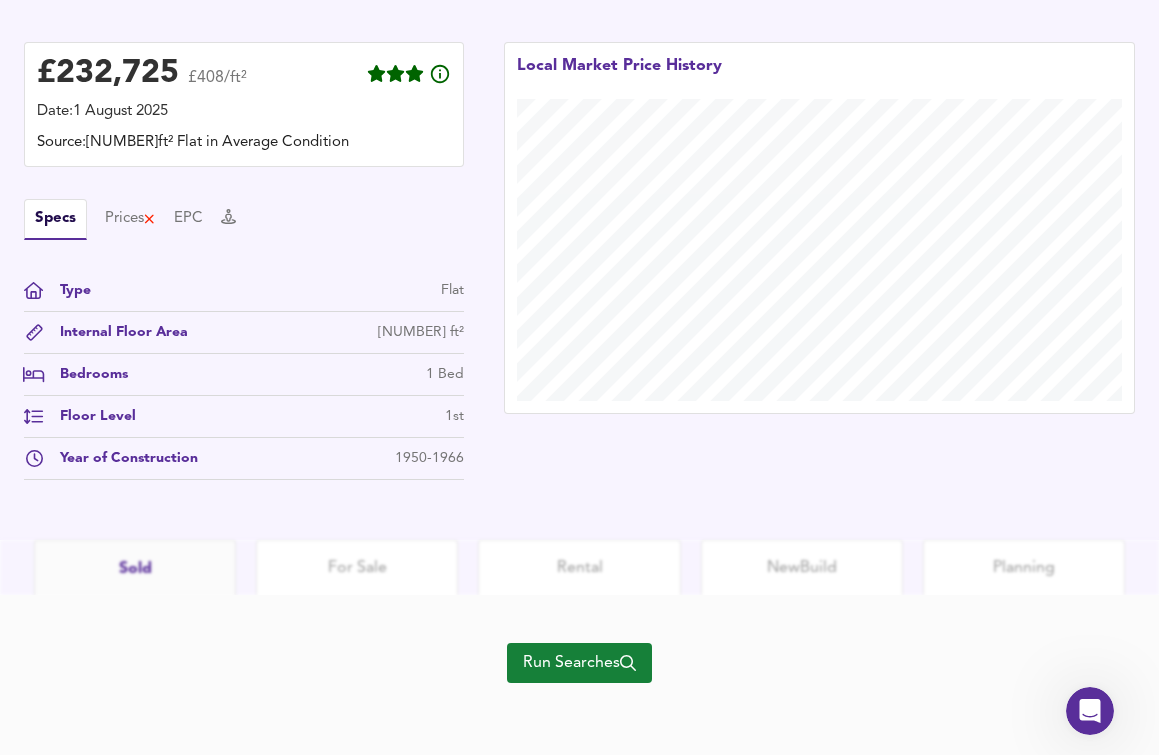 click on "Run Searches" at bounding box center (579, 663) 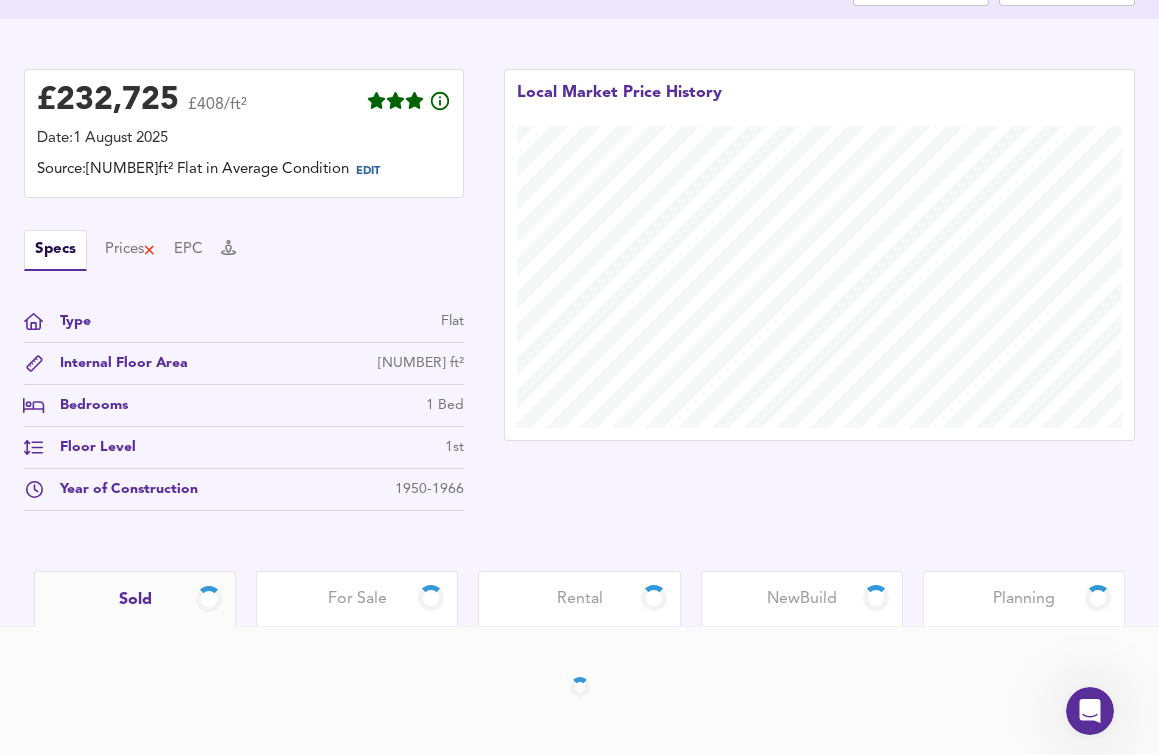 scroll, scrollTop: 459, scrollLeft: 0, axis: vertical 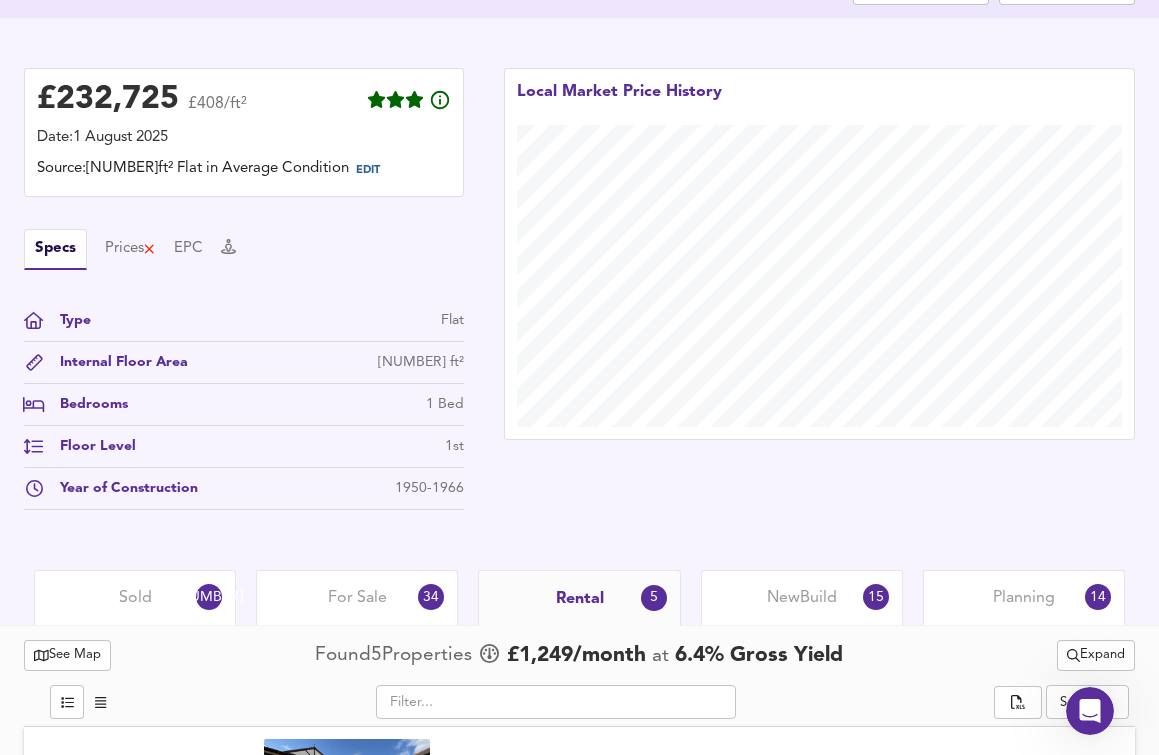 click on "£ 232,725   £408/ft²   Date:  1 August 2025 Source:  570ft² Flat in Average Condition EDIT Specs Prices   EPC Type Flat Internal Floor Area 570 ft² Bedrooms 1 Bed Floor Level 1st Year of Construction 1950-1966   Local Market Price History" at bounding box center (579, 294) 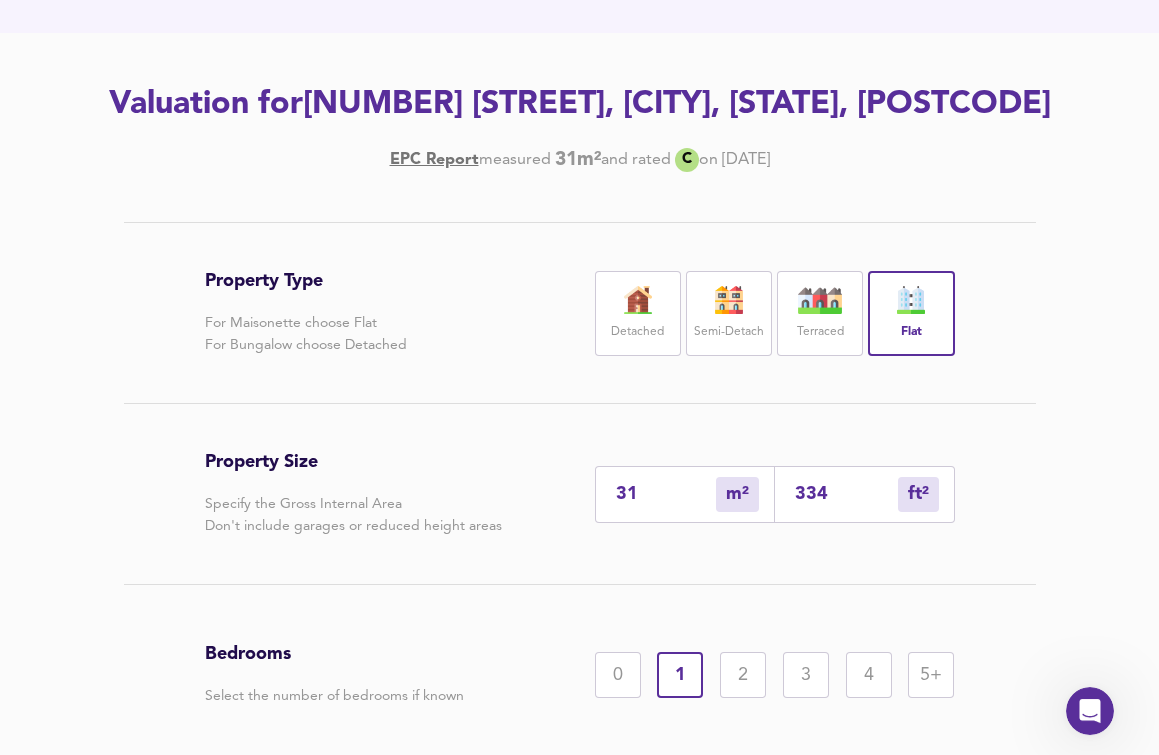 scroll, scrollTop: 306, scrollLeft: 0, axis: vertical 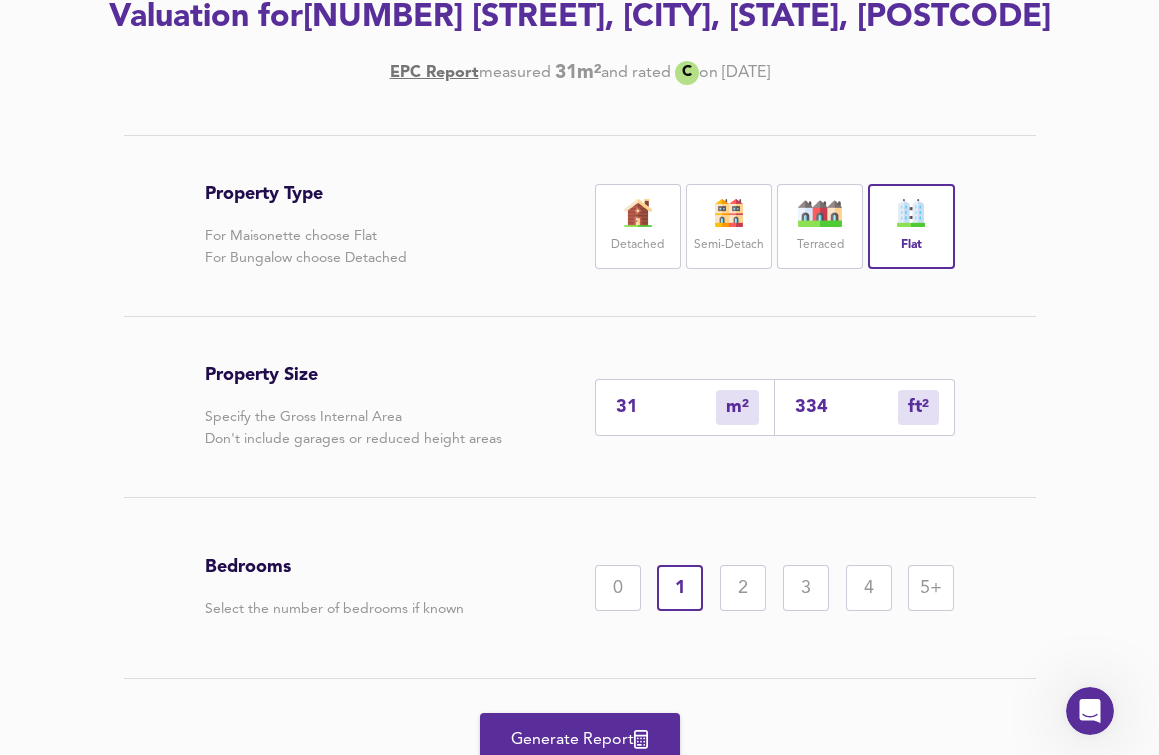drag, startPoint x: 650, startPoint y: 455, endPoint x: 572, endPoint y: 439, distance: 79.624115 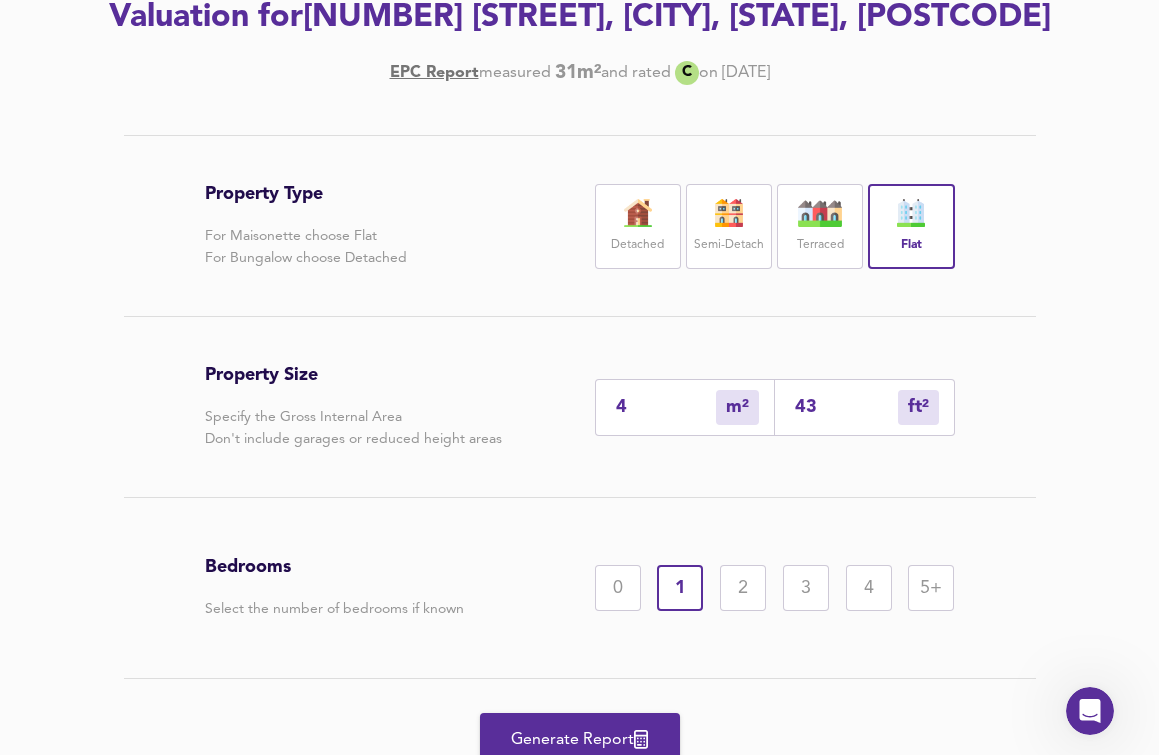 type on "42" 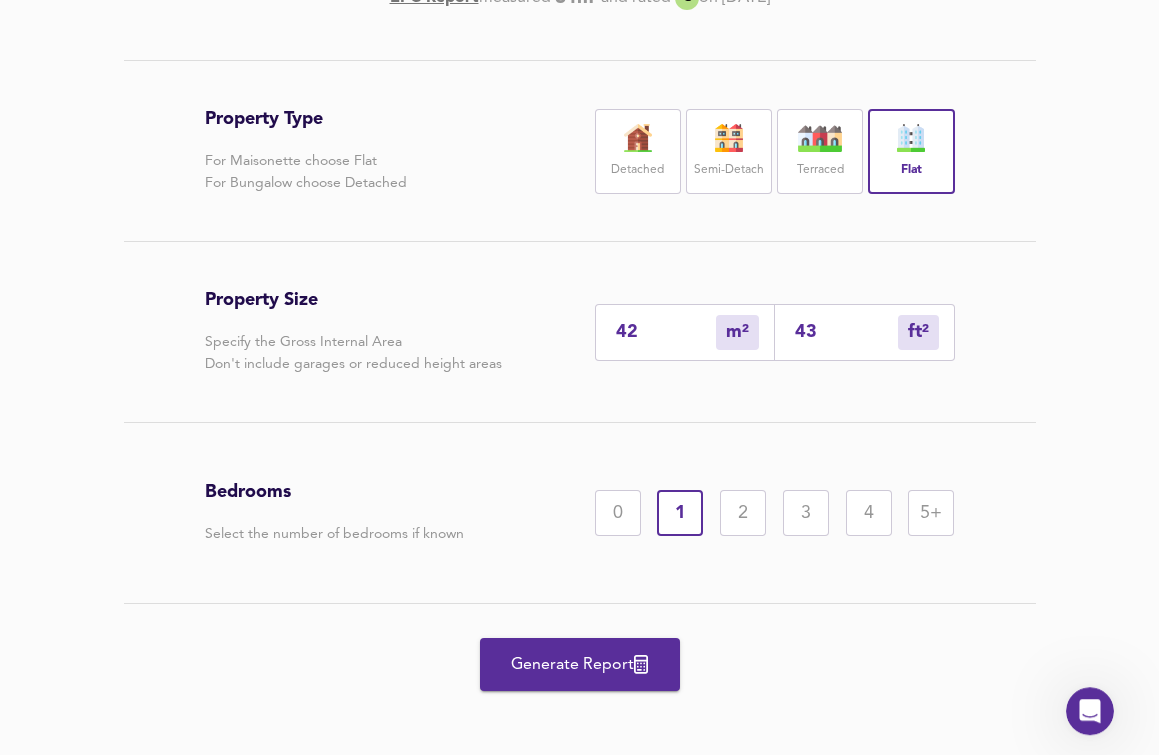scroll, scrollTop: 435, scrollLeft: 0, axis: vertical 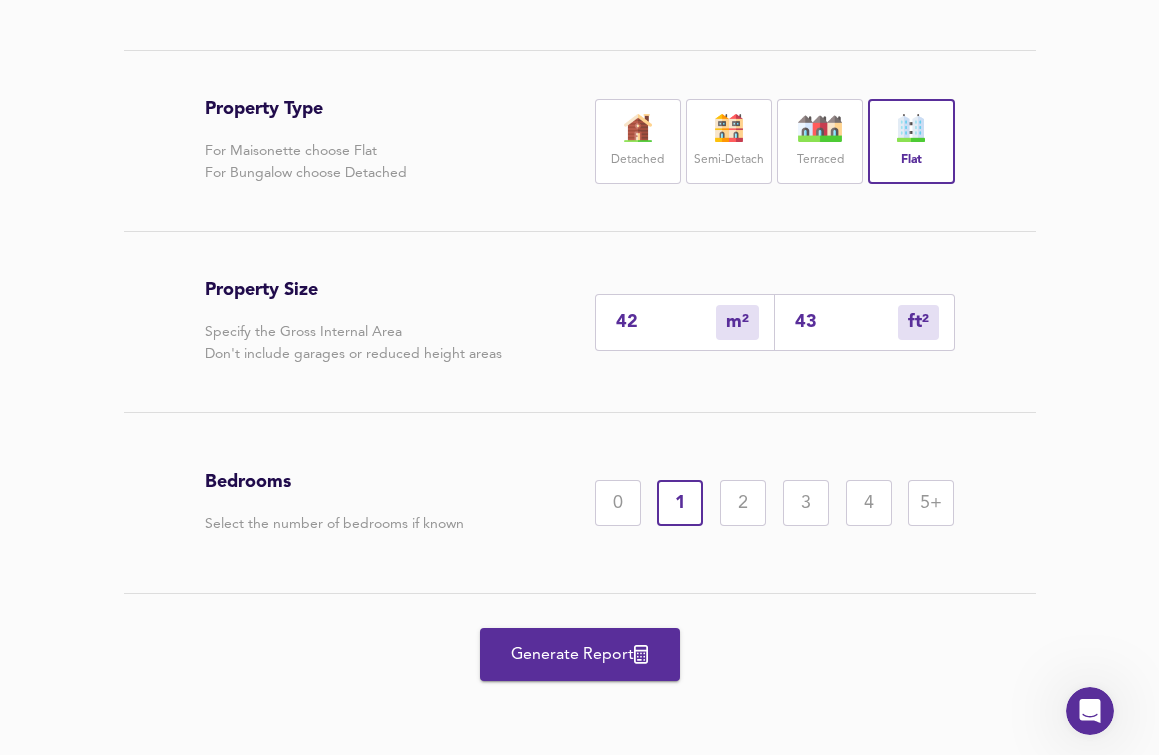 type on "42" 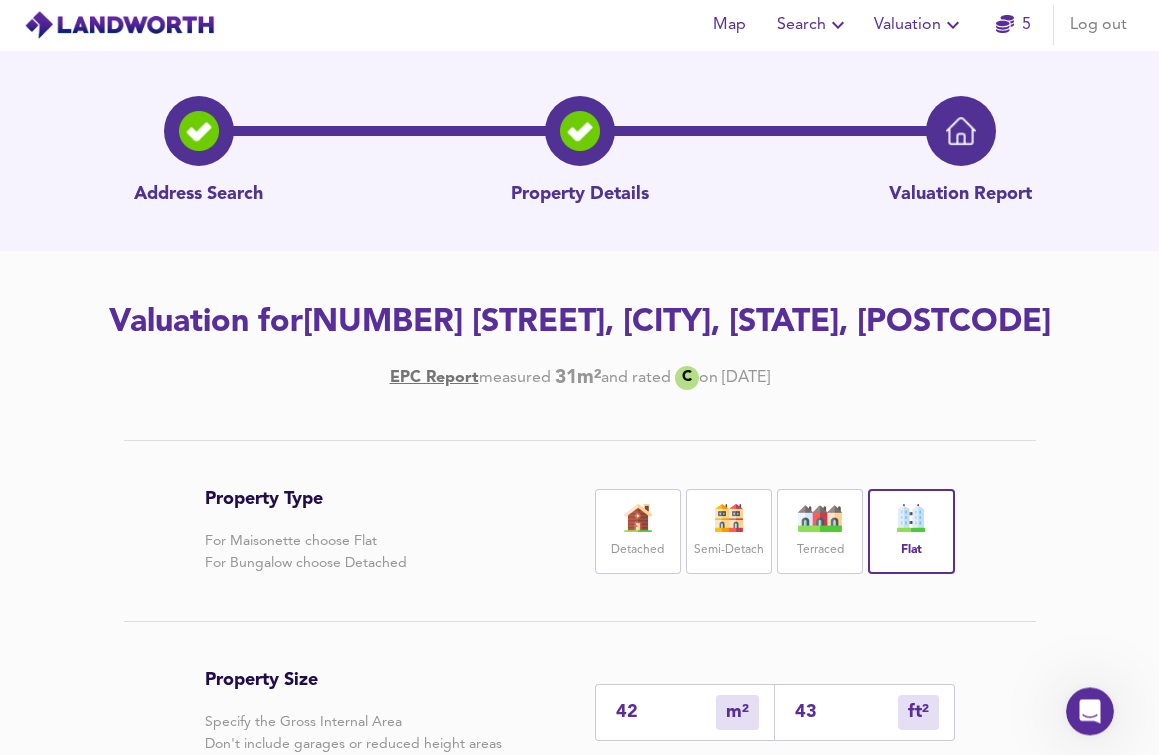 scroll, scrollTop: 0, scrollLeft: 0, axis: both 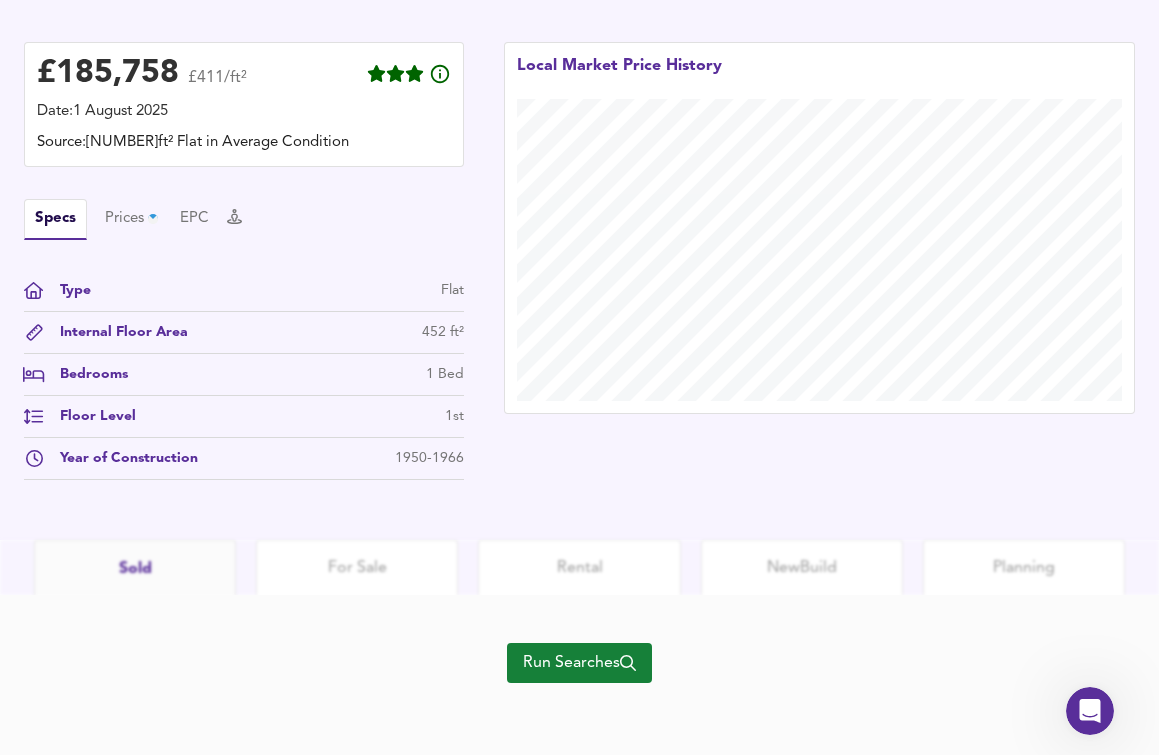 click on "Run Searches" at bounding box center [579, 663] 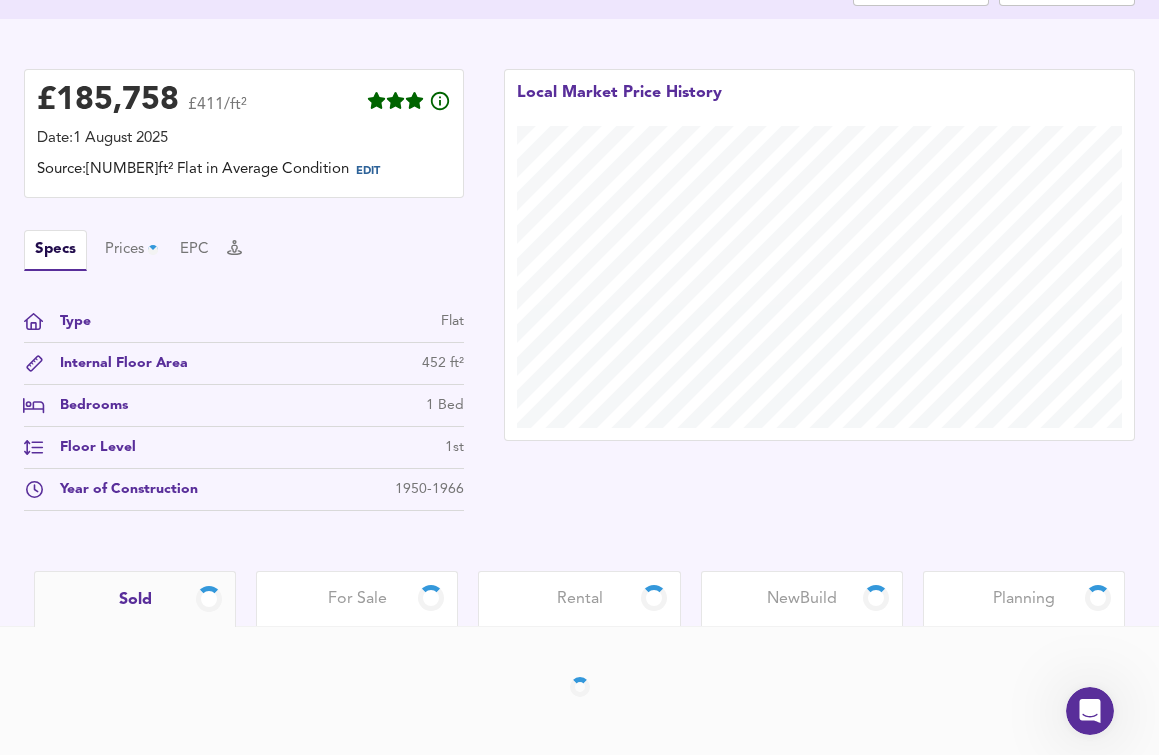 scroll, scrollTop: 459, scrollLeft: 0, axis: vertical 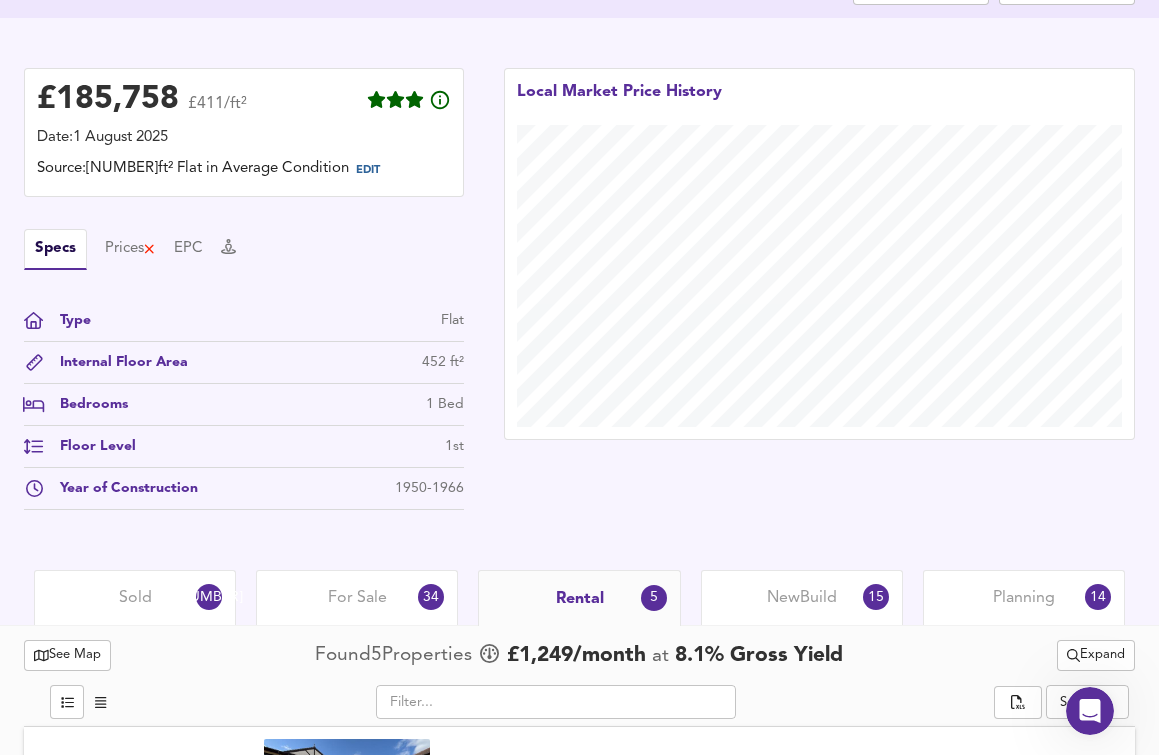 click on "Local Market Price History" at bounding box center [819, 294] 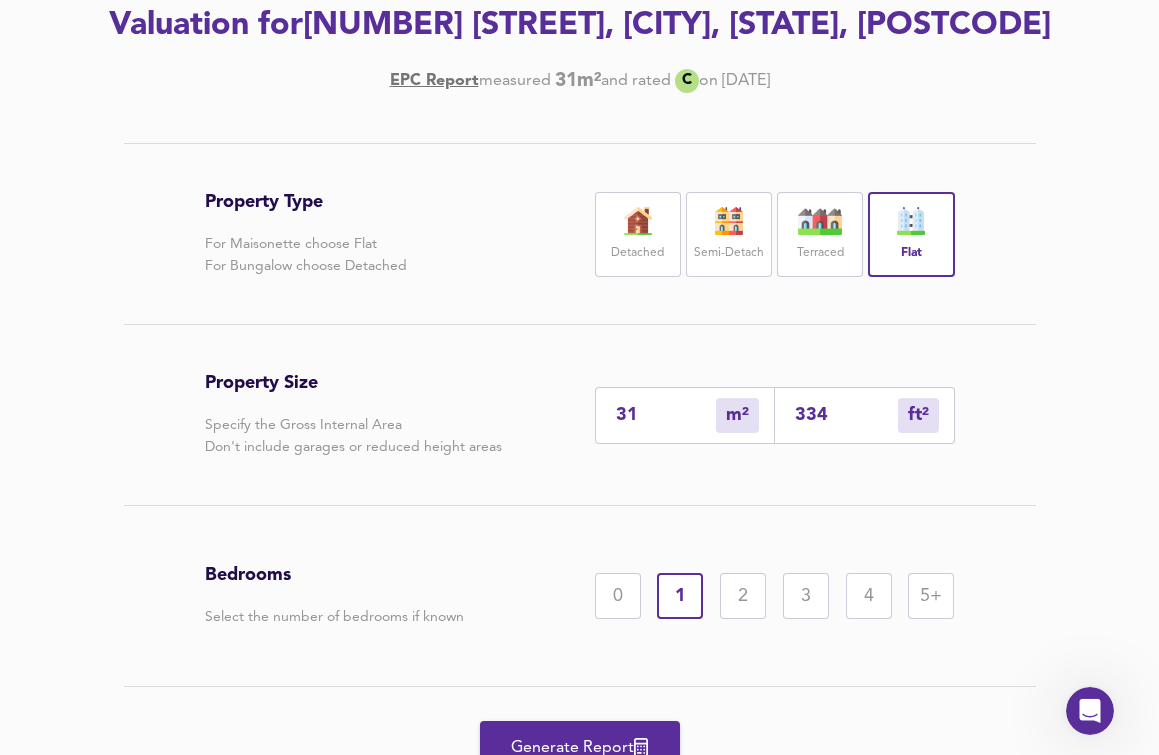 scroll, scrollTop: 306, scrollLeft: 0, axis: vertical 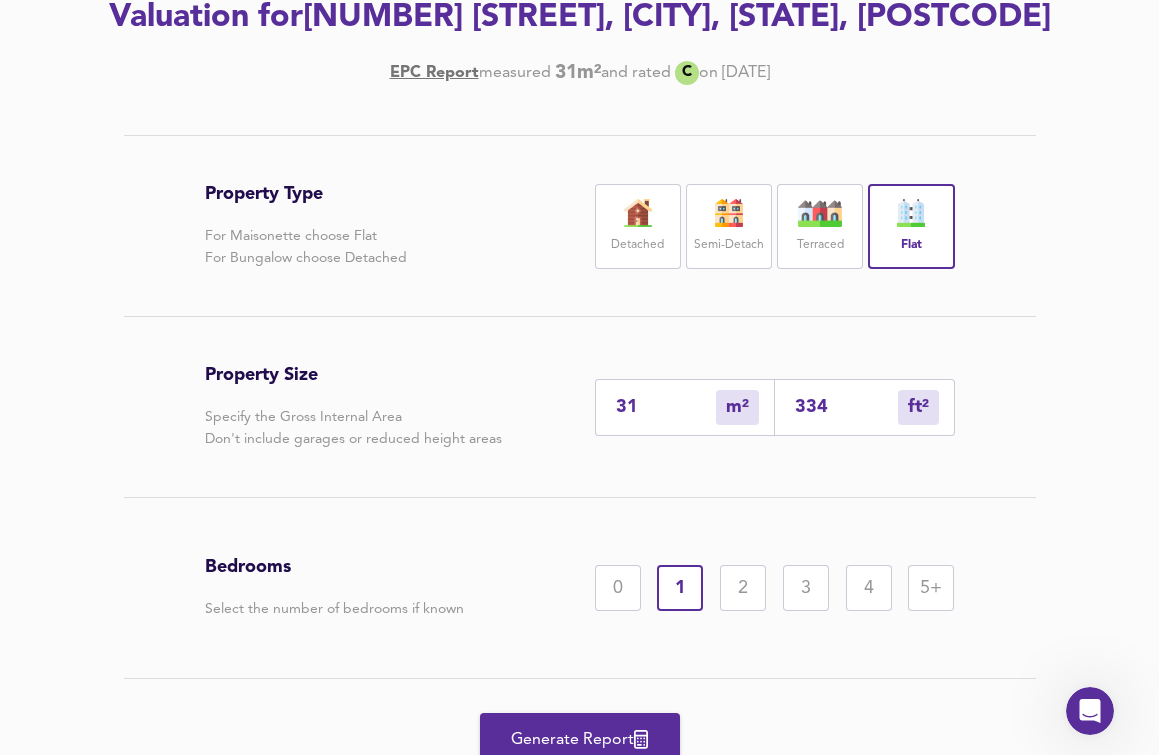 click on "Valuation for  1 New North House, 78 Ongar Road, Brentwood, Essex, CM15 9BB EPC Report  measured   31 m²  and rated   C  on   7 November 2019" at bounding box center [579, 40] 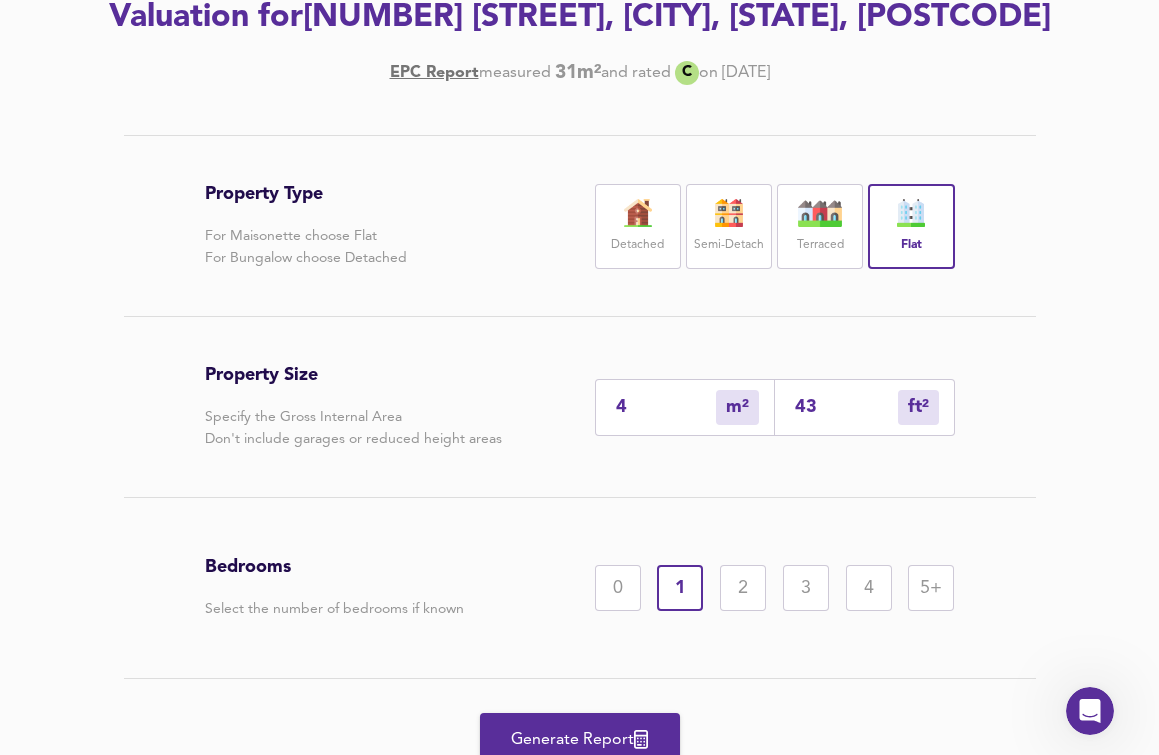 type on "40" 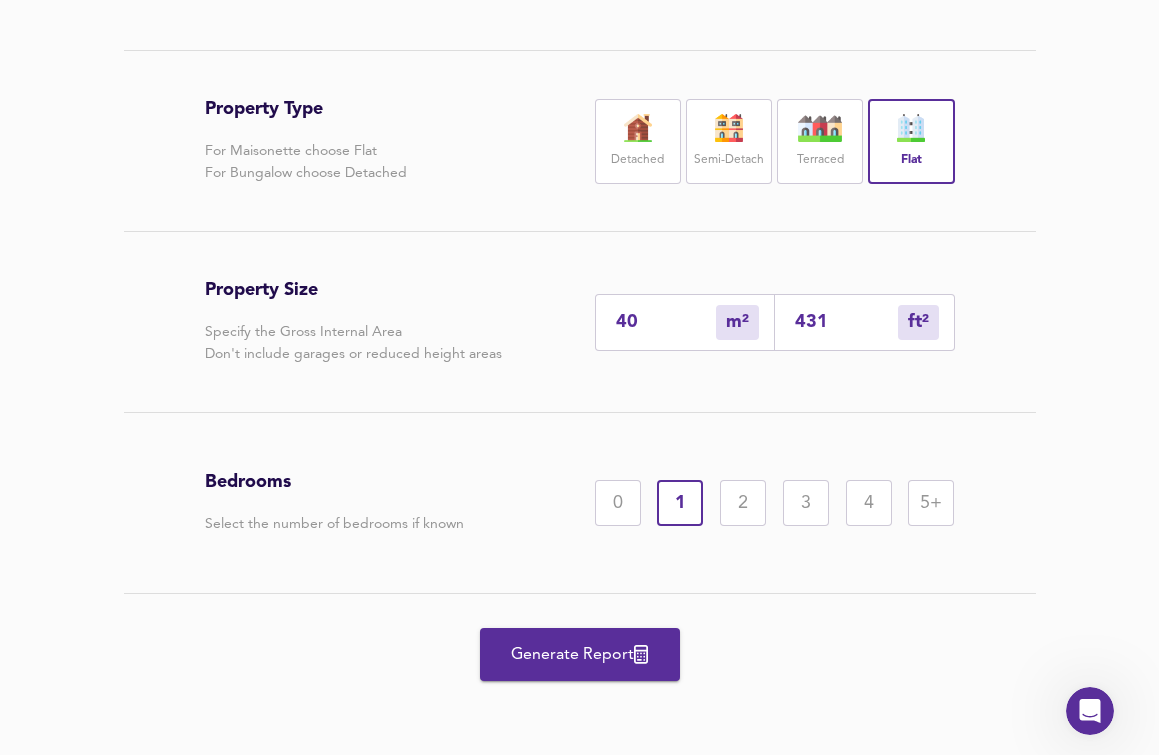 type on "40" 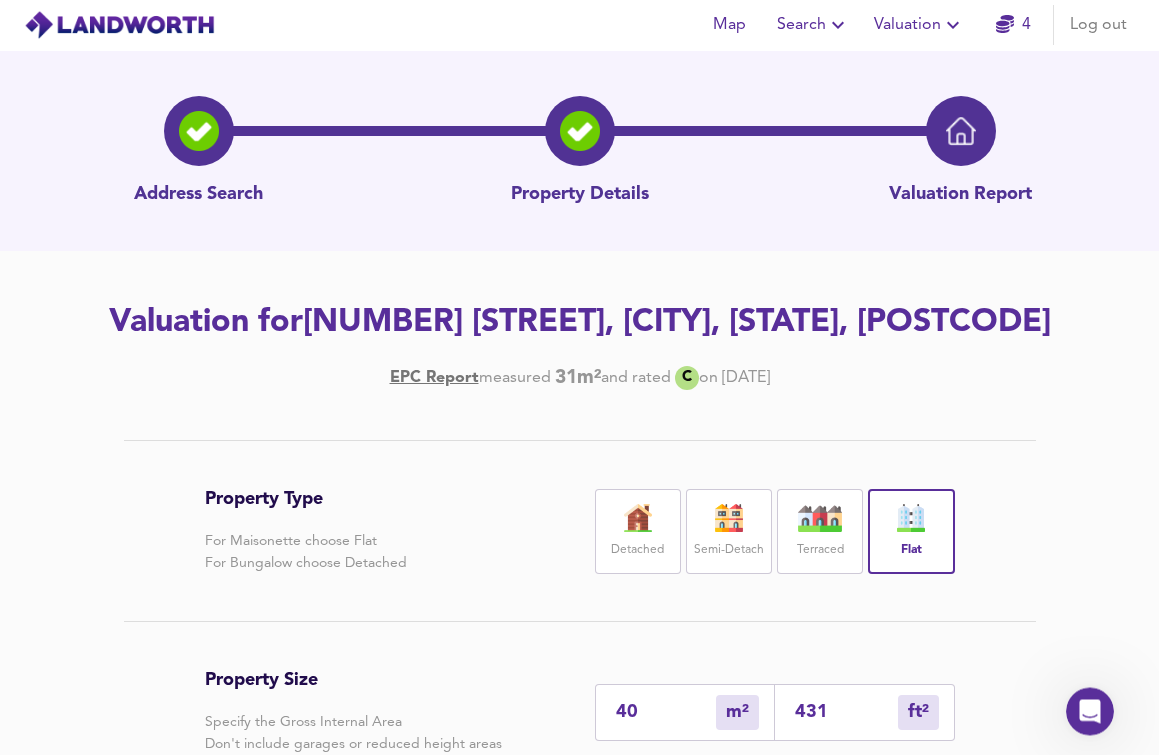 scroll, scrollTop: 0, scrollLeft: 0, axis: both 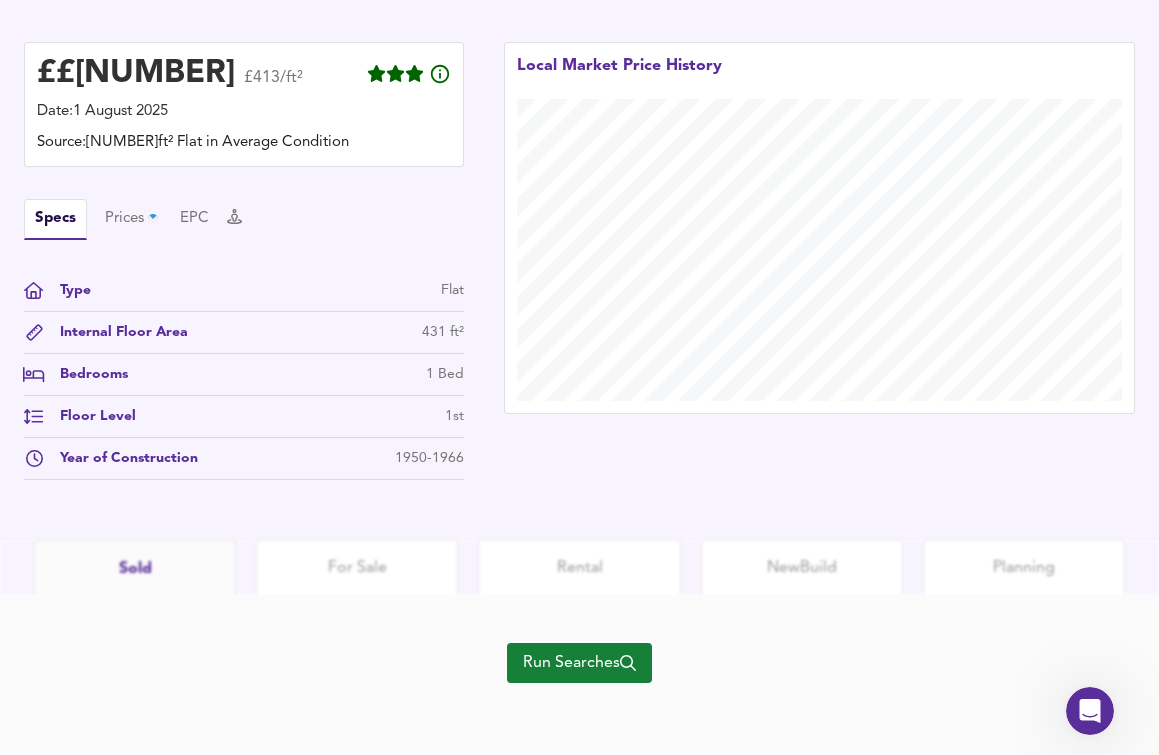 click on "Run Searches" at bounding box center [579, 663] 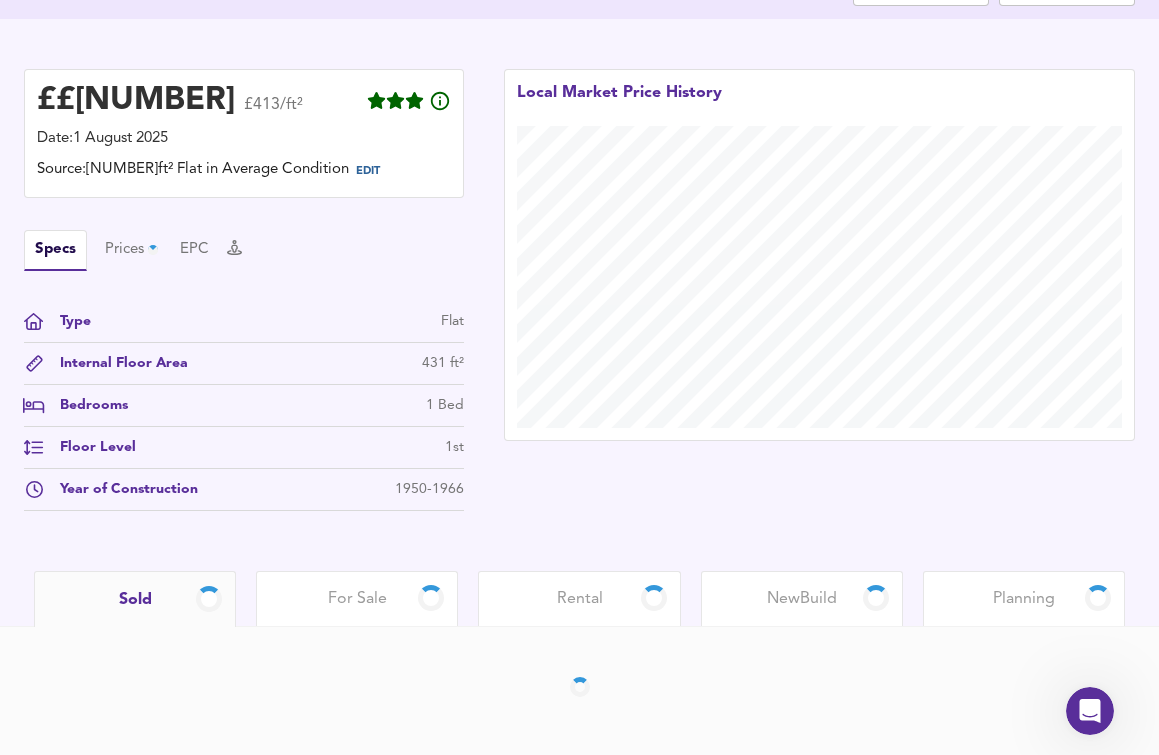 scroll, scrollTop: 459, scrollLeft: 0, axis: vertical 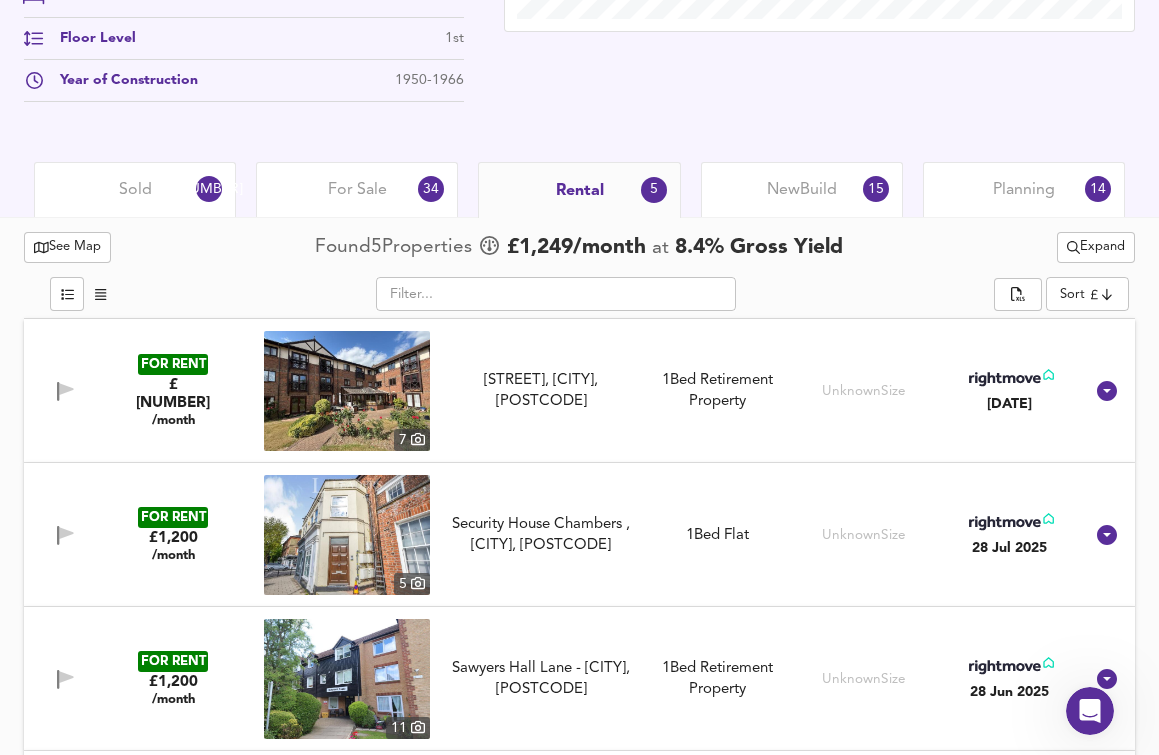 click on "Local Market Price History" at bounding box center [819, -114] 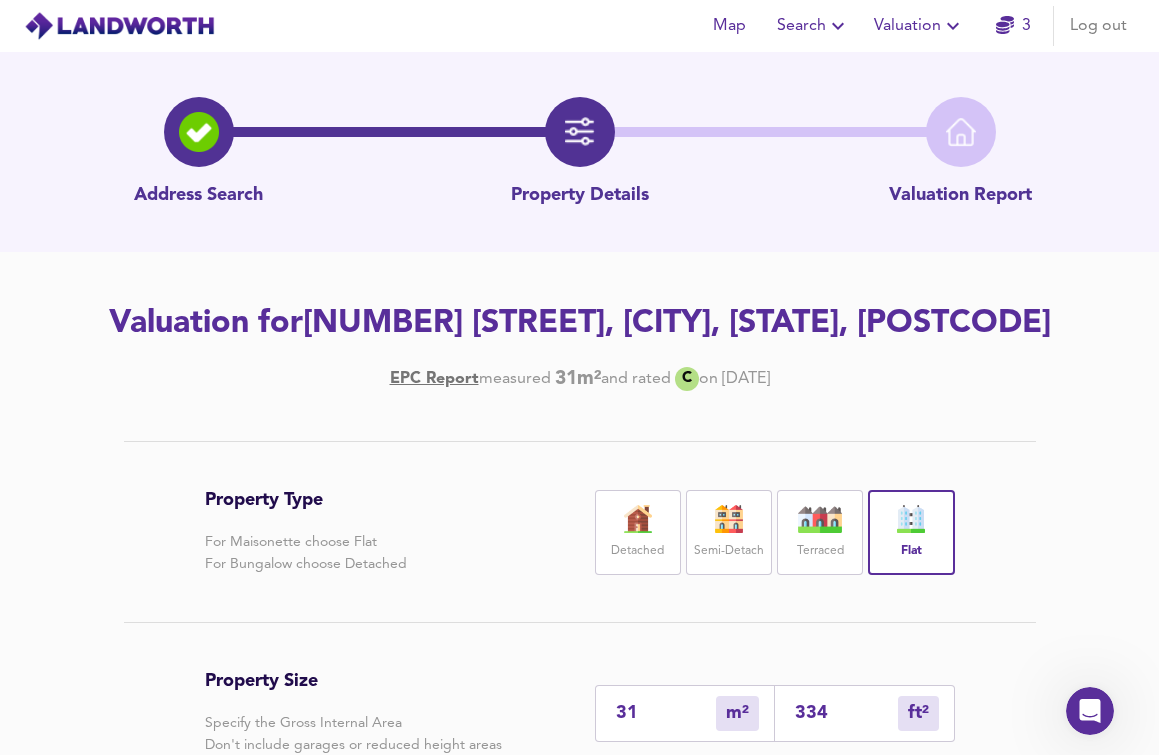 scroll, scrollTop: 306, scrollLeft: 0, axis: vertical 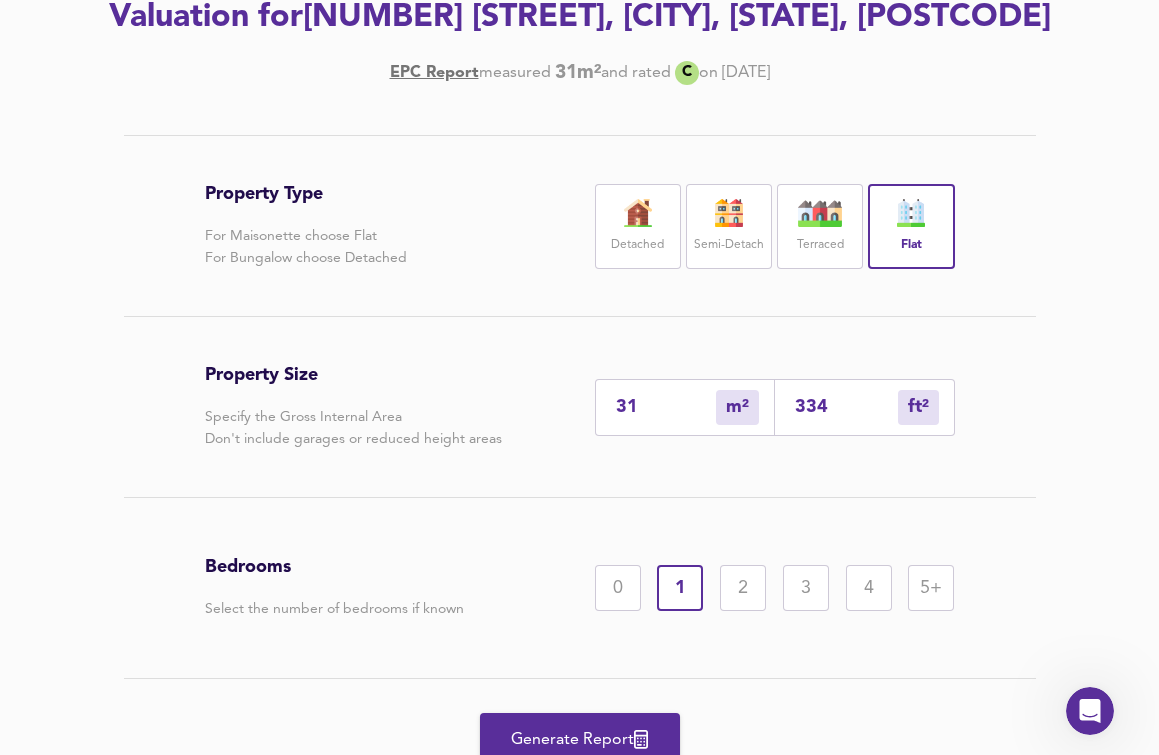 drag, startPoint x: 646, startPoint y: 452, endPoint x: 515, endPoint y: 456, distance: 131.06105 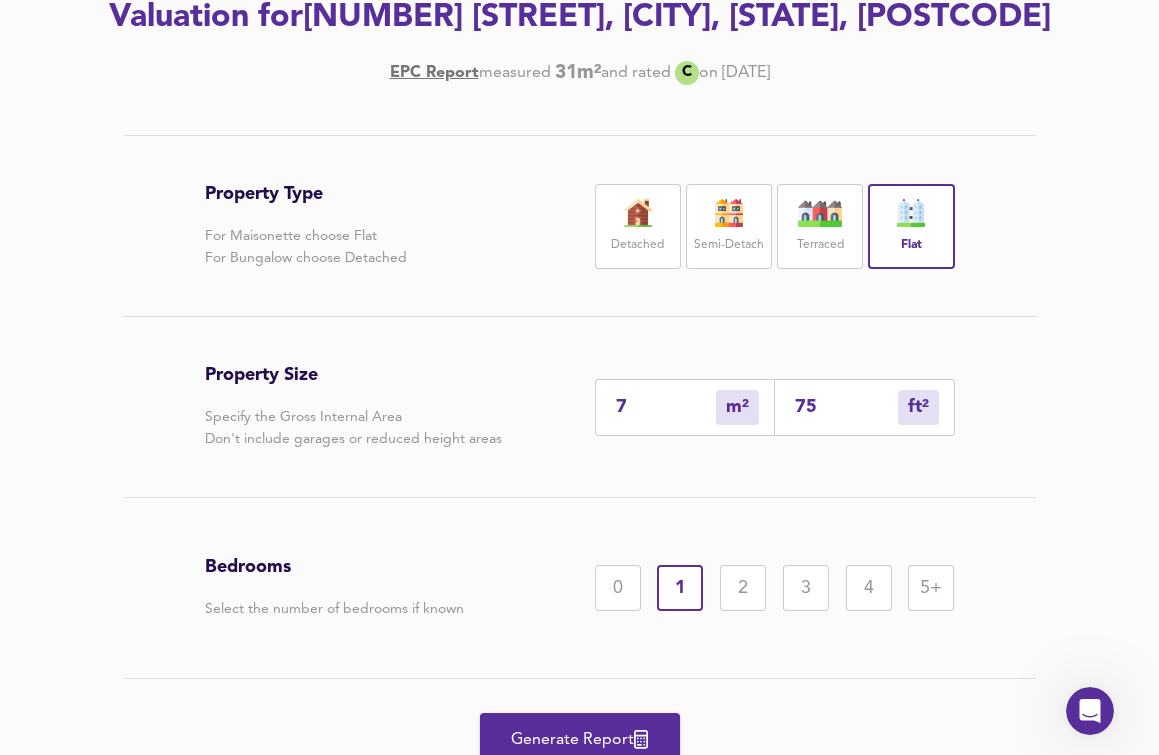 type on "78" 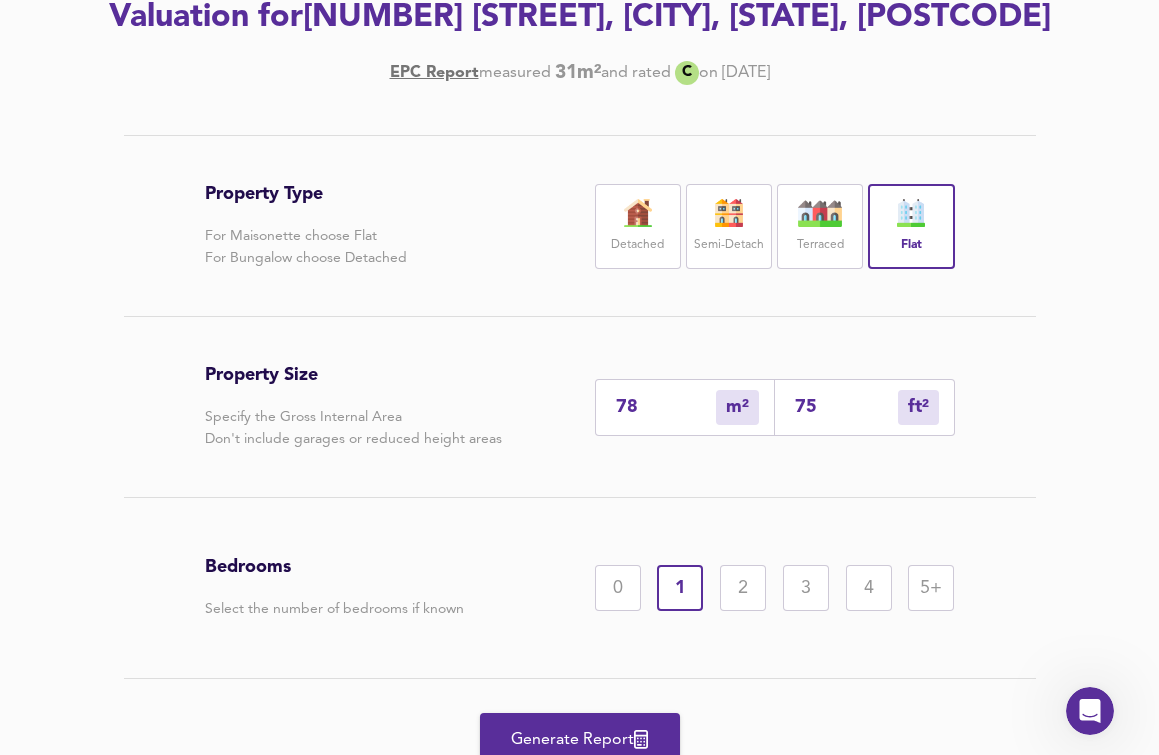 type on "78" 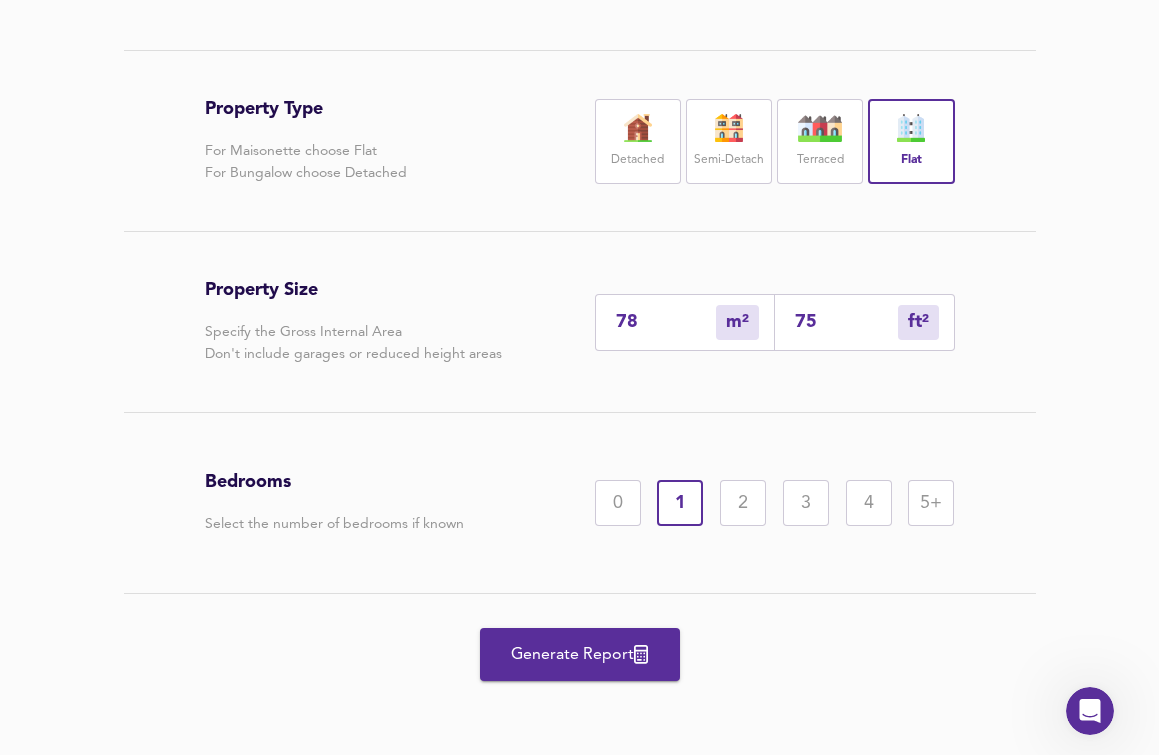 click on "Generate Report" at bounding box center [580, 655] 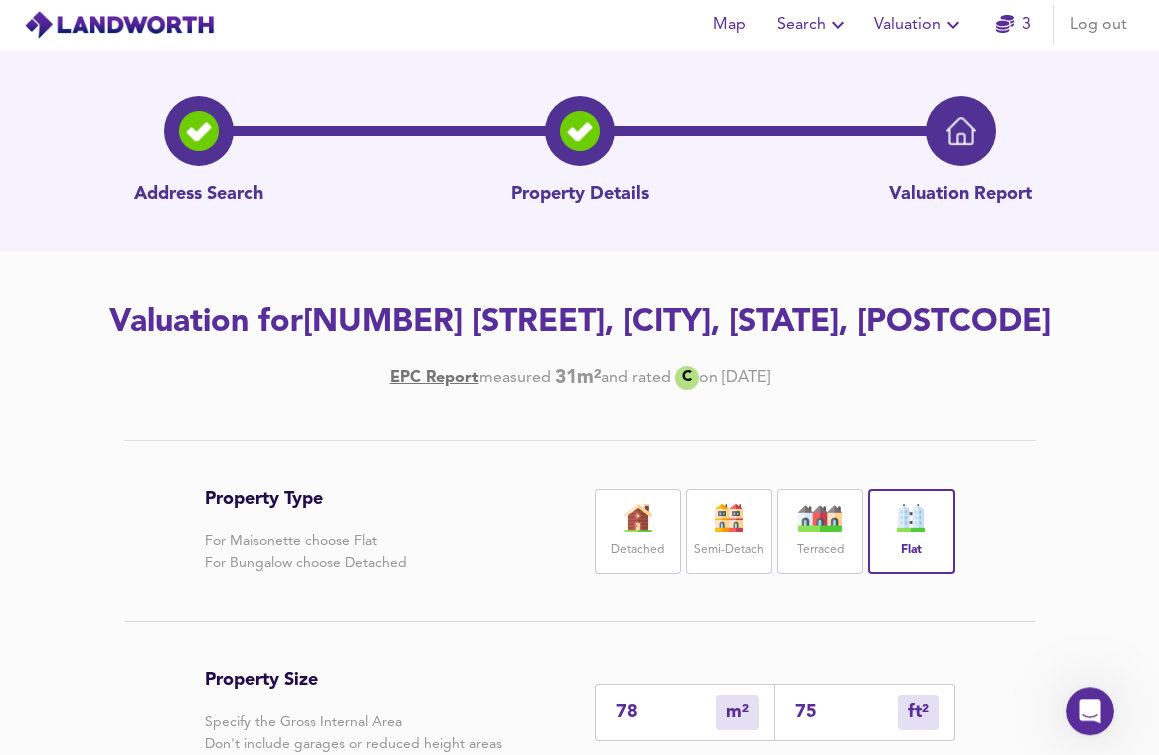 scroll, scrollTop: 0, scrollLeft: 0, axis: both 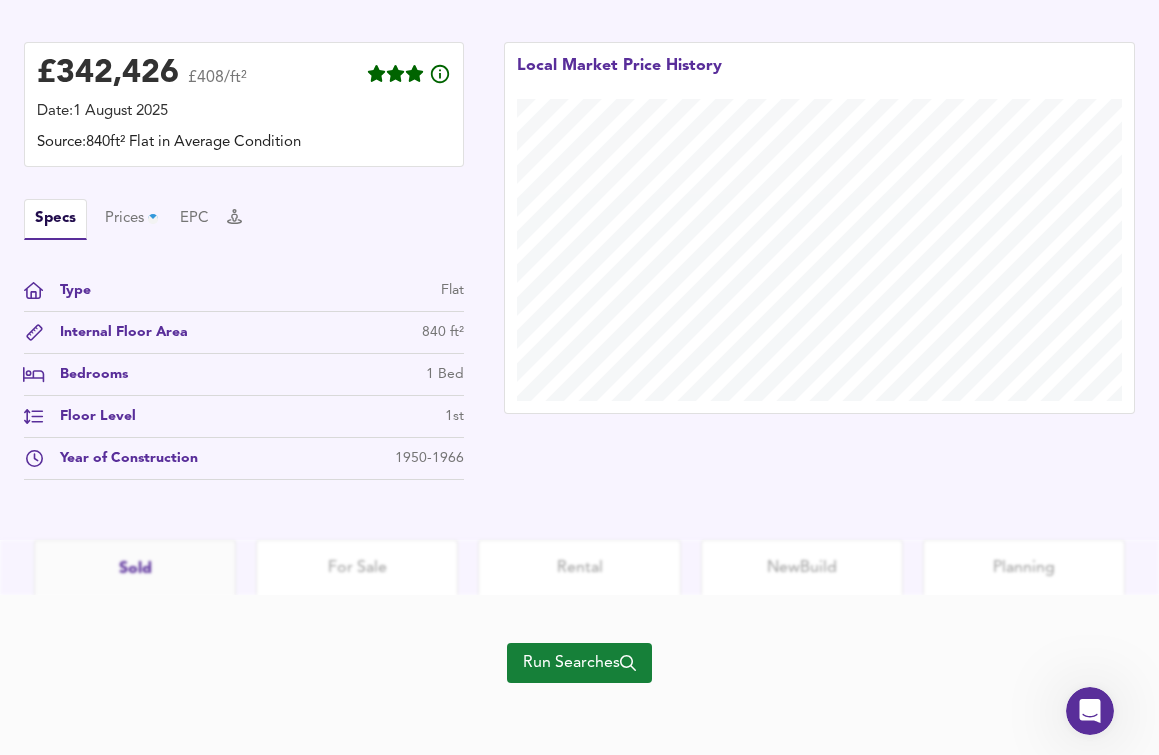 click on "Run Searches" at bounding box center (579, 663) 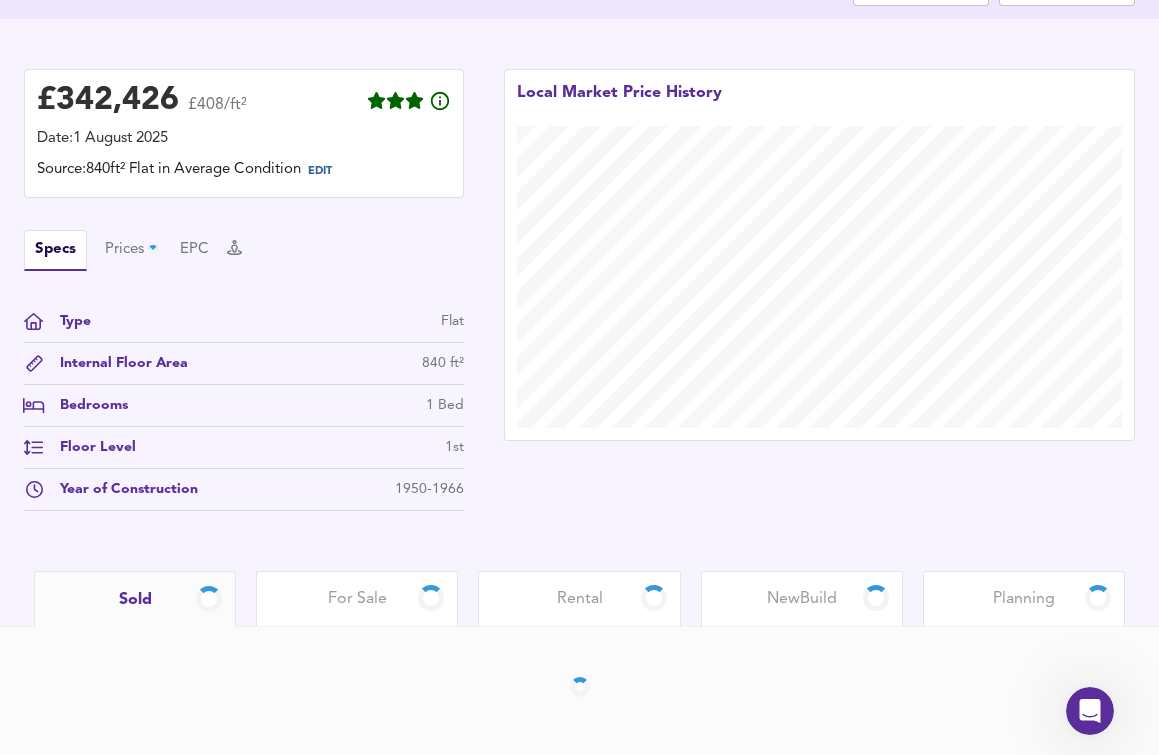 scroll, scrollTop: 459, scrollLeft: 0, axis: vertical 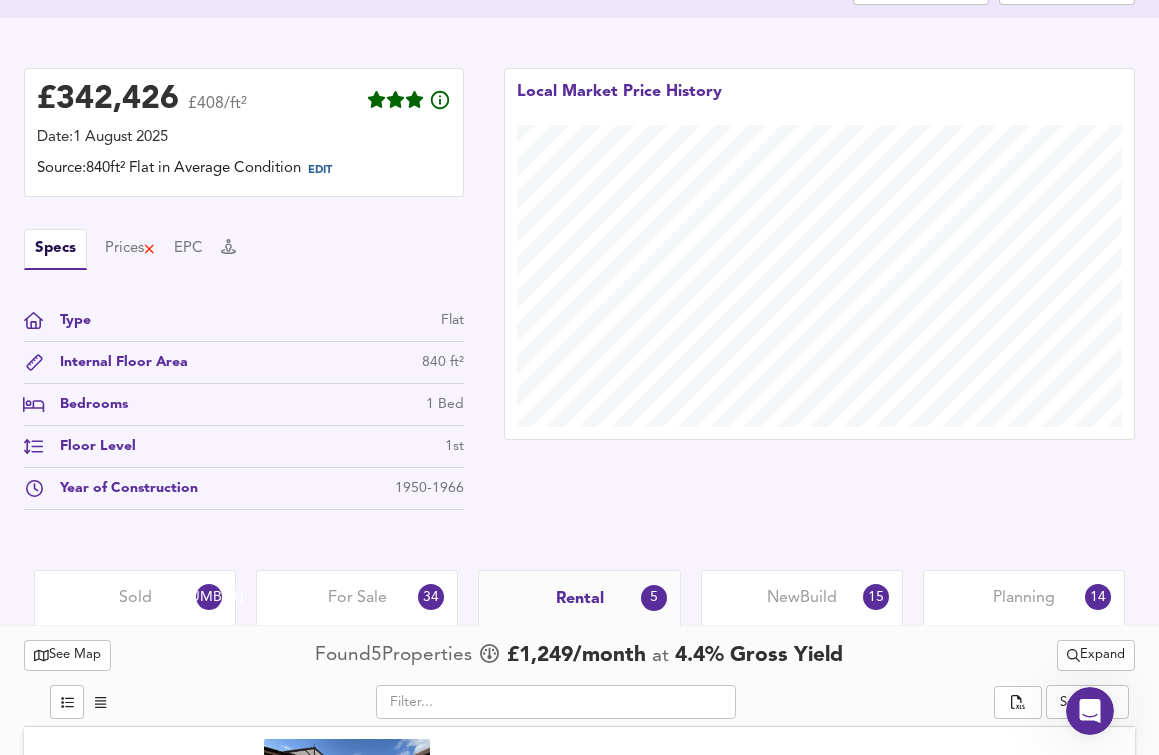 click on "Local Market Price History" at bounding box center (819, 294) 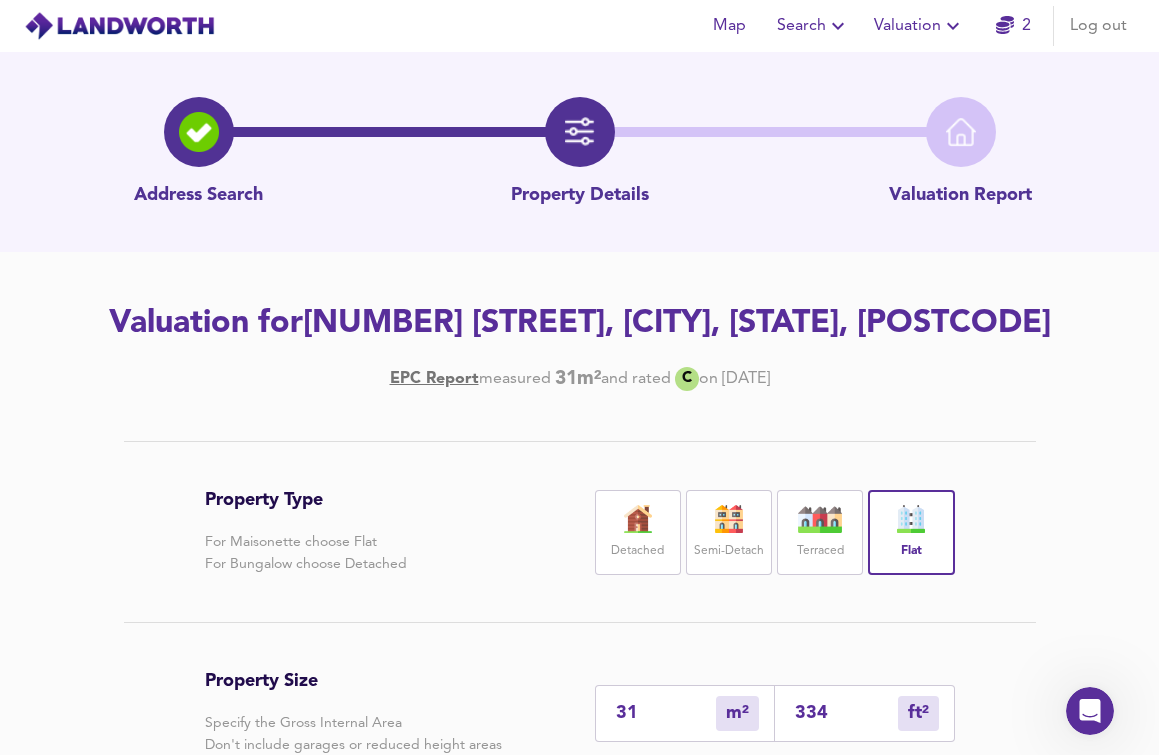 scroll, scrollTop: 306, scrollLeft: 0, axis: vertical 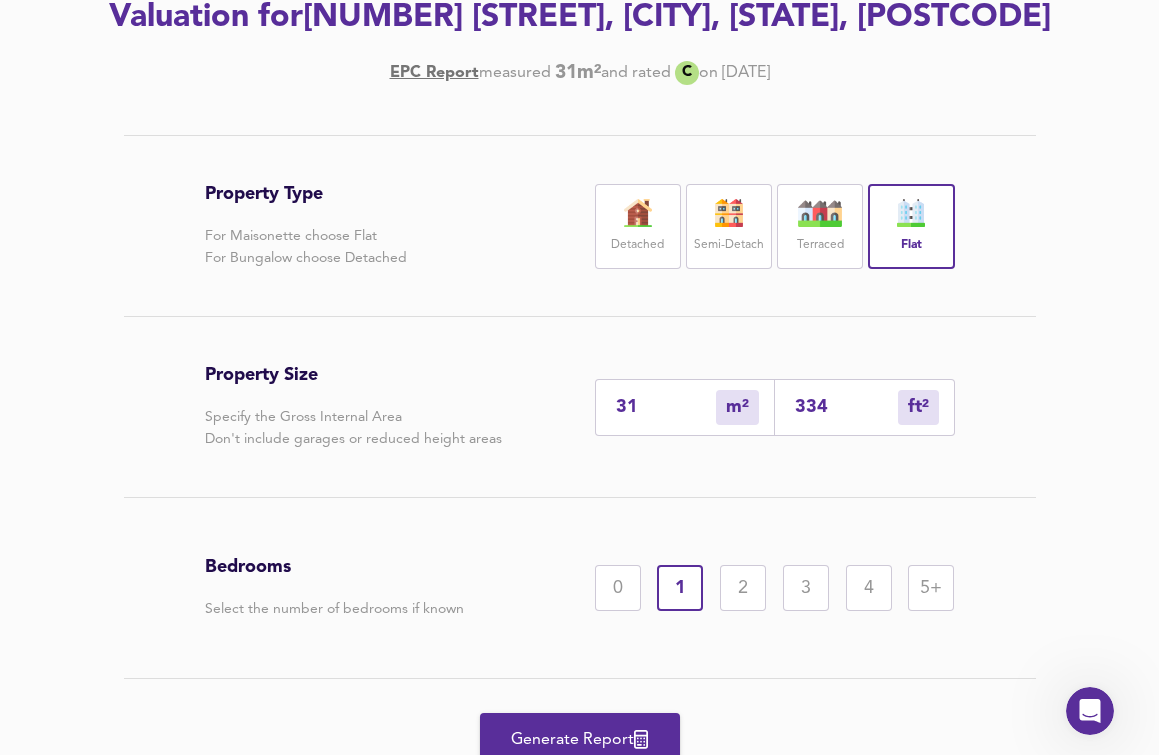 drag, startPoint x: 647, startPoint y: 461, endPoint x: 597, endPoint y: 442, distance: 53.488316 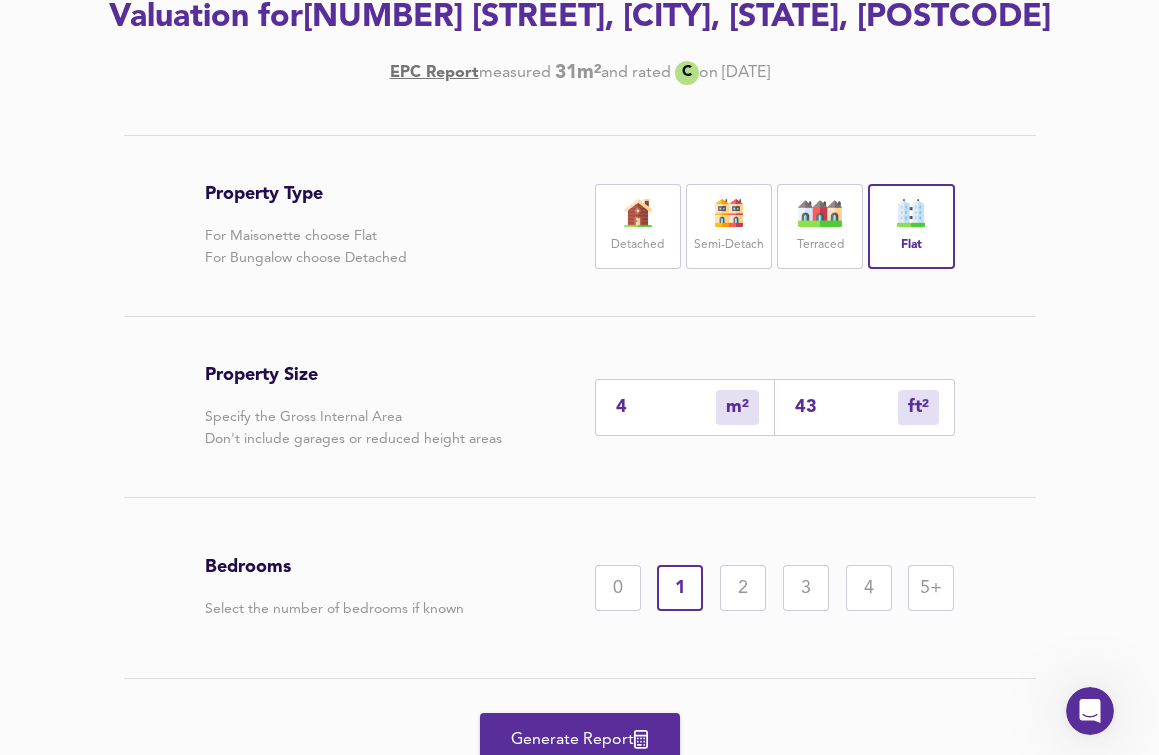 type on "40" 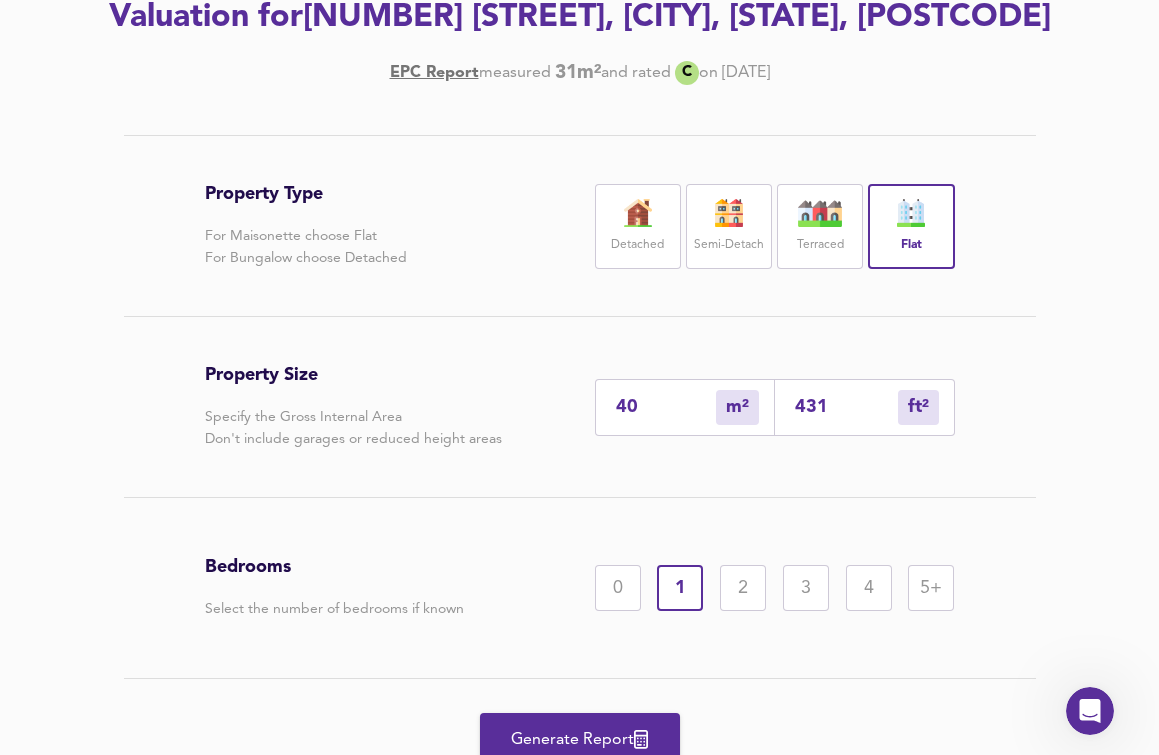 type on "40" 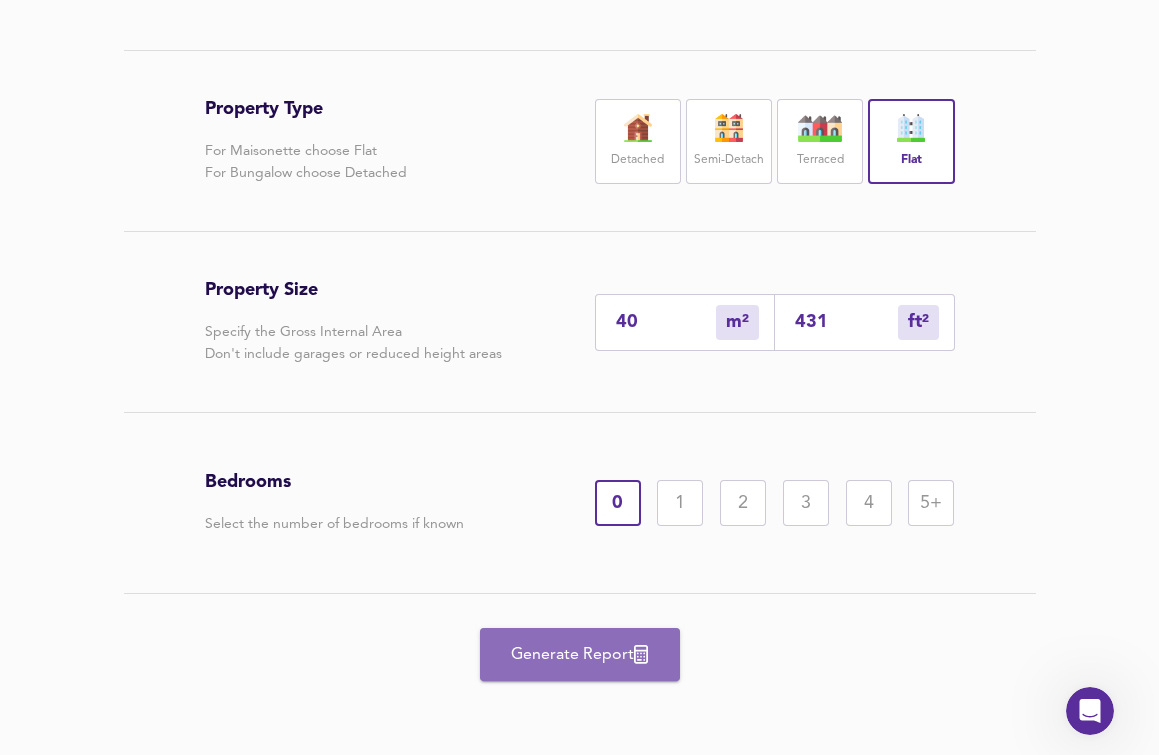click on "Generate Report" at bounding box center (580, 655) 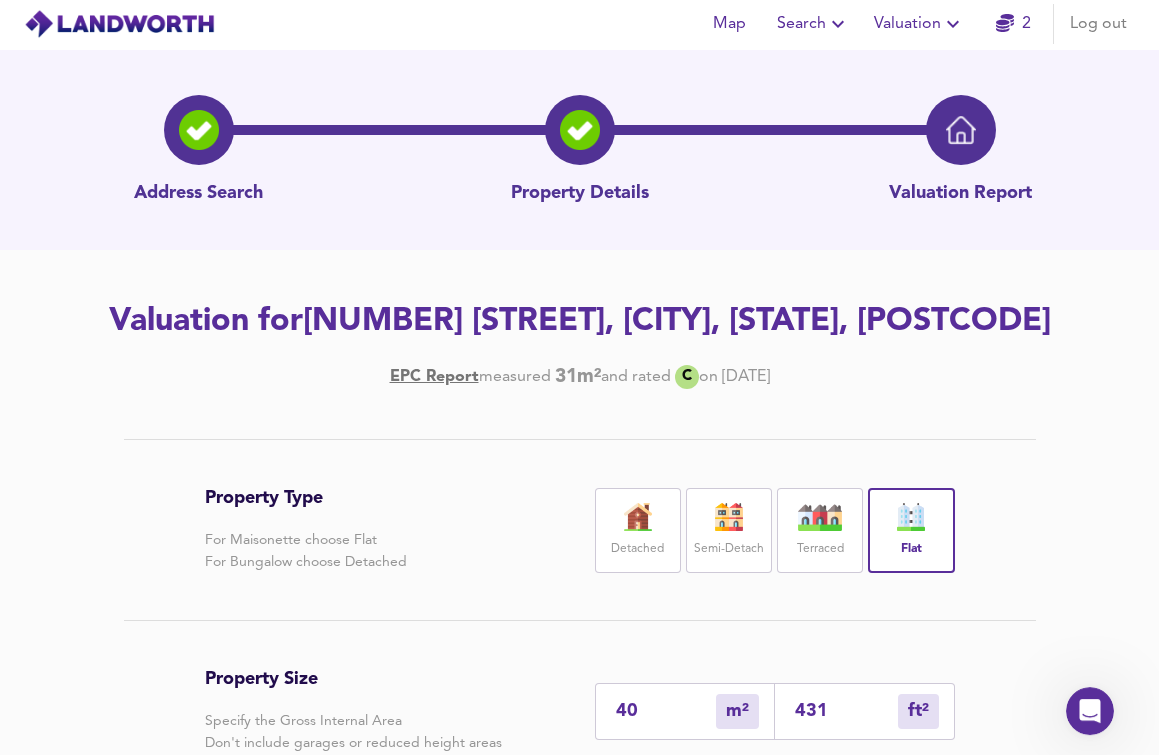 scroll, scrollTop: 0, scrollLeft: 0, axis: both 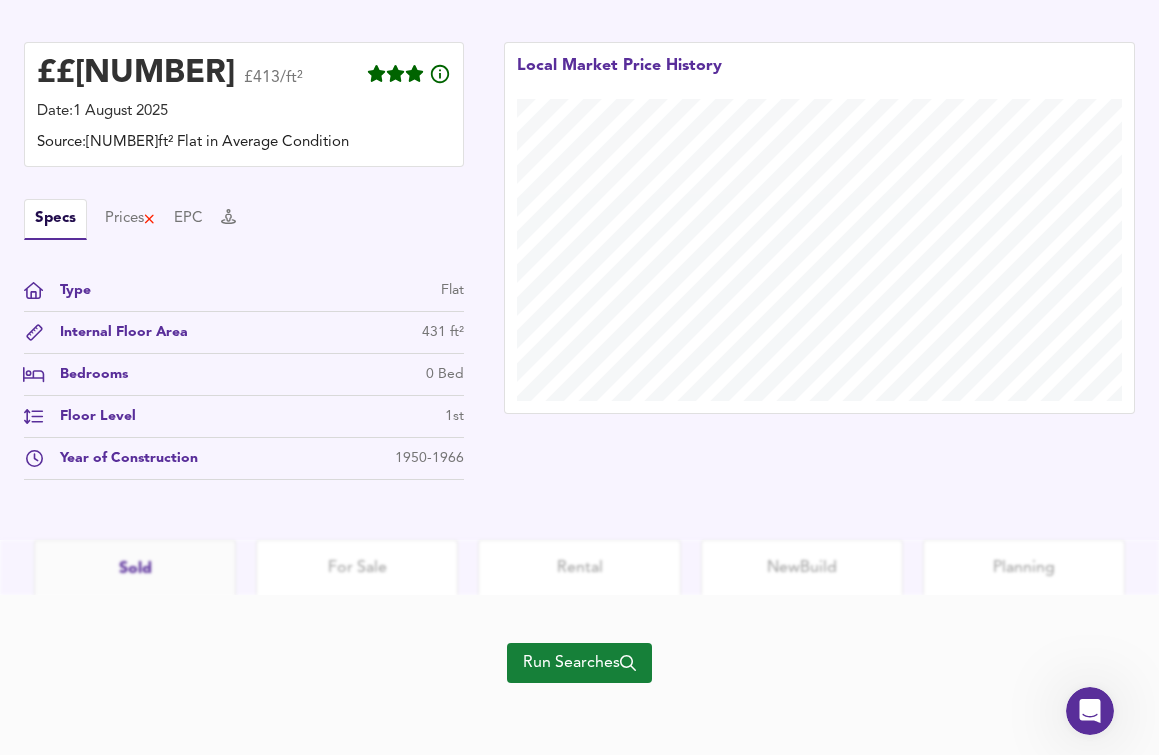 click on "Run Searches" at bounding box center [579, 663] 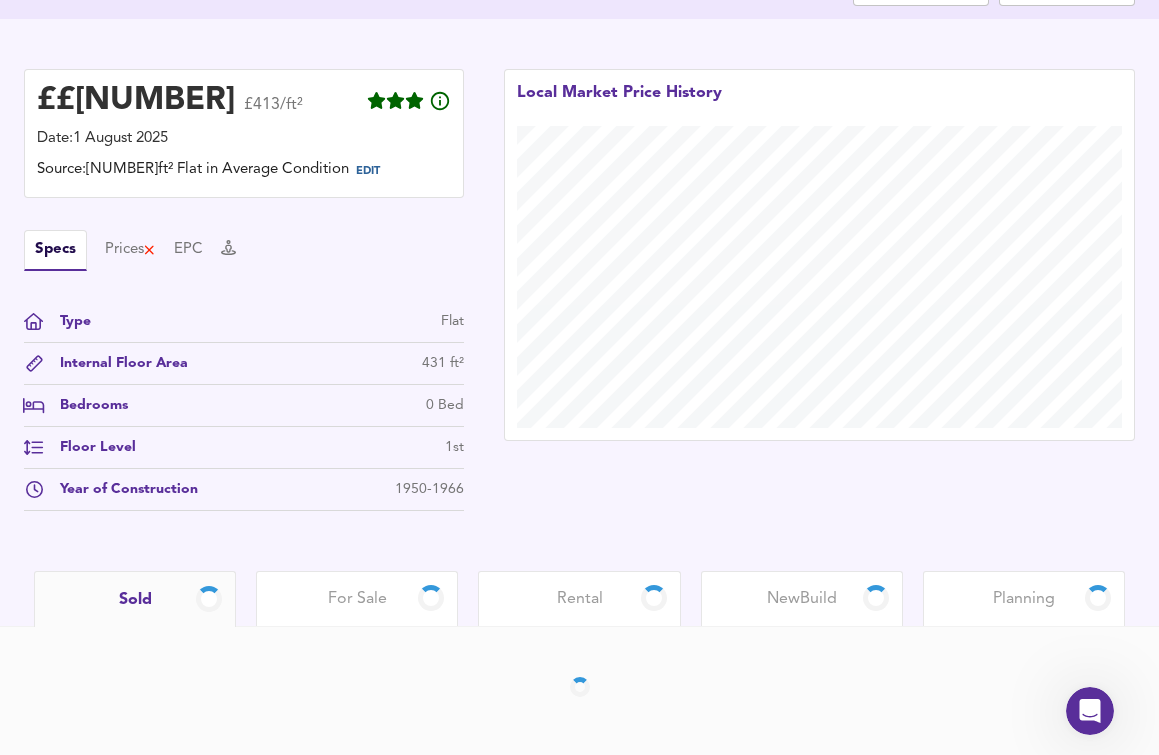 scroll, scrollTop: 459, scrollLeft: 0, axis: vertical 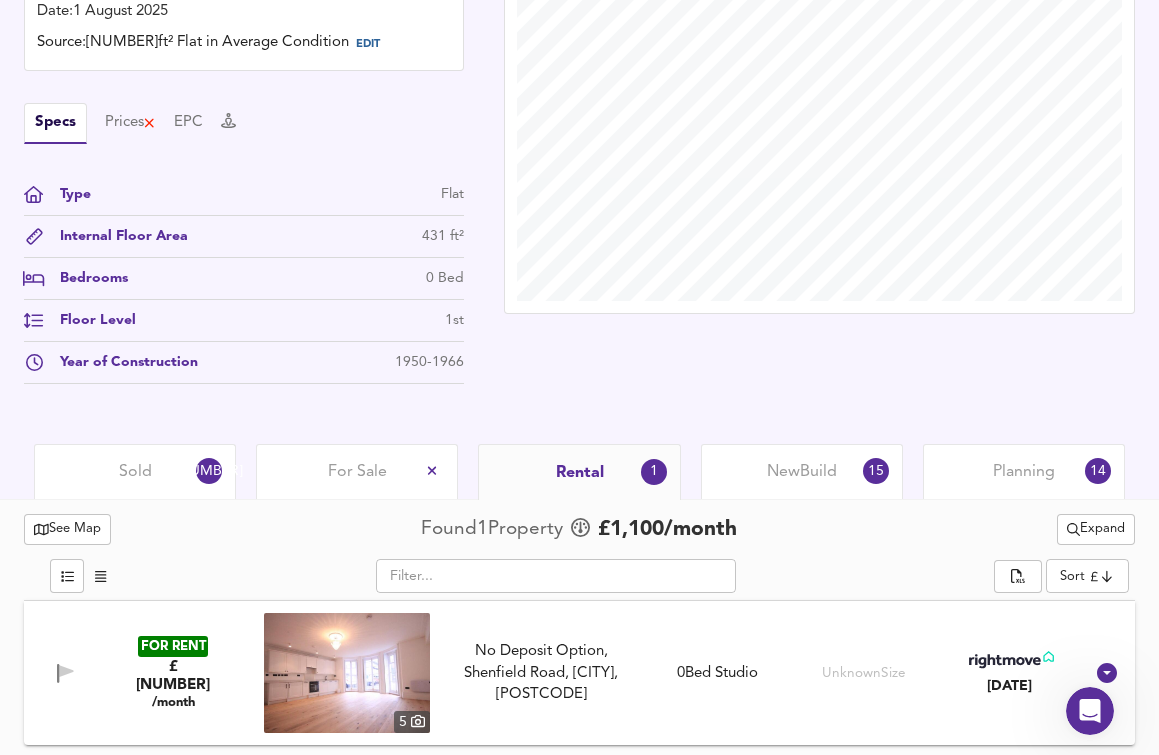 click on "Local Market Price History" at bounding box center [819, 168] 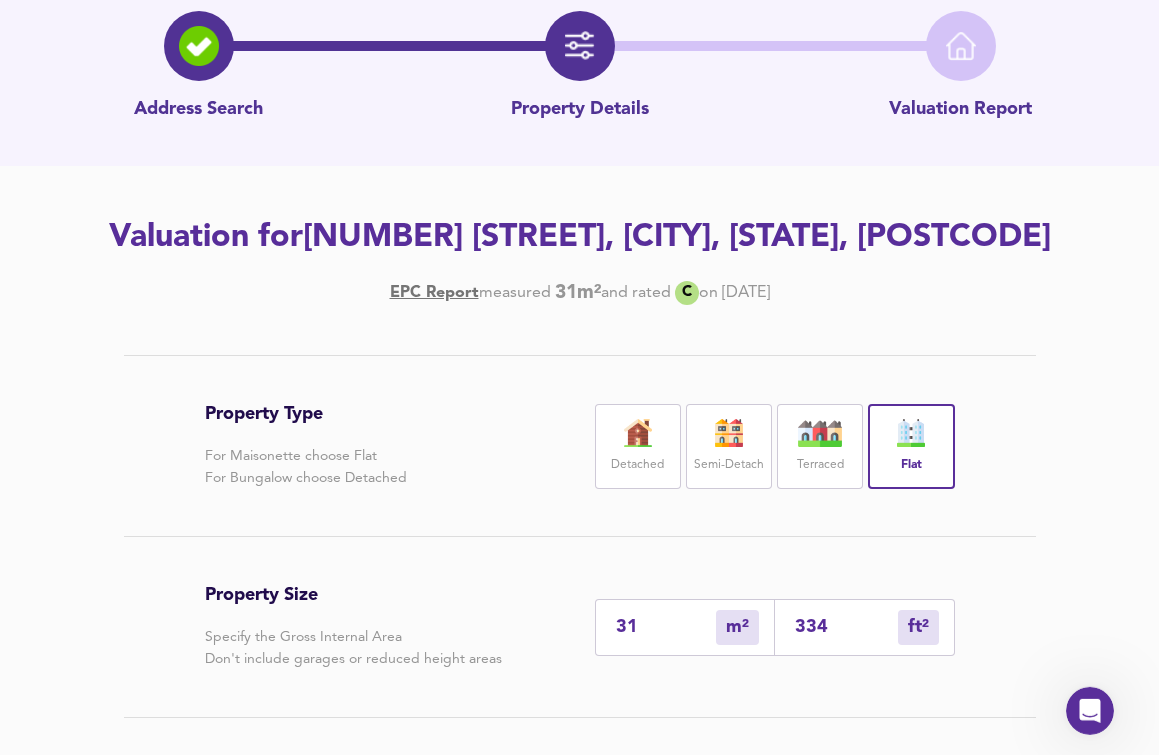scroll, scrollTop: 408, scrollLeft: 0, axis: vertical 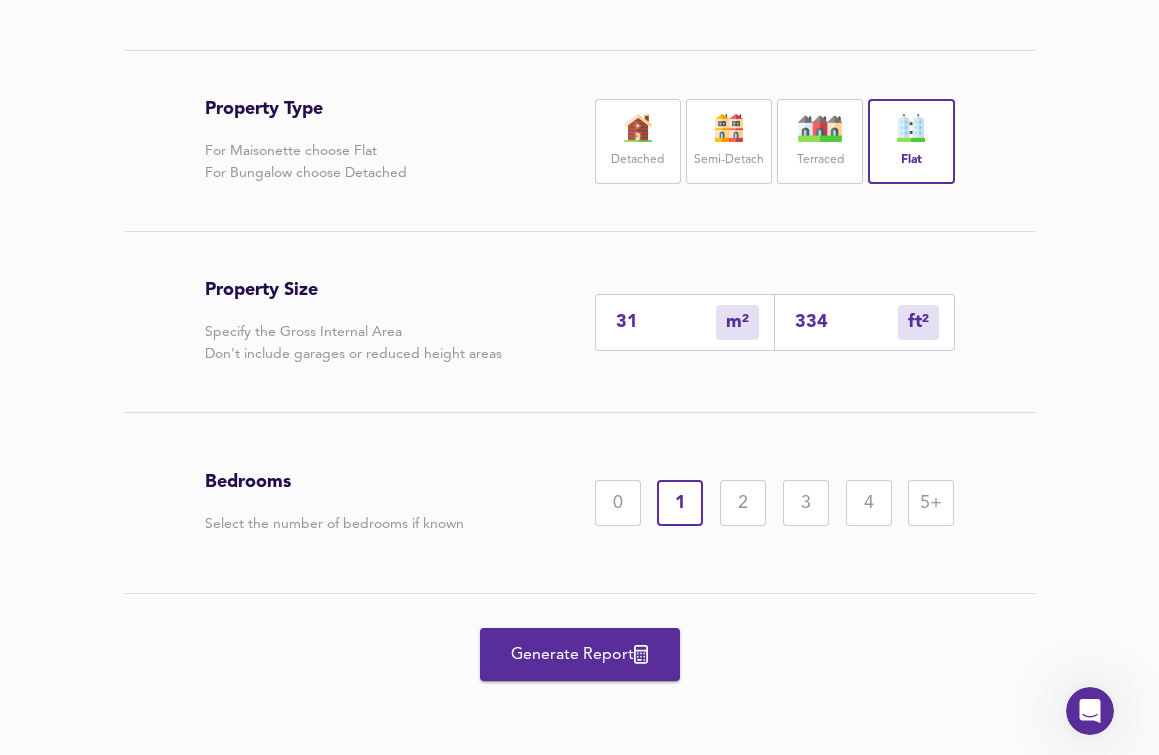 drag, startPoint x: 649, startPoint y: 350, endPoint x: 525, endPoint y: 338, distance: 124.57929 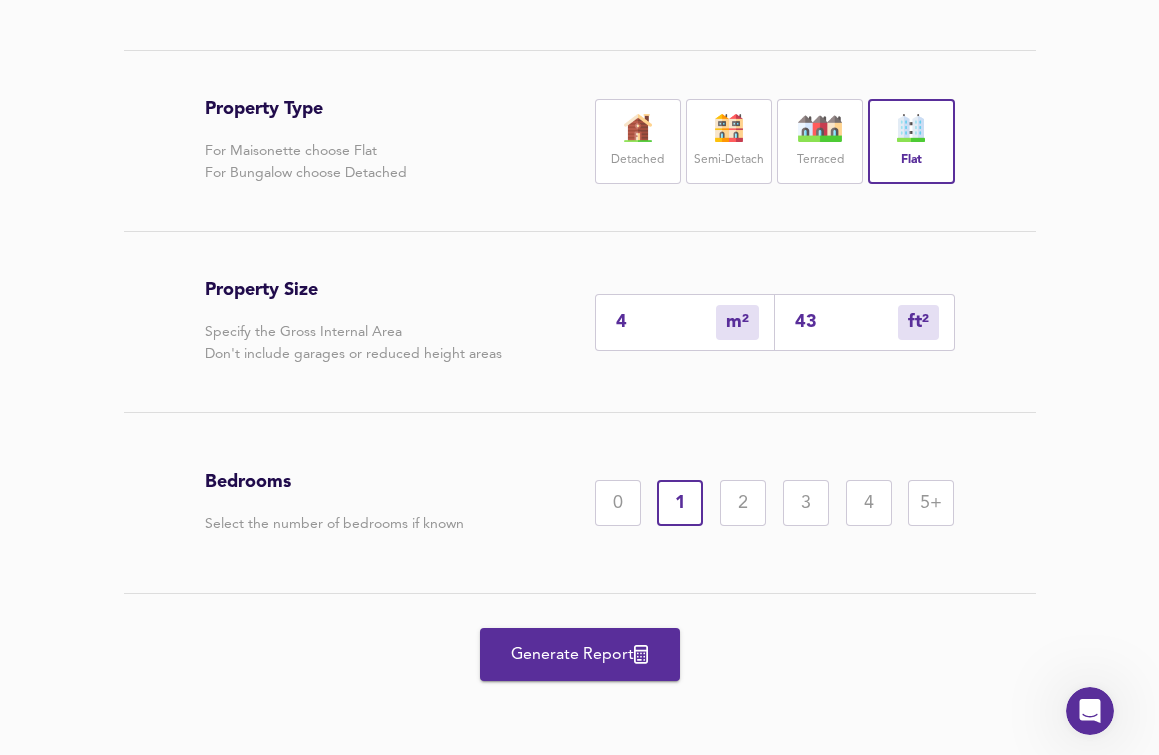 type on "43" 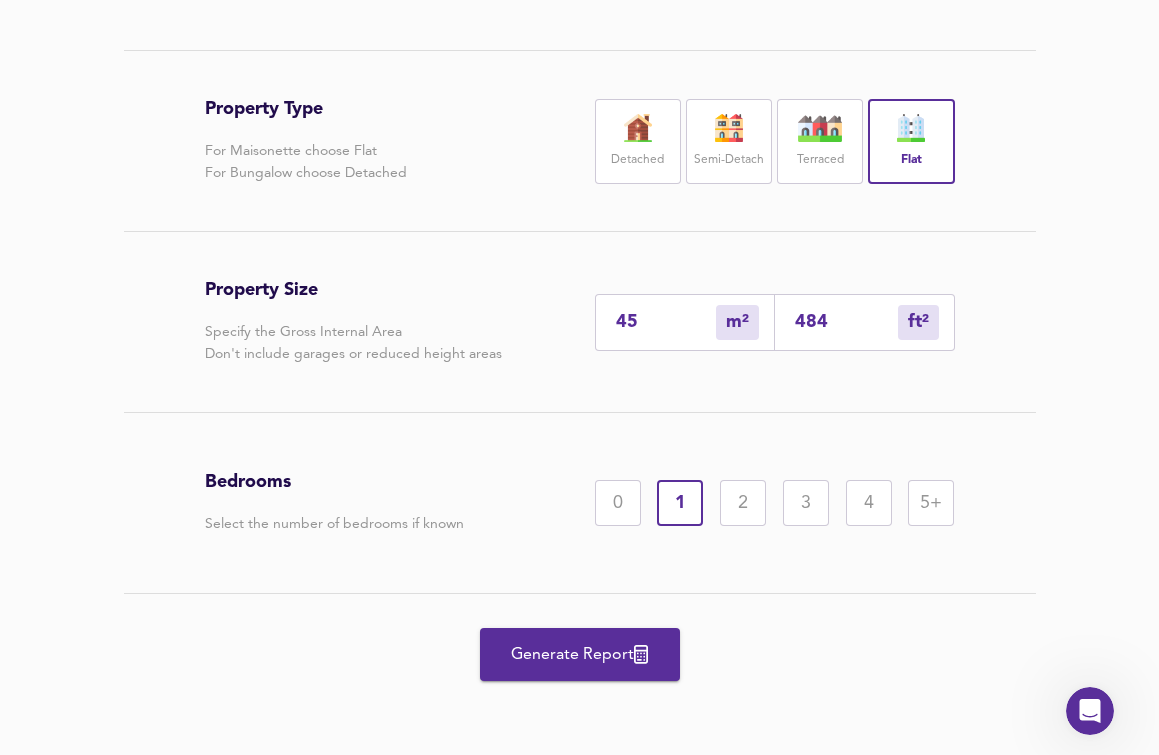 type on "45" 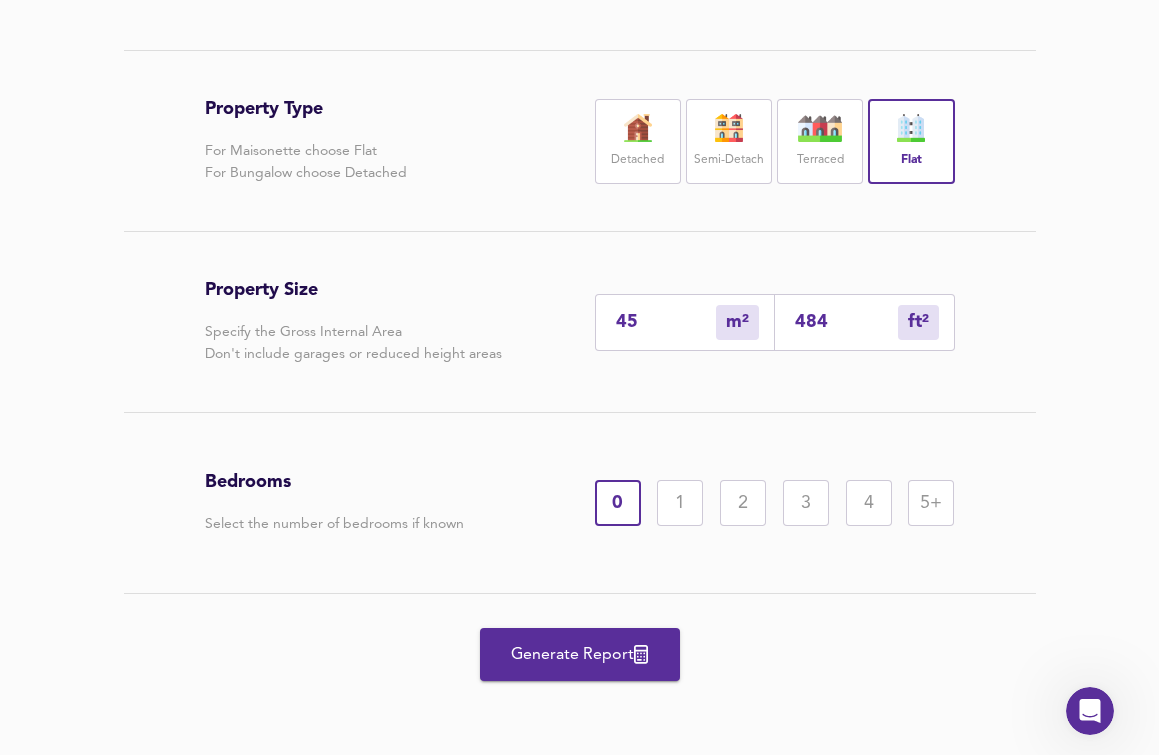 click on "Generate Report" at bounding box center [580, 655] 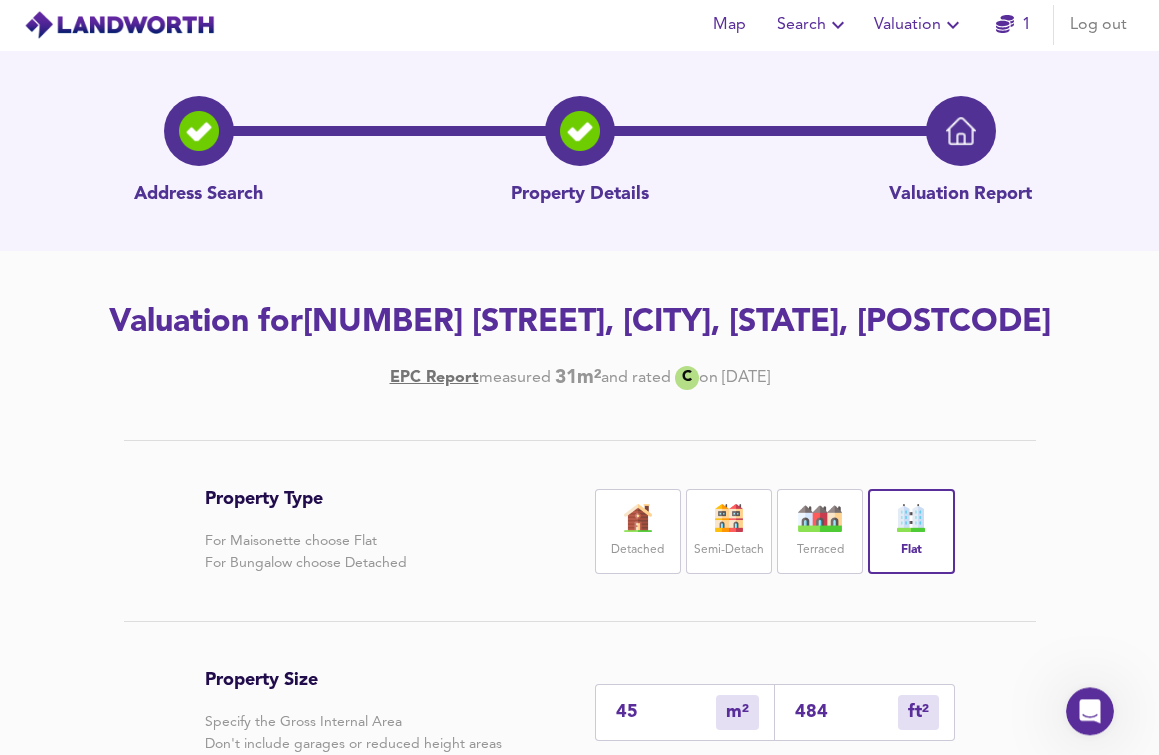 scroll, scrollTop: 0, scrollLeft: 0, axis: both 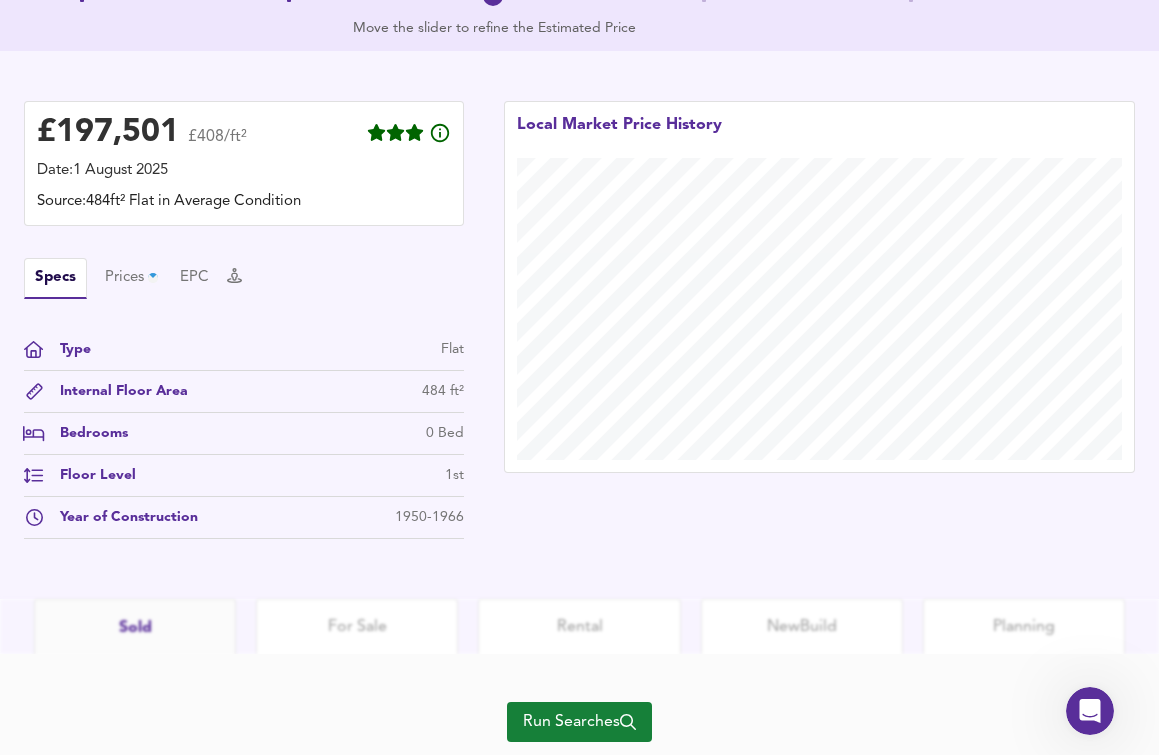 click on "Run Searches" at bounding box center [579, 722] 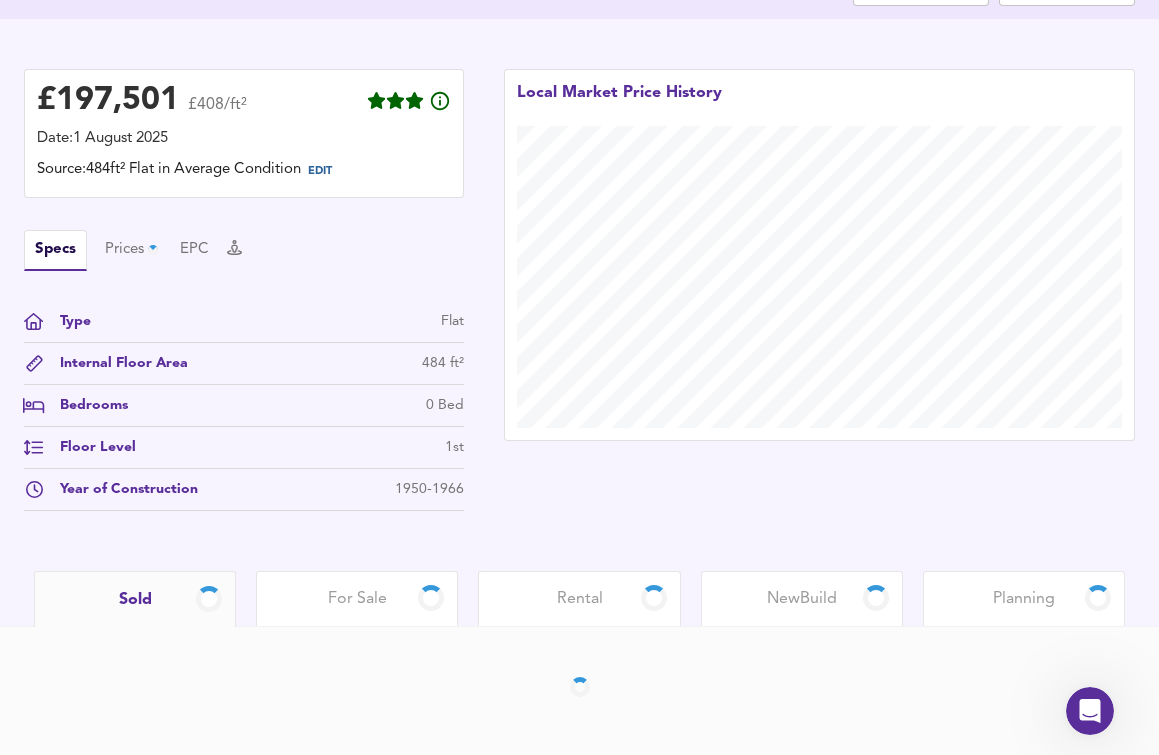 scroll, scrollTop: 459, scrollLeft: 0, axis: vertical 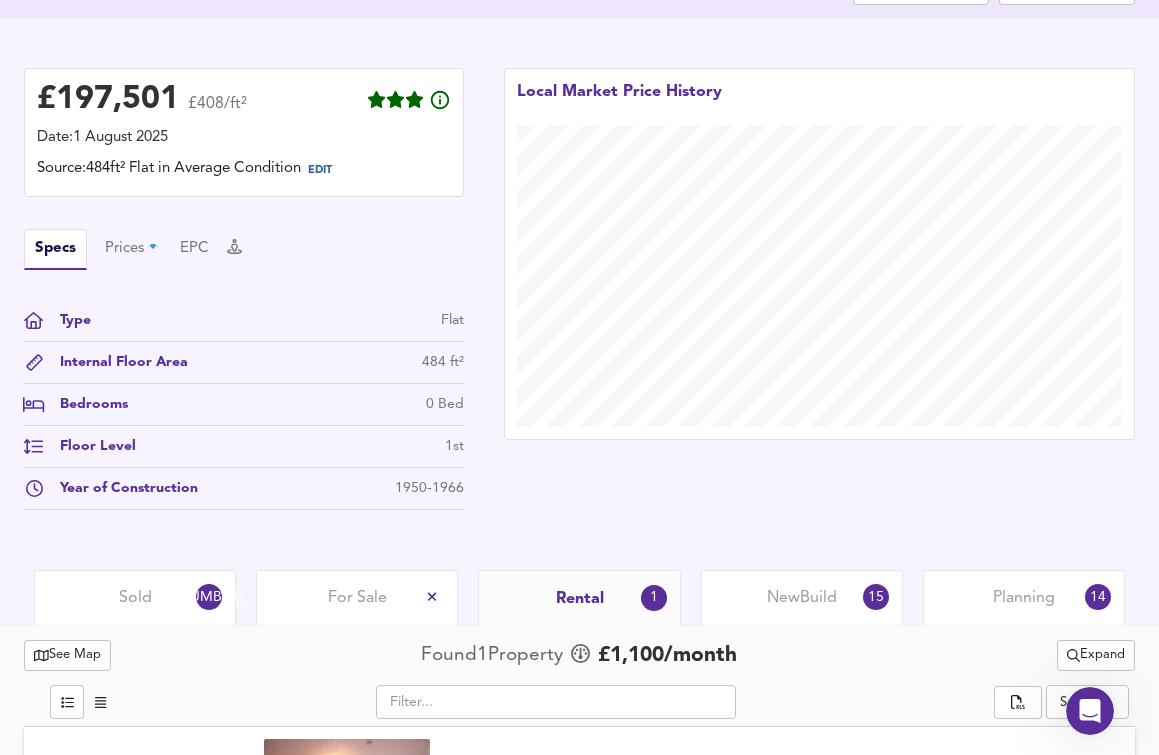click on "Local Market Price History" at bounding box center (819, 294) 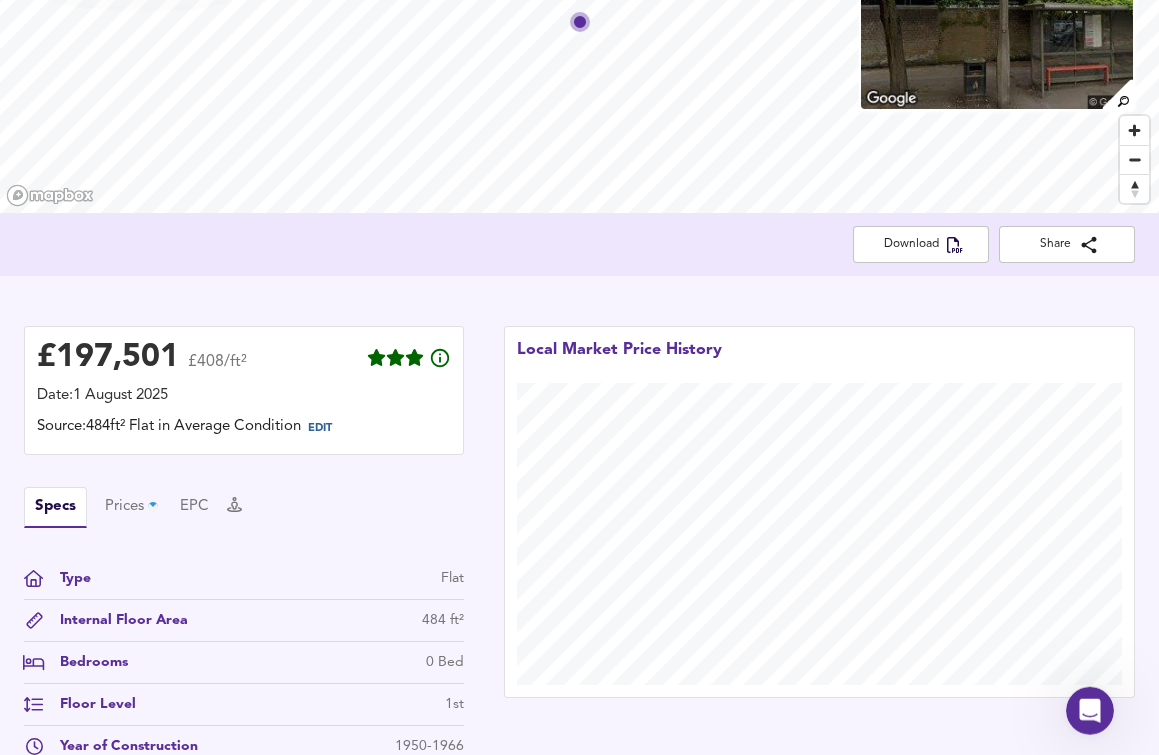 scroll, scrollTop: 51, scrollLeft: 0, axis: vertical 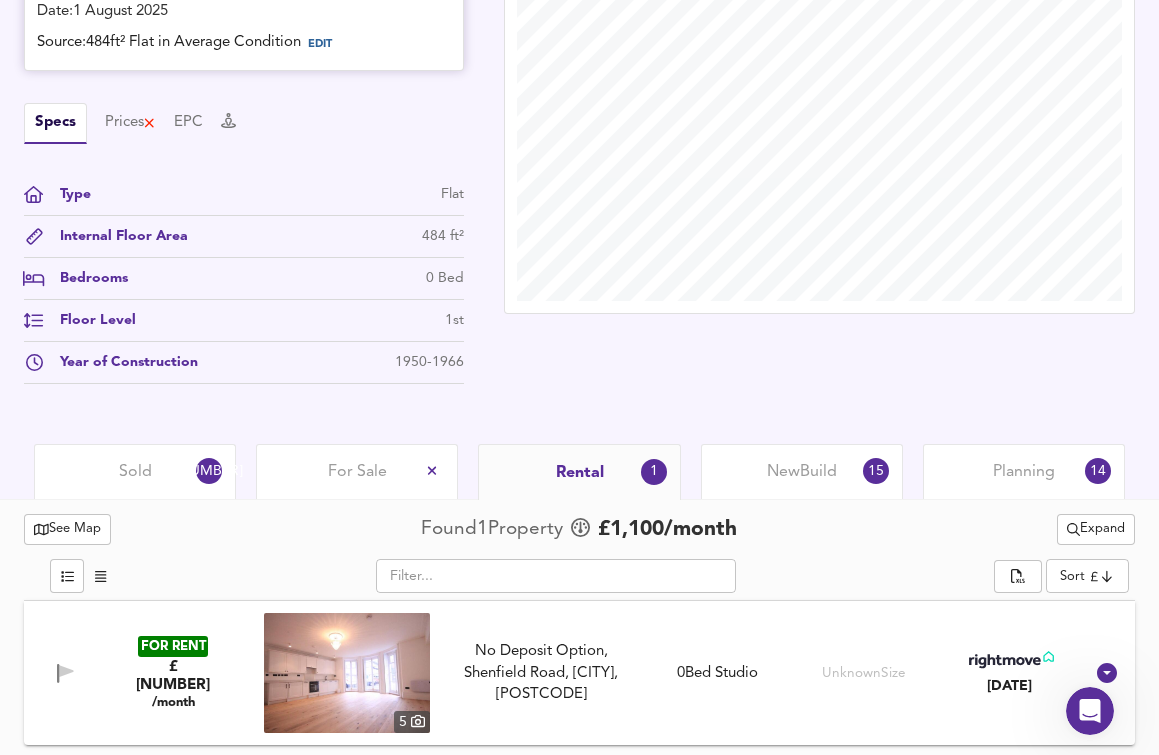drag, startPoint x: 1018, startPoint y: 390, endPoint x: 59, endPoint y: 44, distance: 1019.50824 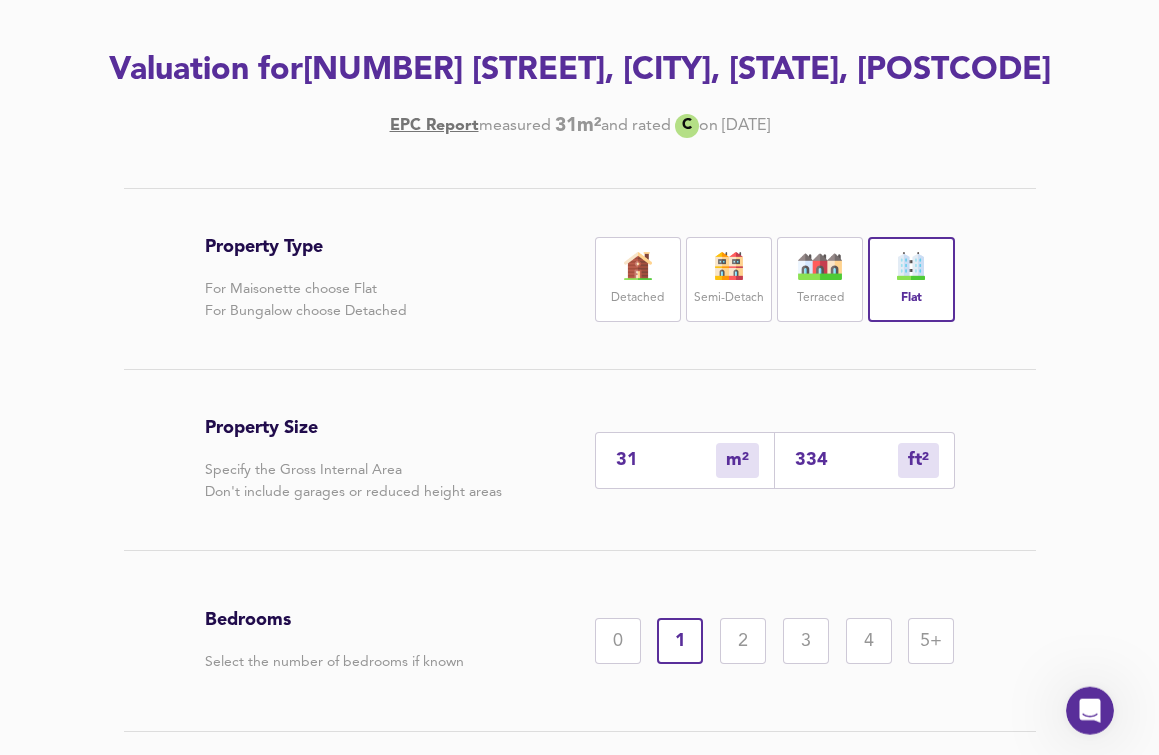 scroll, scrollTop: 306, scrollLeft: 0, axis: vertical 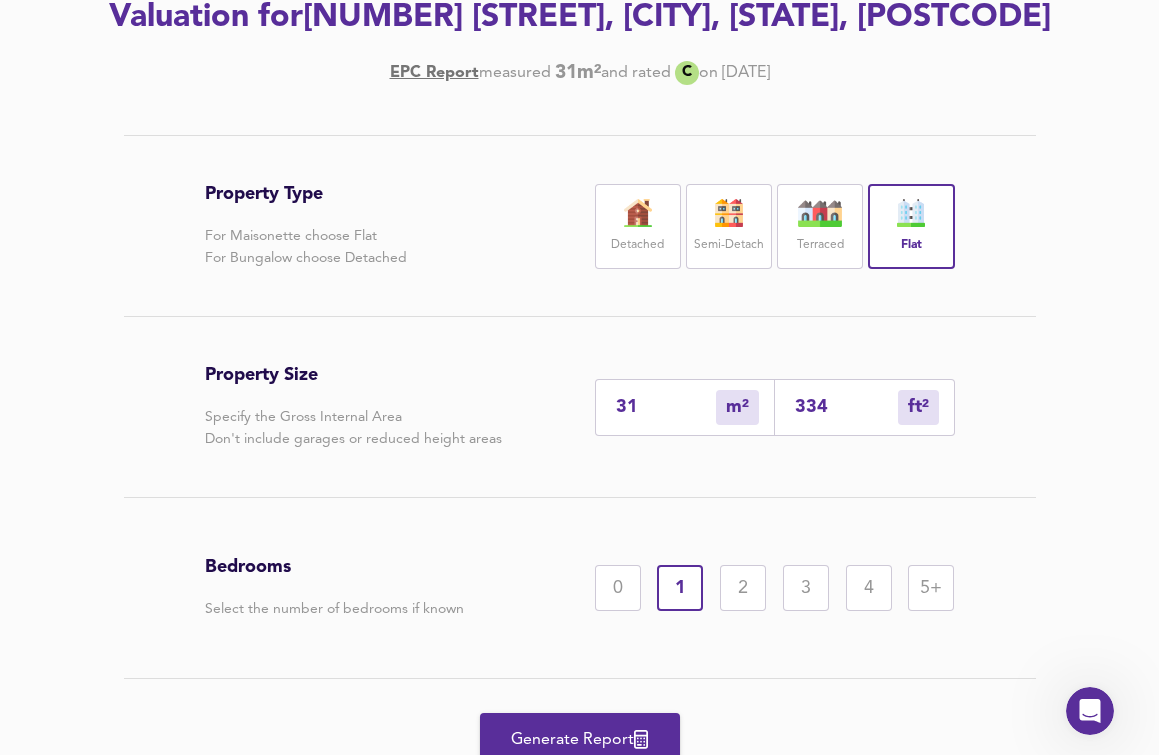drag, startPoint x: 650, startPoint y: 450, endPoint x: 561, endPoint y: 413, distance: 96.38464 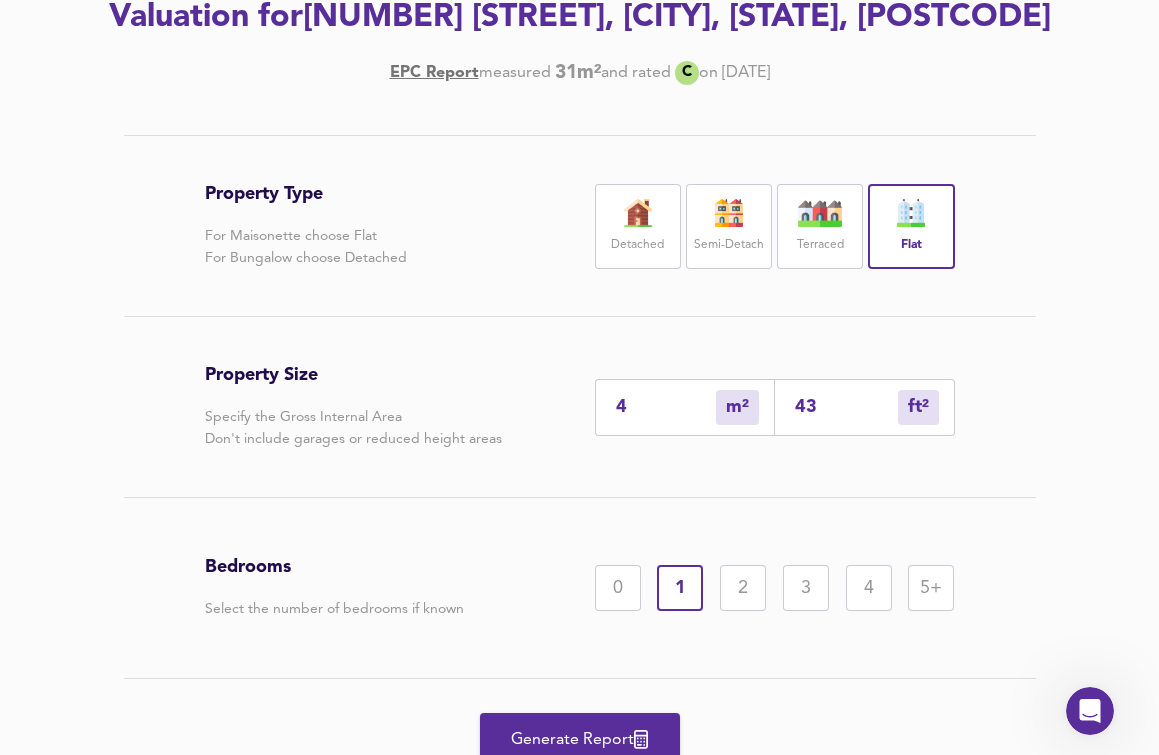 type on "46" 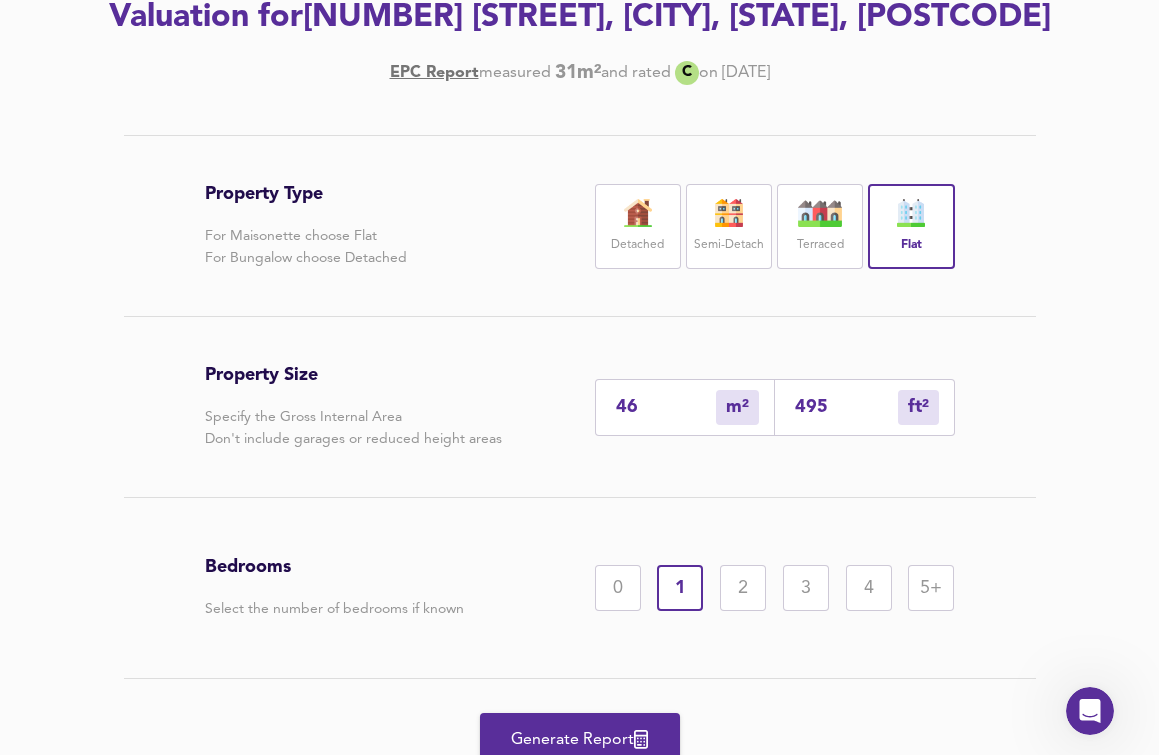 type on "46" 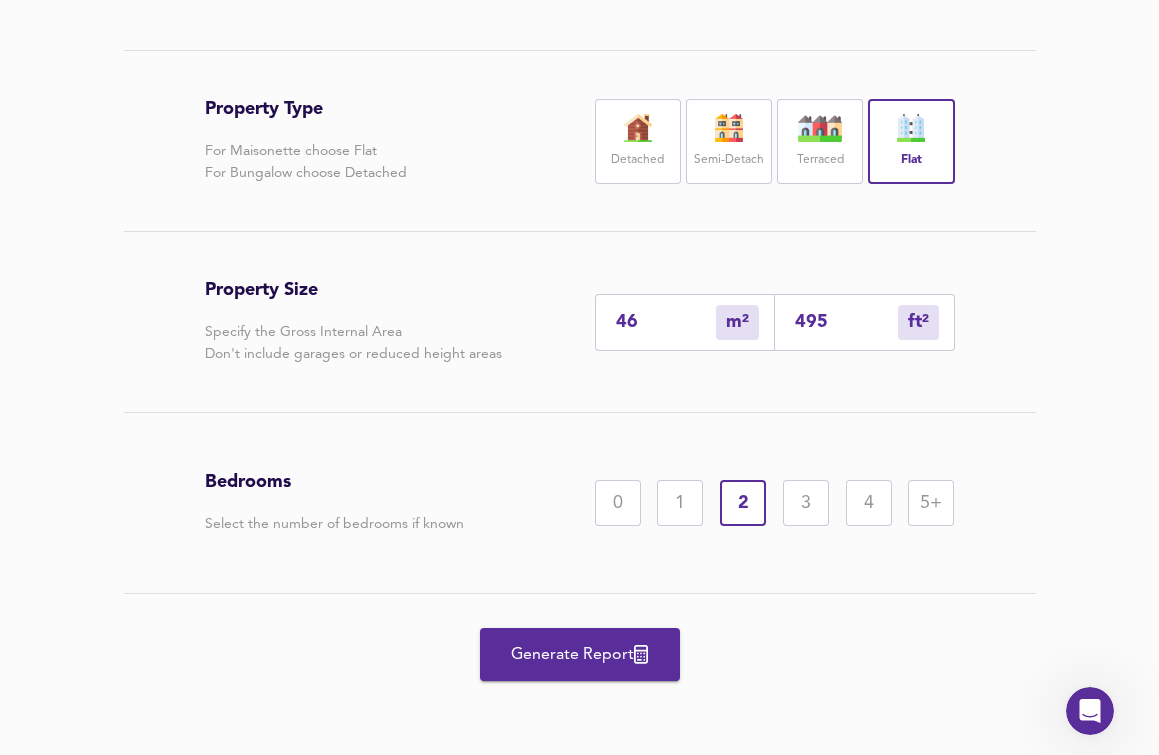 click on "Generate Report" at bounding box center [580, 655] 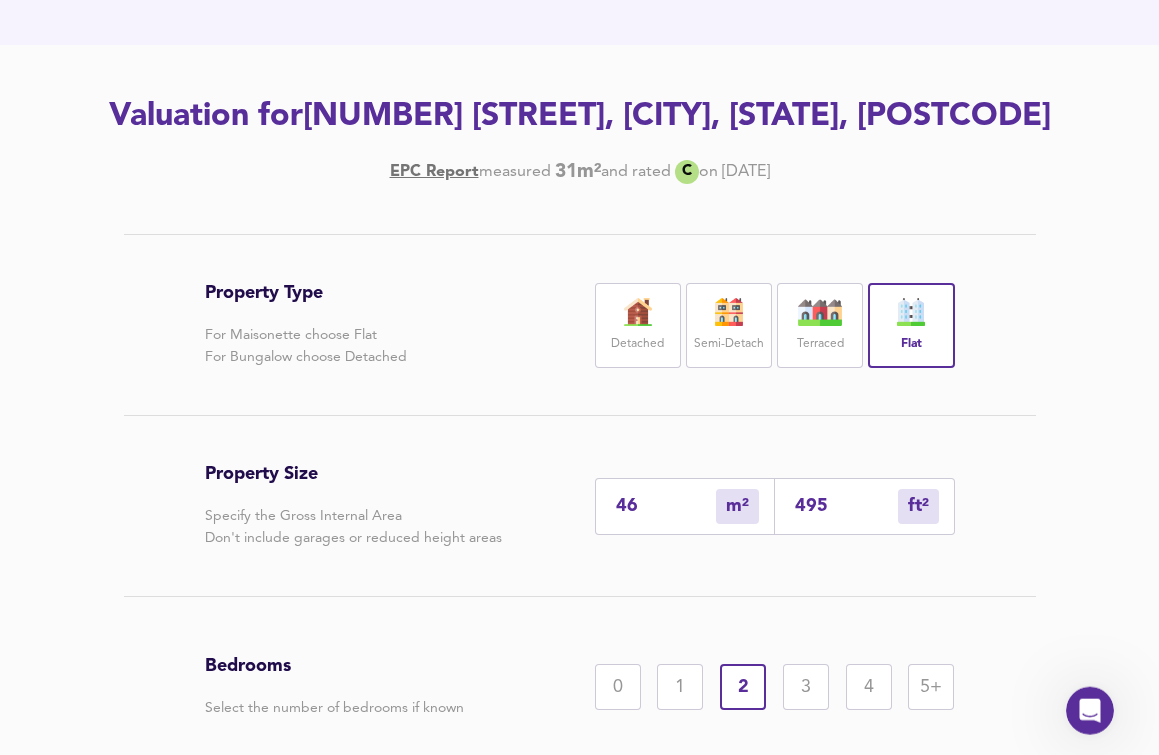 scroll, scrollTop: 55, scrollLeft: 0, axis: vertical 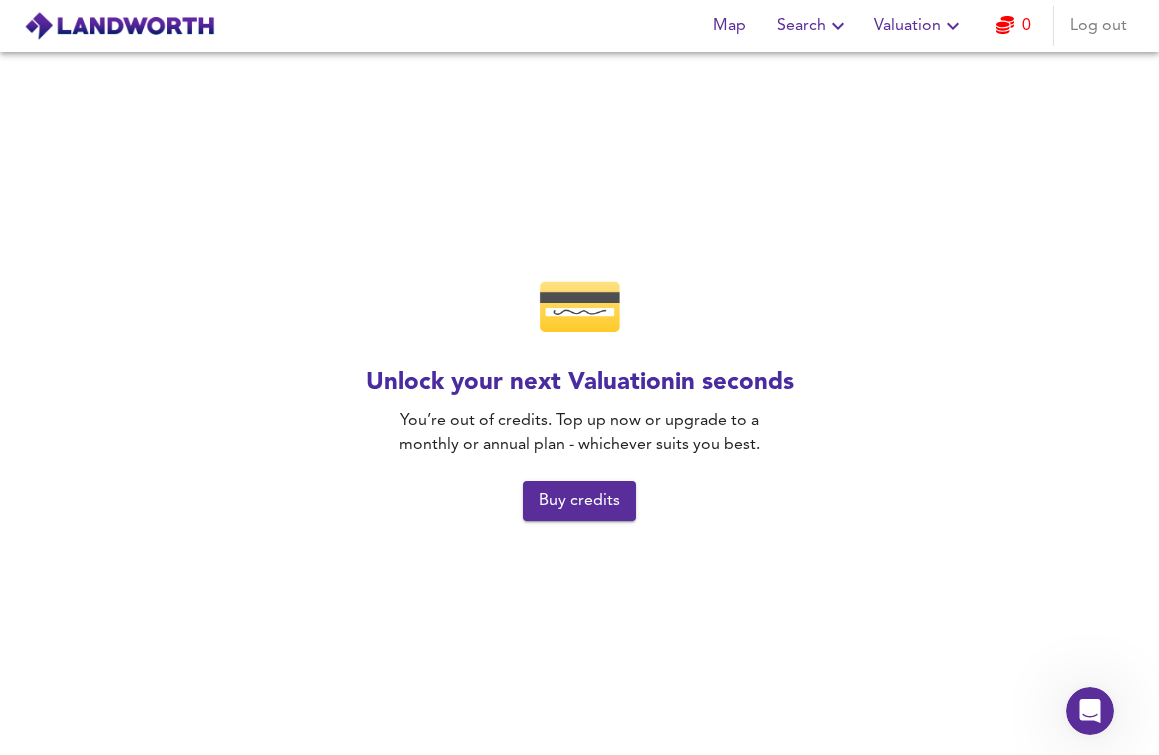 click 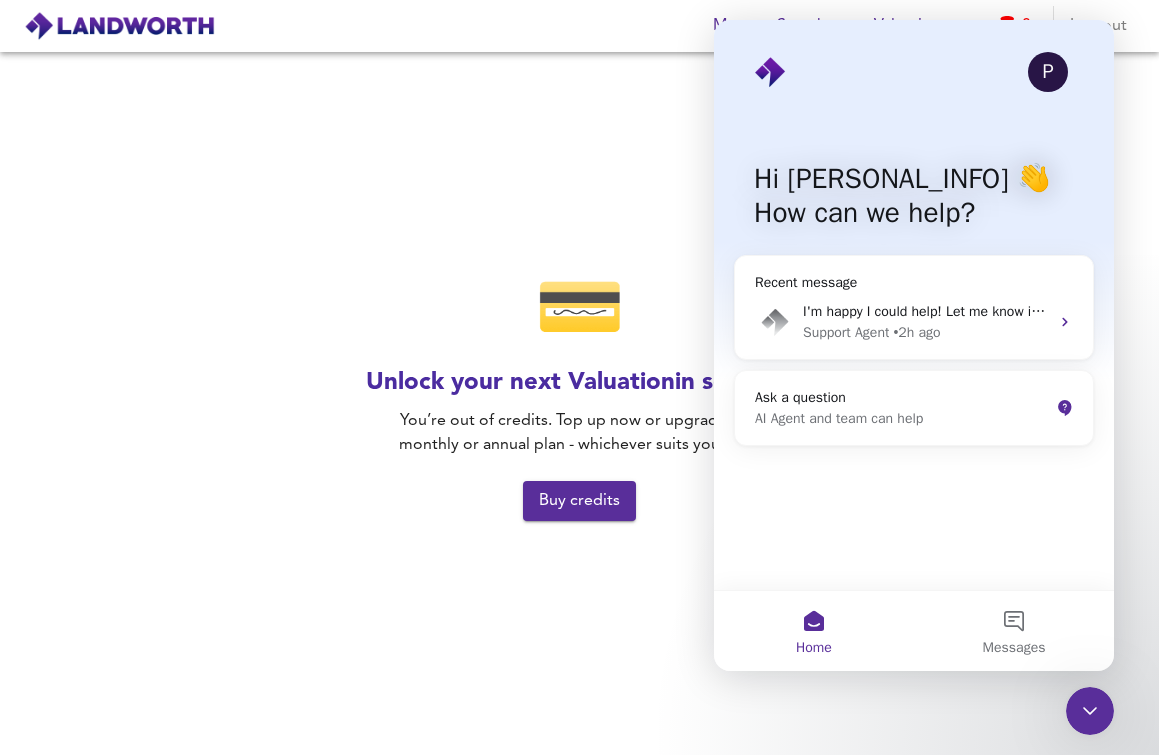 click on "💳 Unlock your next   Valuation  in seconds You’re out of credits. Top up now or upgrade to a monthly or annual plan - whichever suits you best. Buy credits" at bounding box center [579, 403] 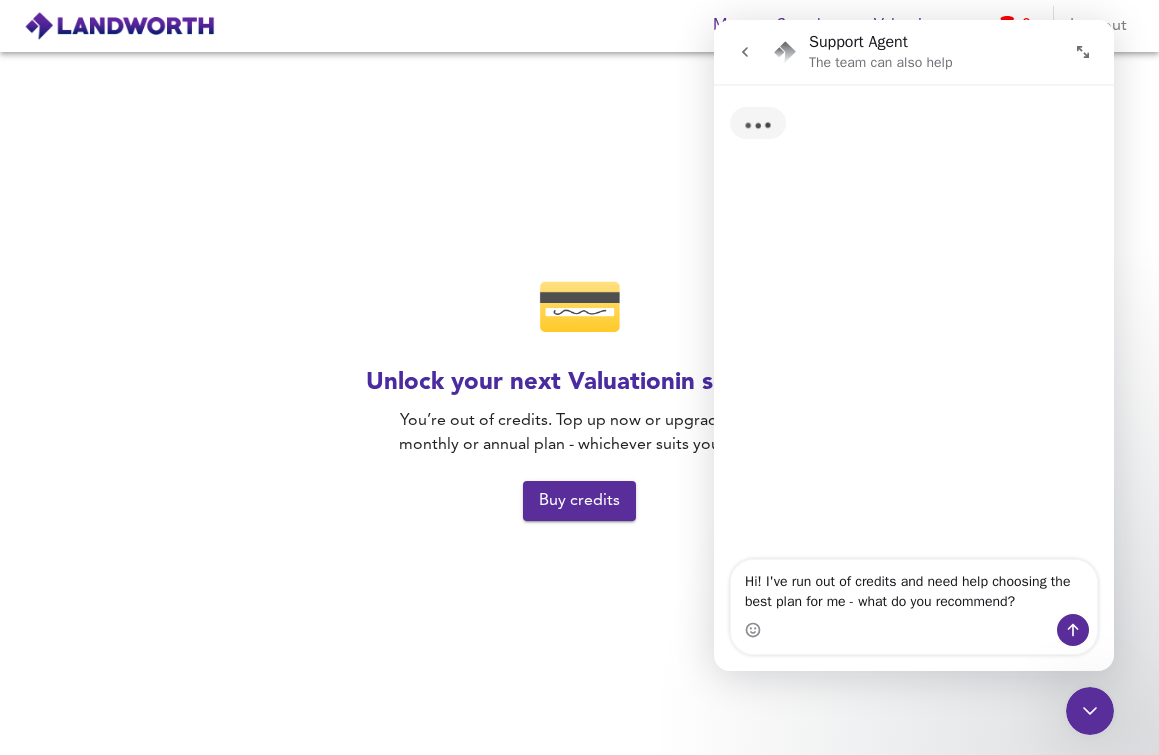 click on "💳 Unlock your next   Valuation  in seconds You’re out of credits. Top up now or upgrade to a monthly or annual plan - whichever suits you best. Buy credits" at bounding box center [579, 403] 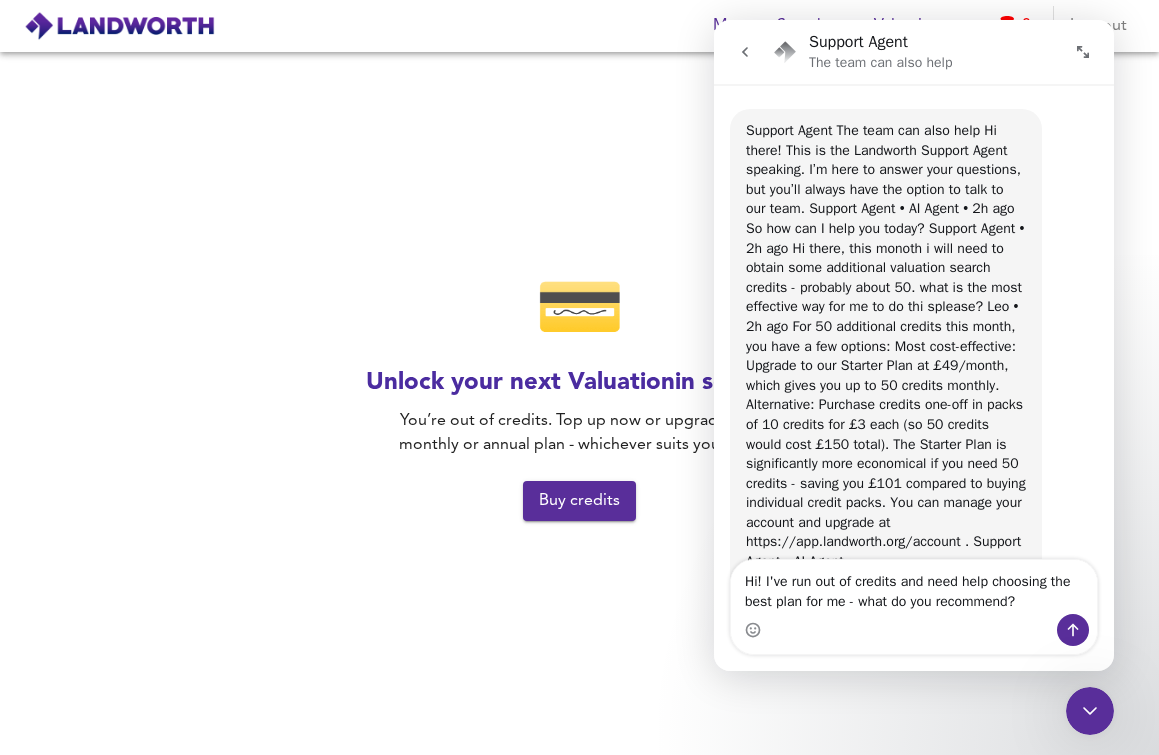 click 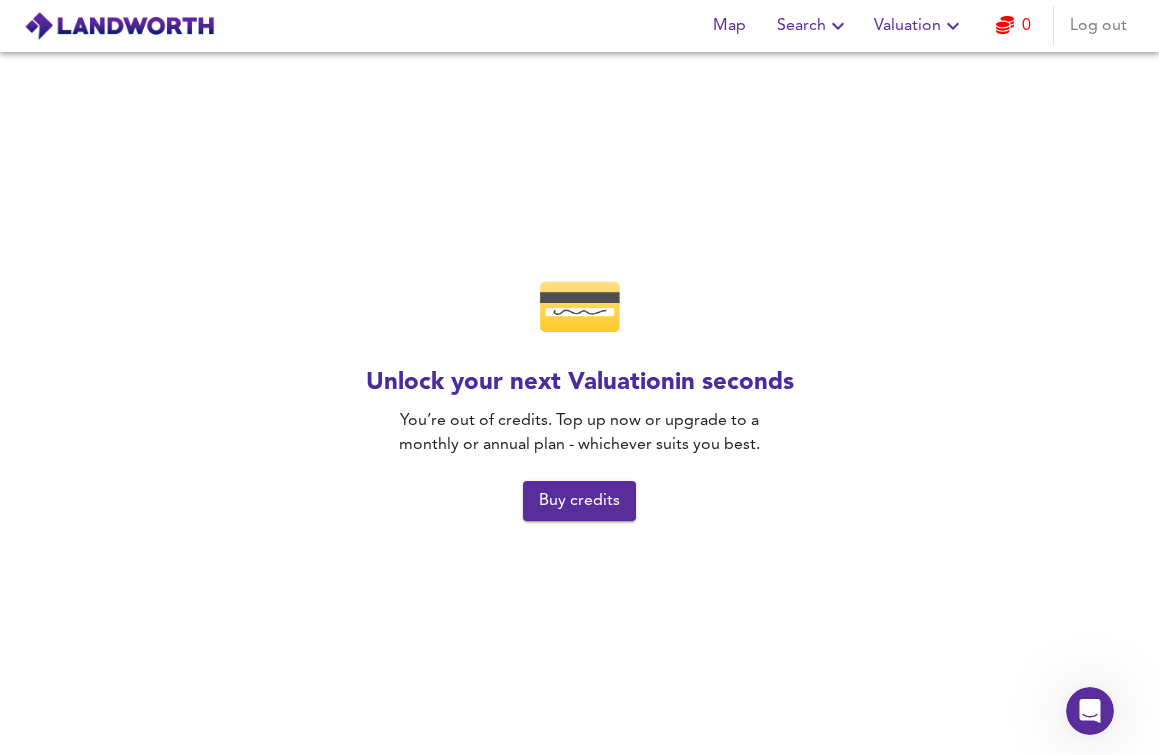 click on "Log out" at bounding box center (1098, 26) 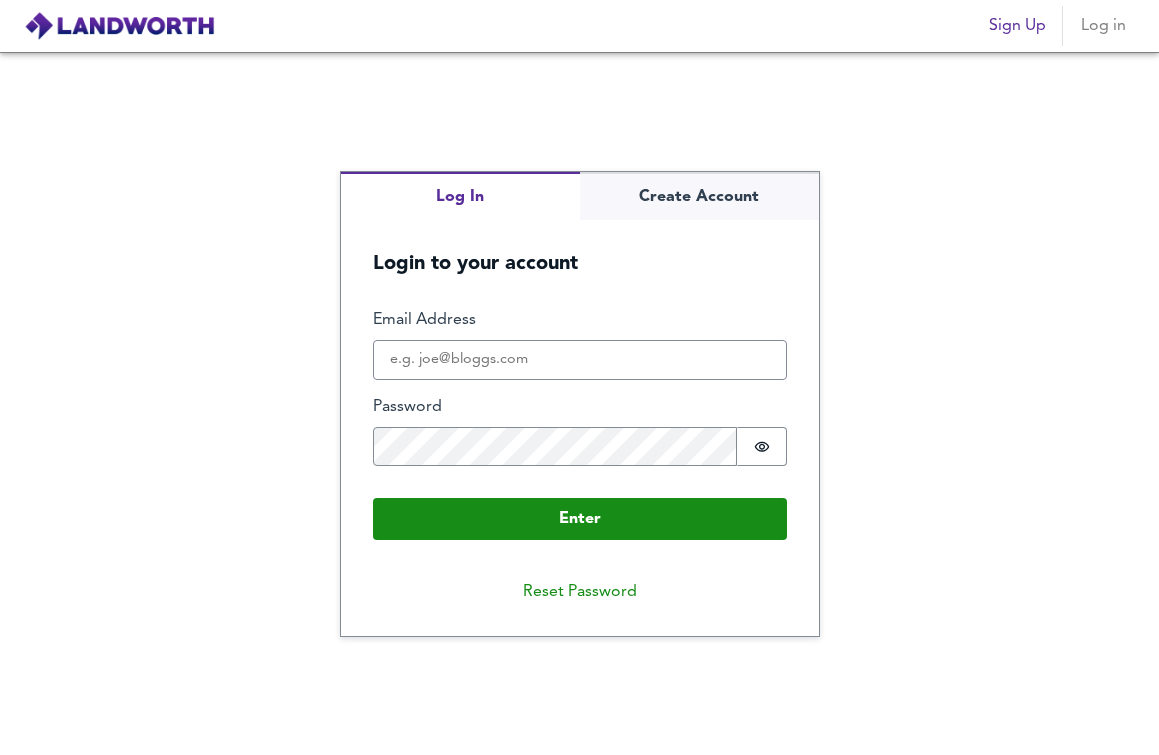 scroll, scrollTop: 0, scrollLeft: 0, axis: both 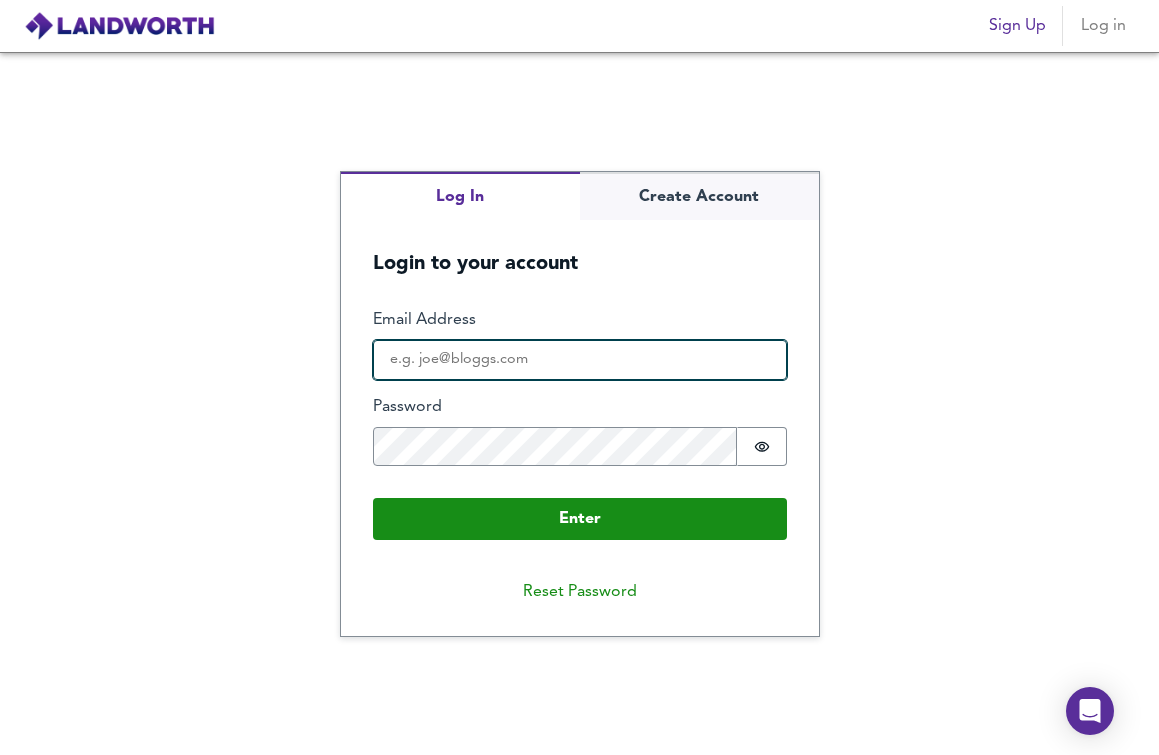 click on "Email Address" at bounding box center (580, 360) 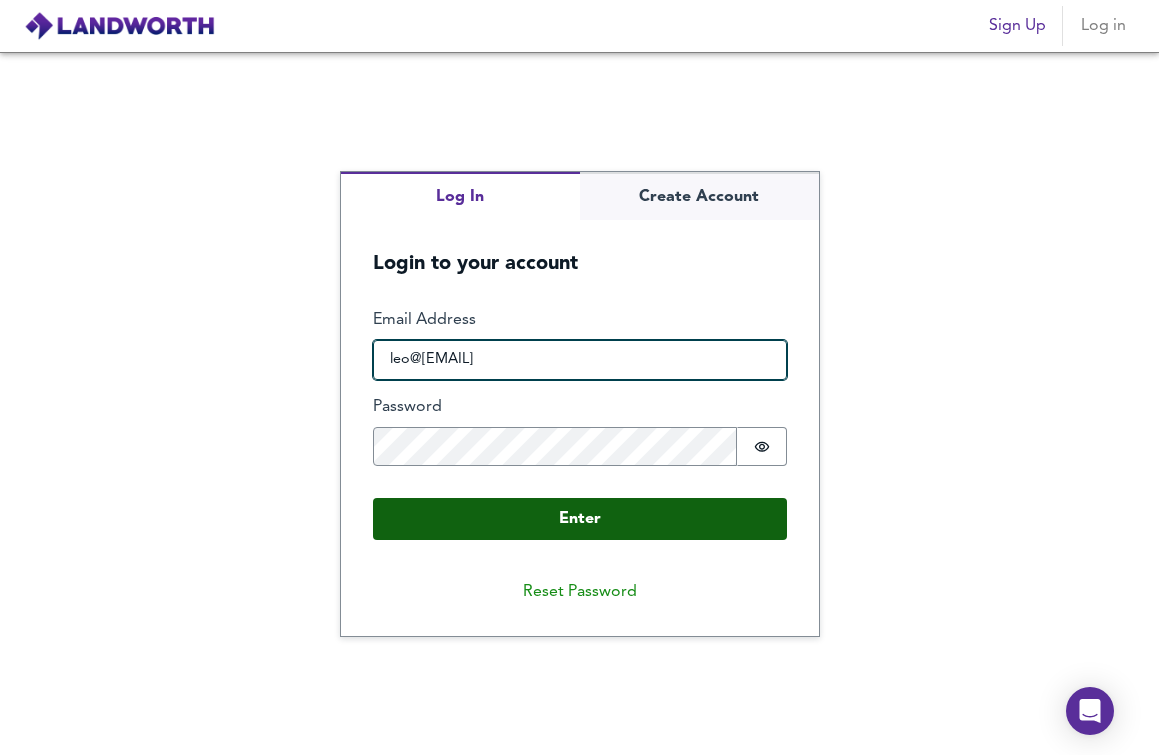 type on "leo@[EMAIL]" 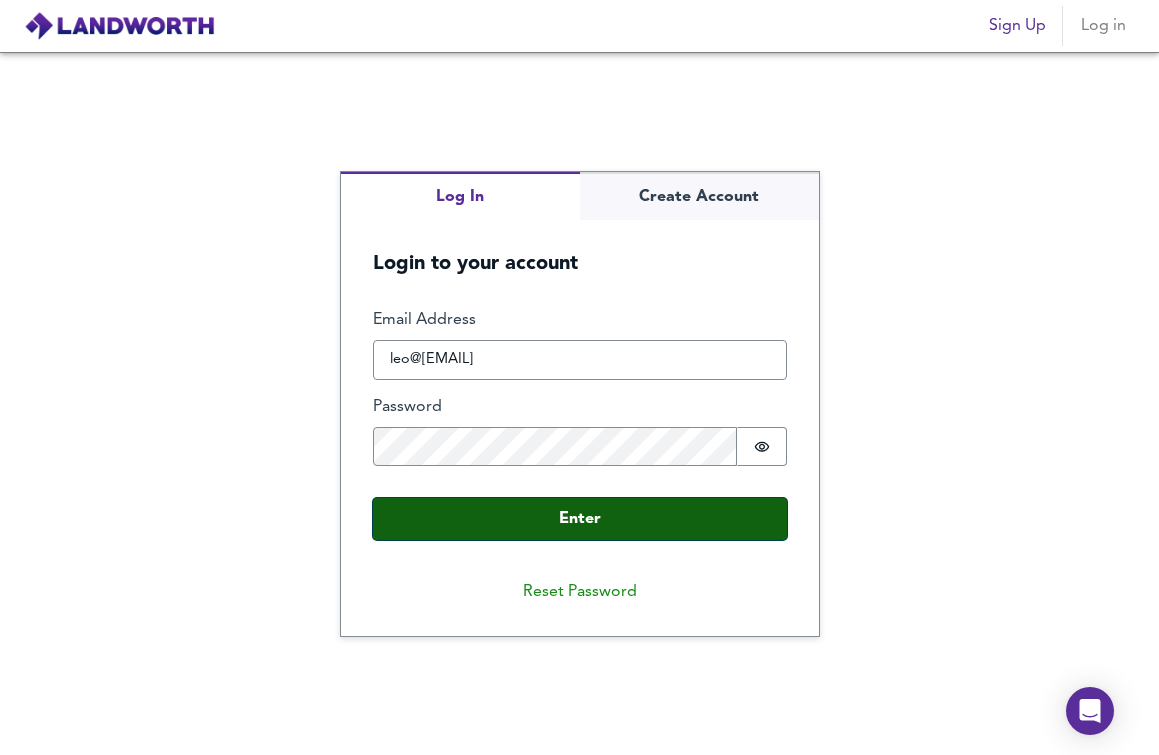 click on "Enter" at bounding box center [580, 519] 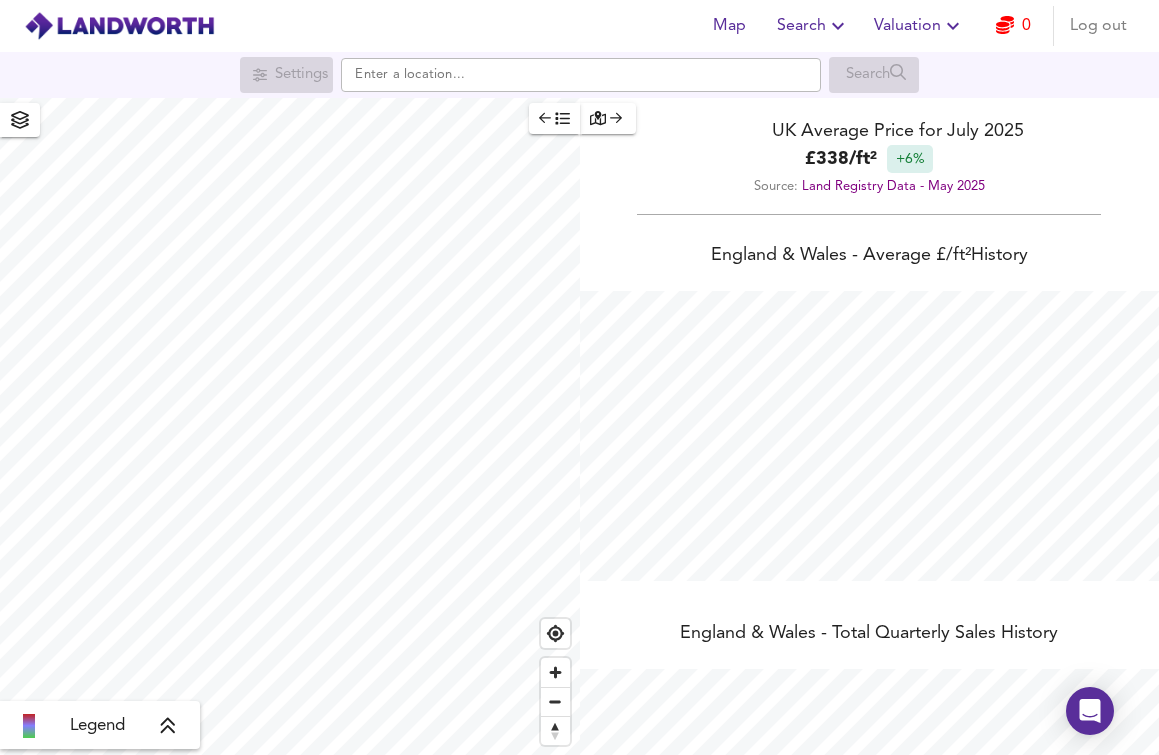 scroll, scrollTop: 999245, scrollLeft: 998841, axis: both 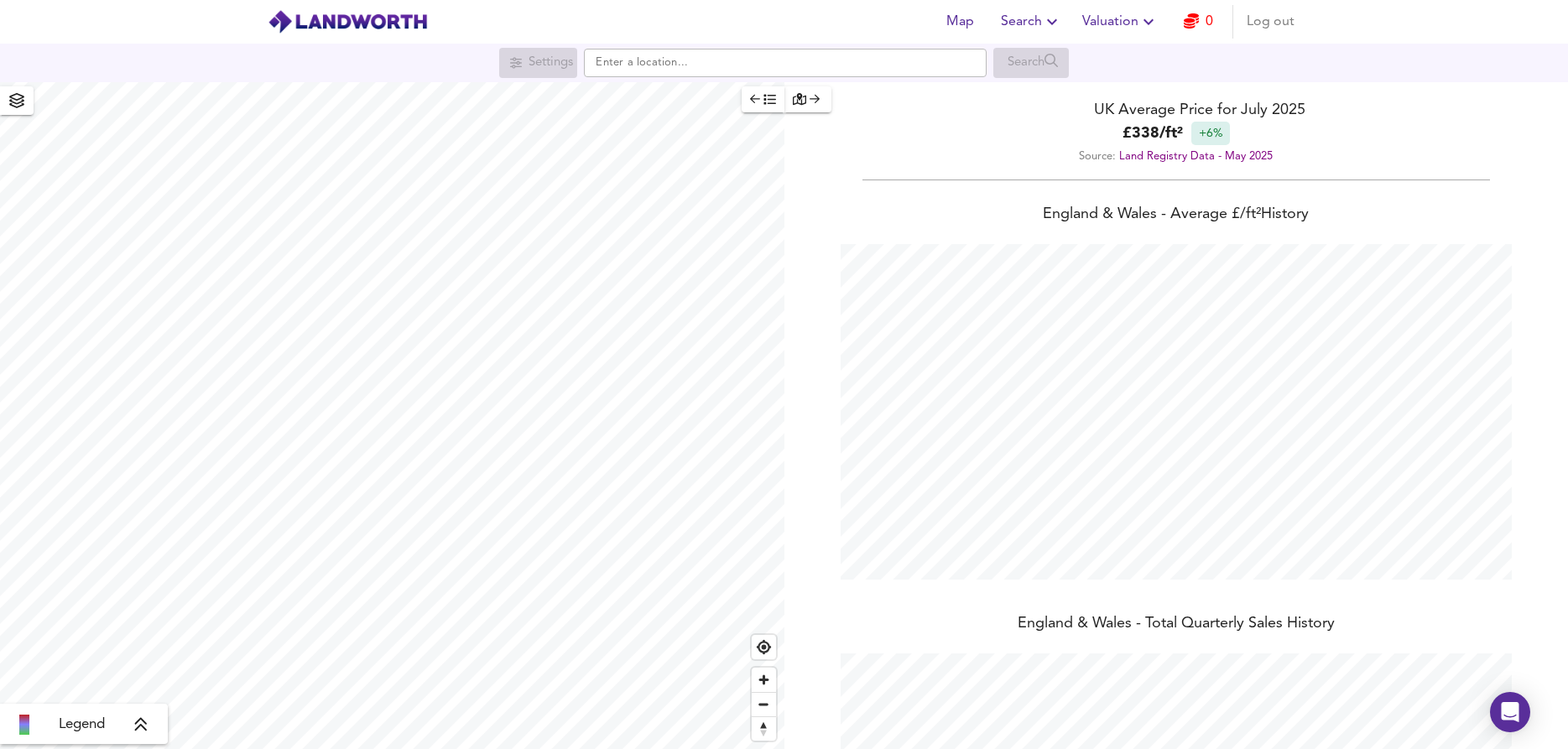 click 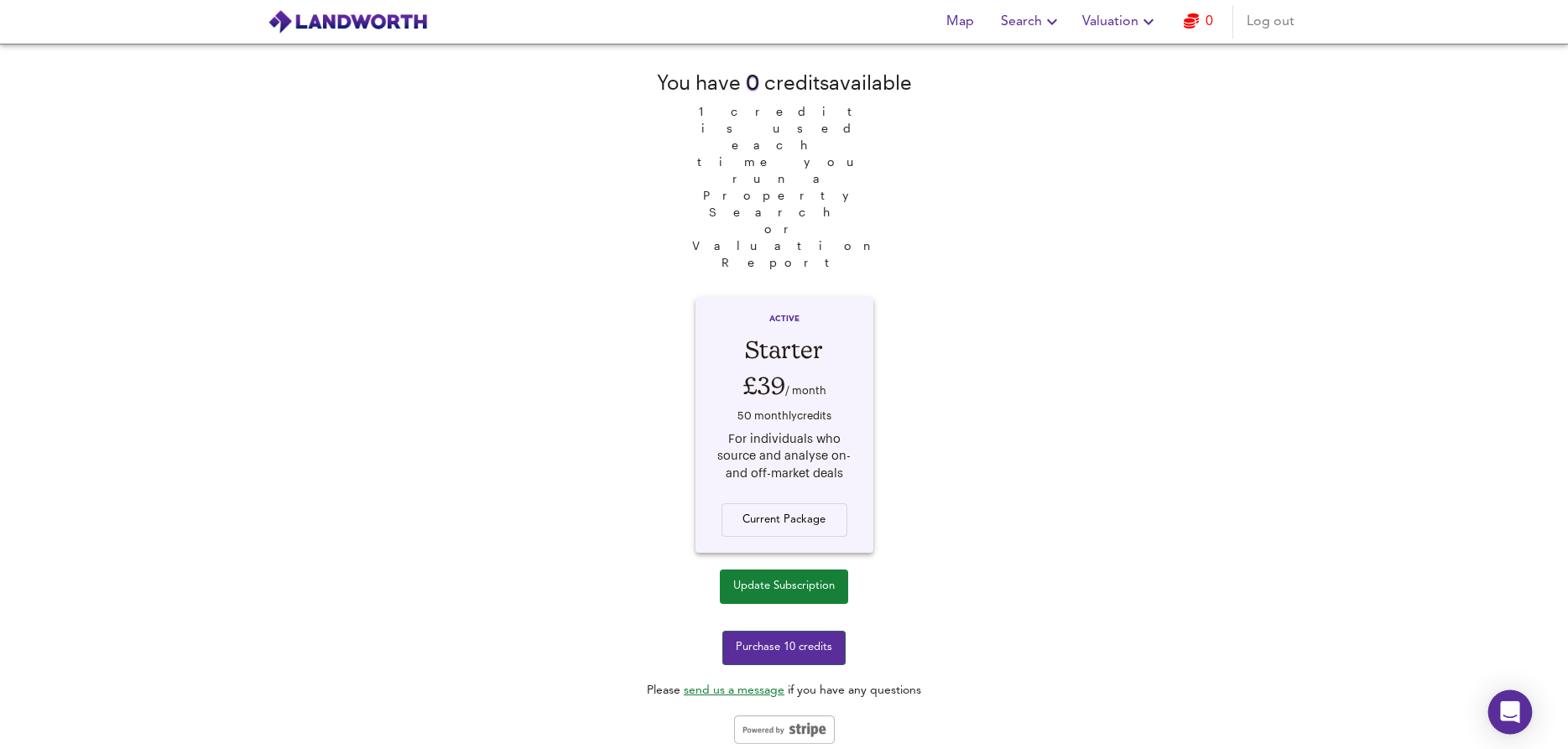click at bounding box center (1510, 712) 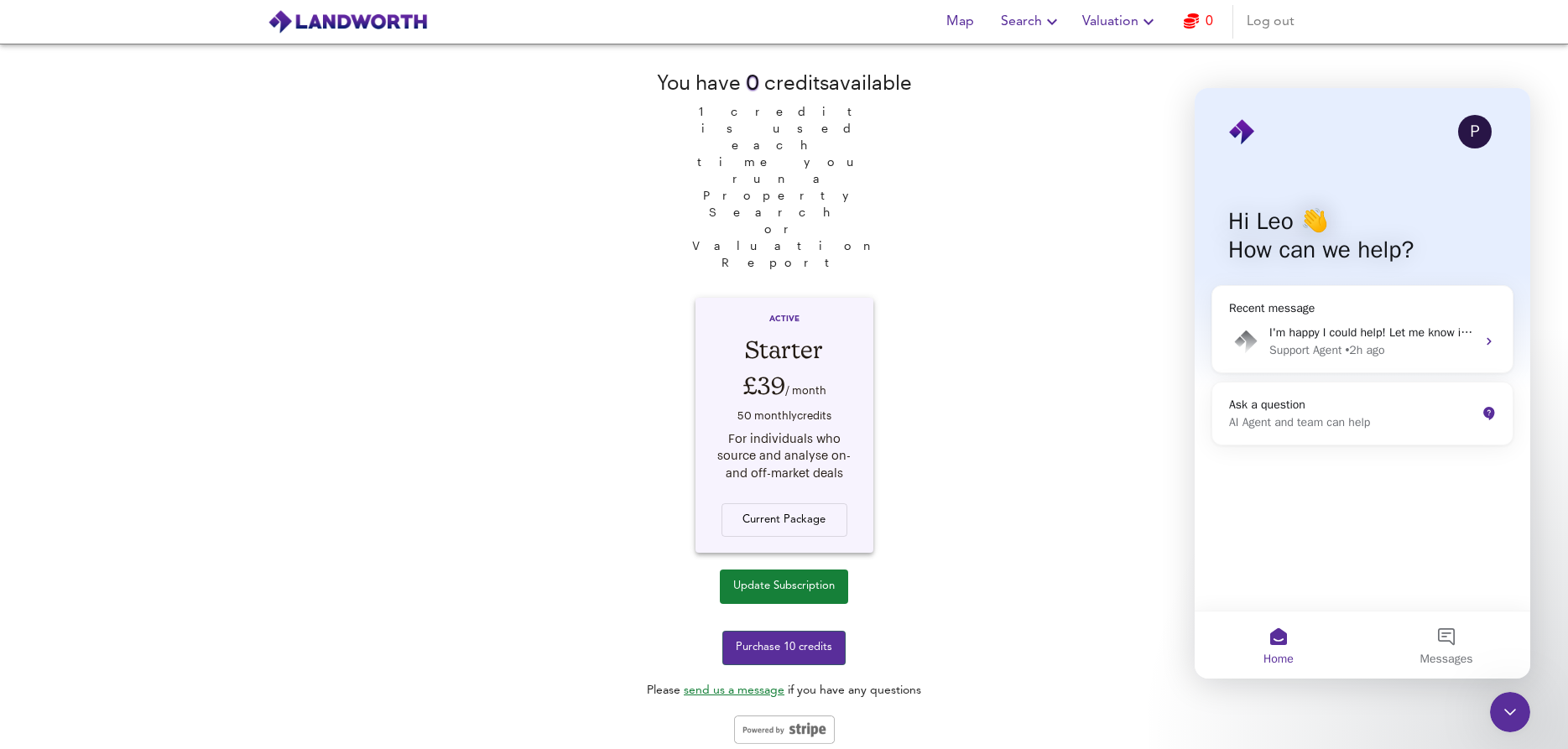 scroll, scrollTop: 0, scrollLeft: 0, axis: both 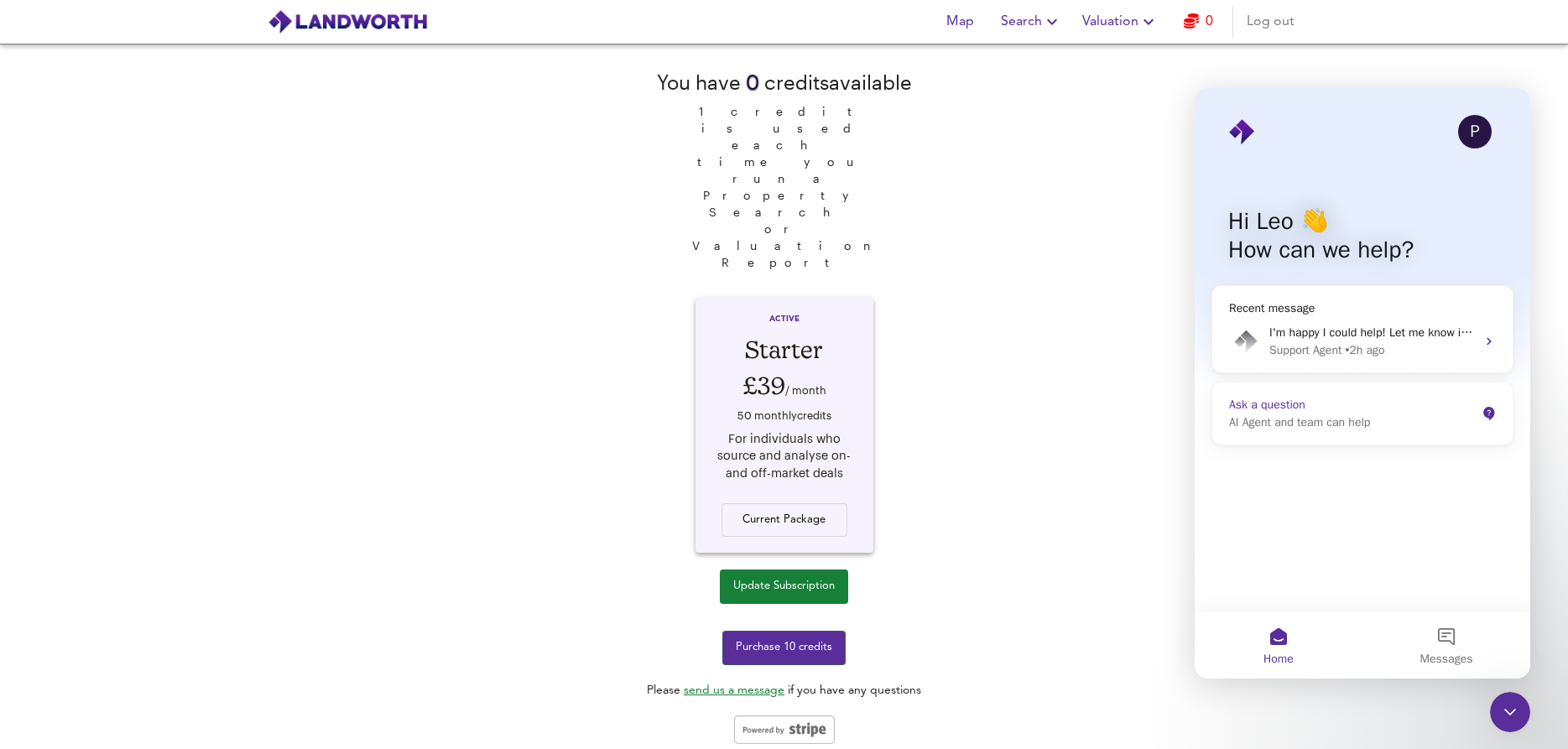 click on "Ask a question" at bounding box center (1352, 404) 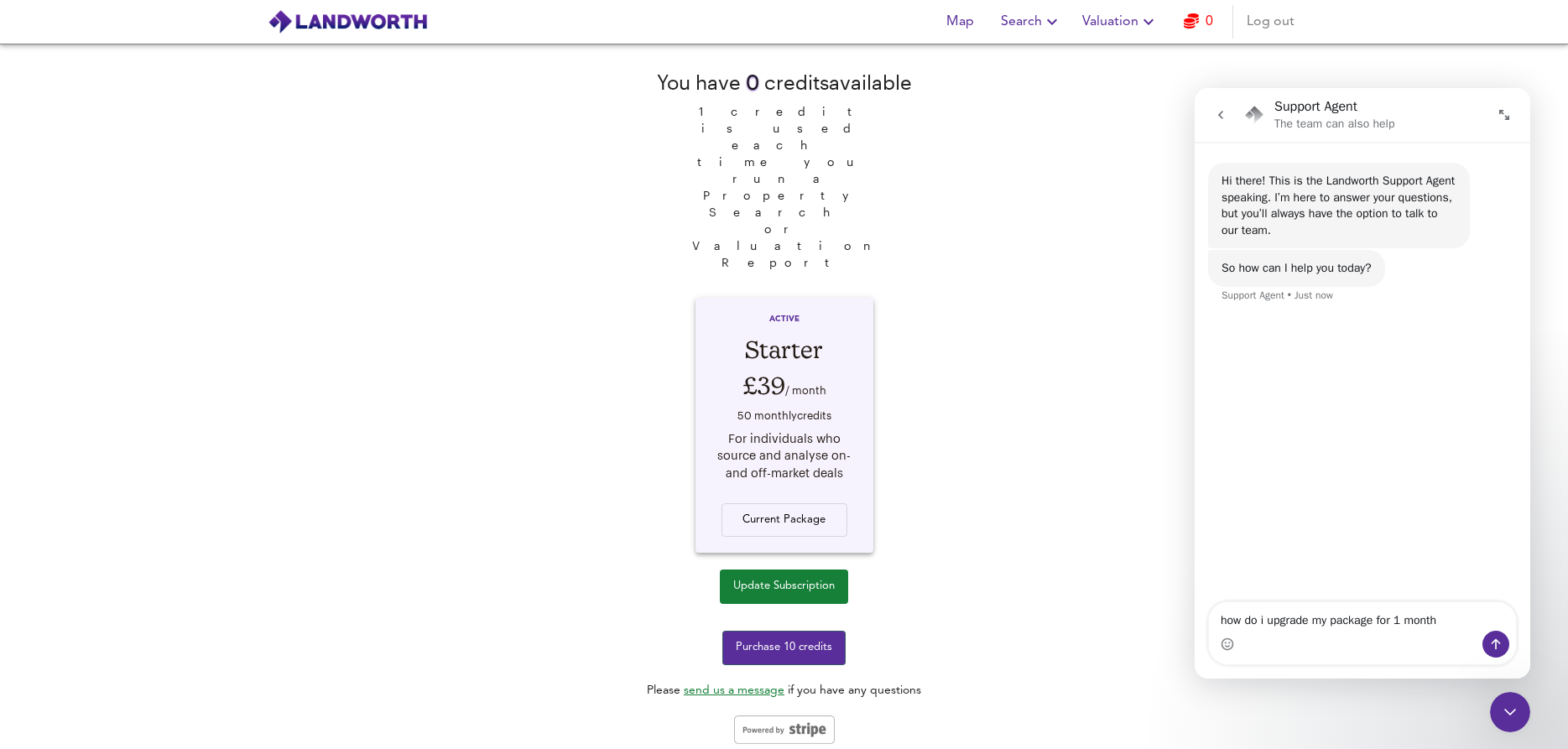 type on "how do i upgrade my package for 1 month?" 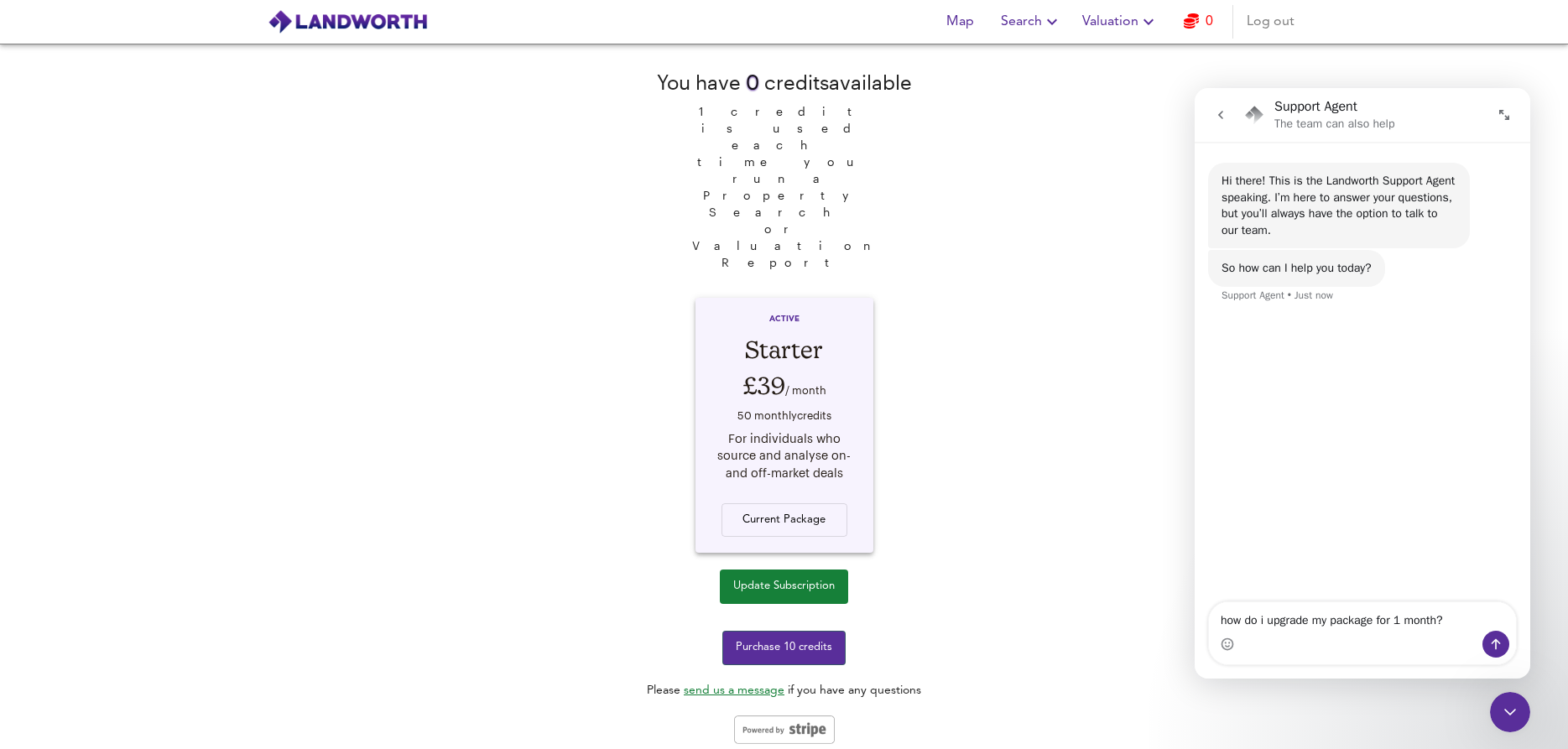 type 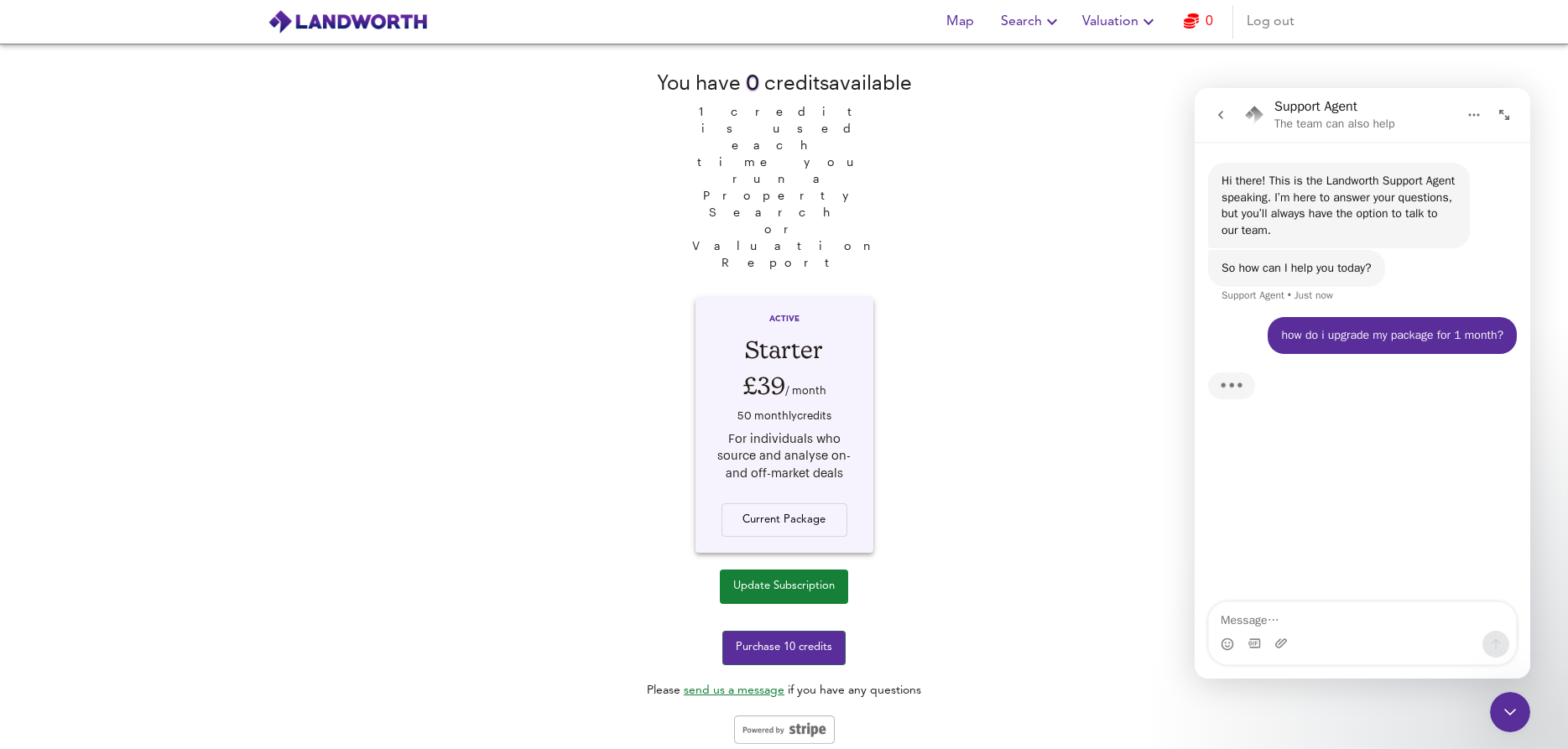 scroll, scrollTop: 2, scrollLeft: 0, axis: vertical 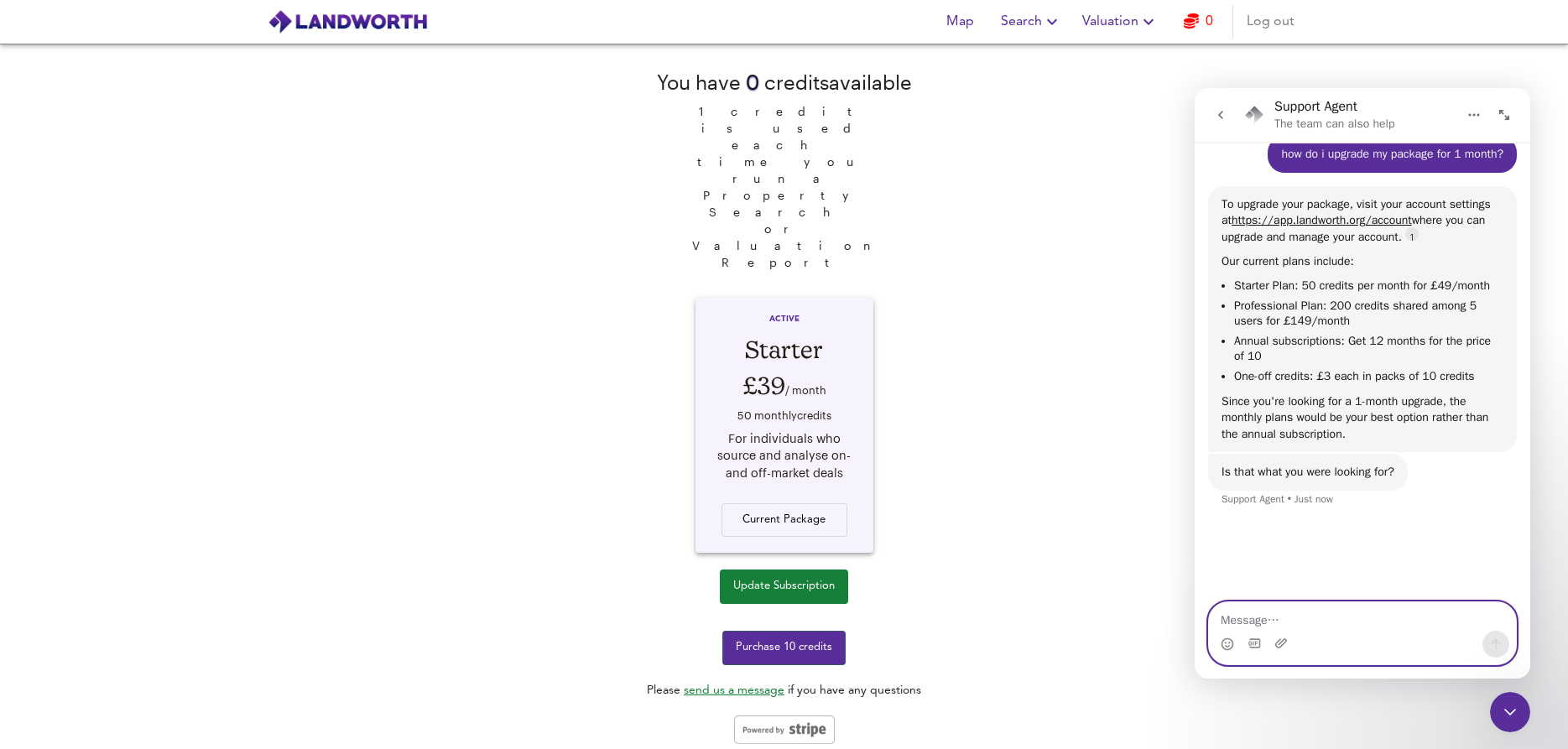 click at bounding box center [1362, 616] 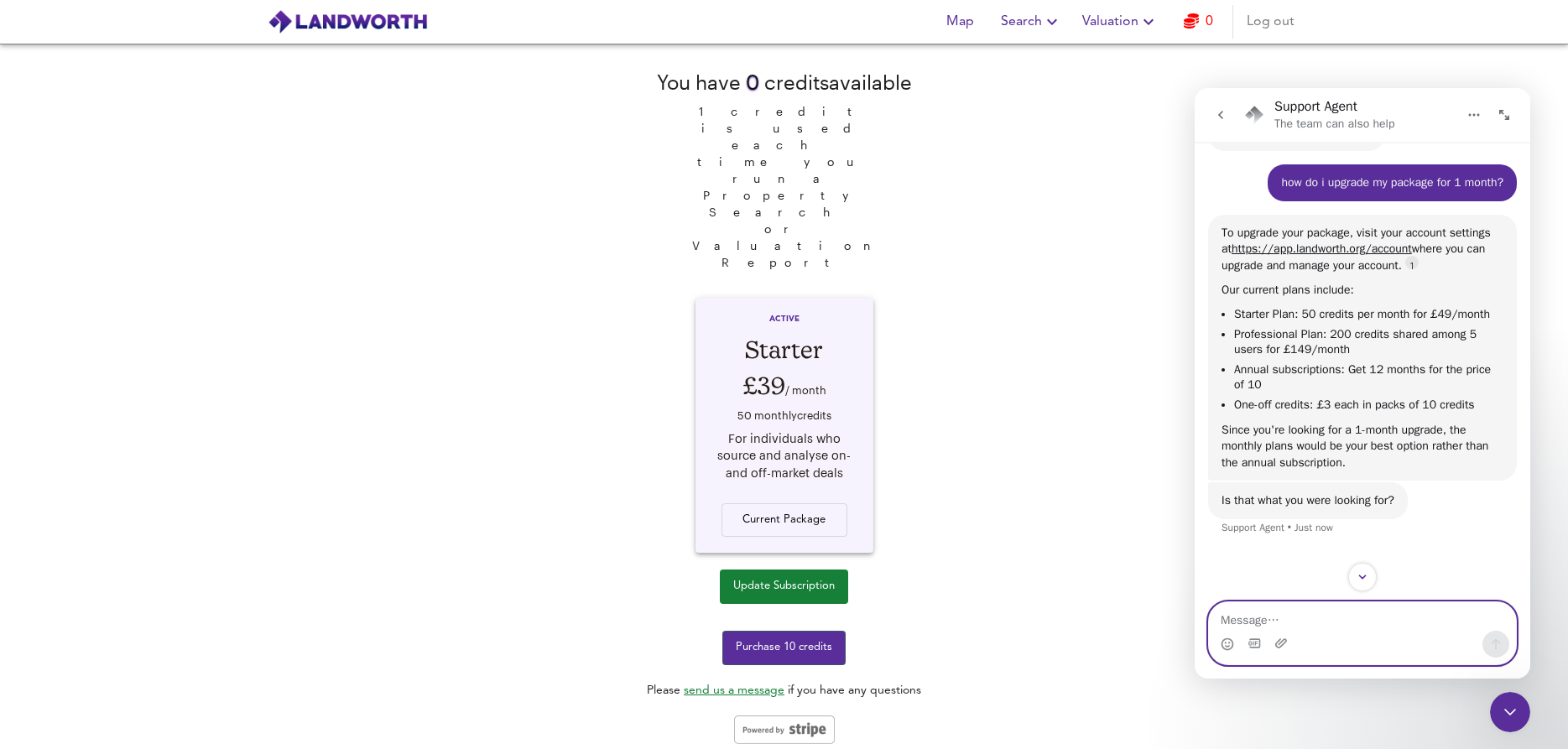 scroll, scrollTop: 162, scrollLeft: 0, axis: vertical 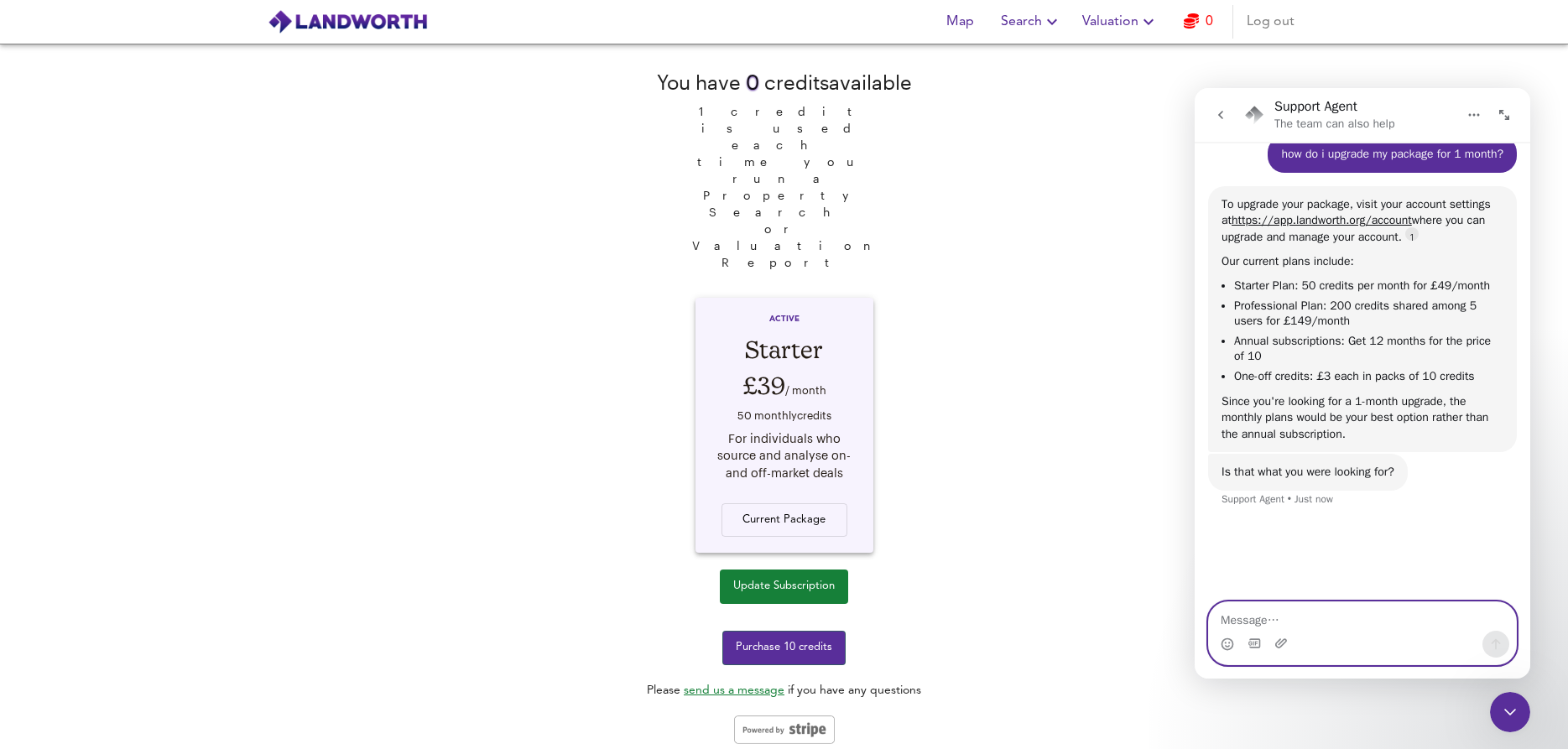 click at bounding box center (1362, 616) 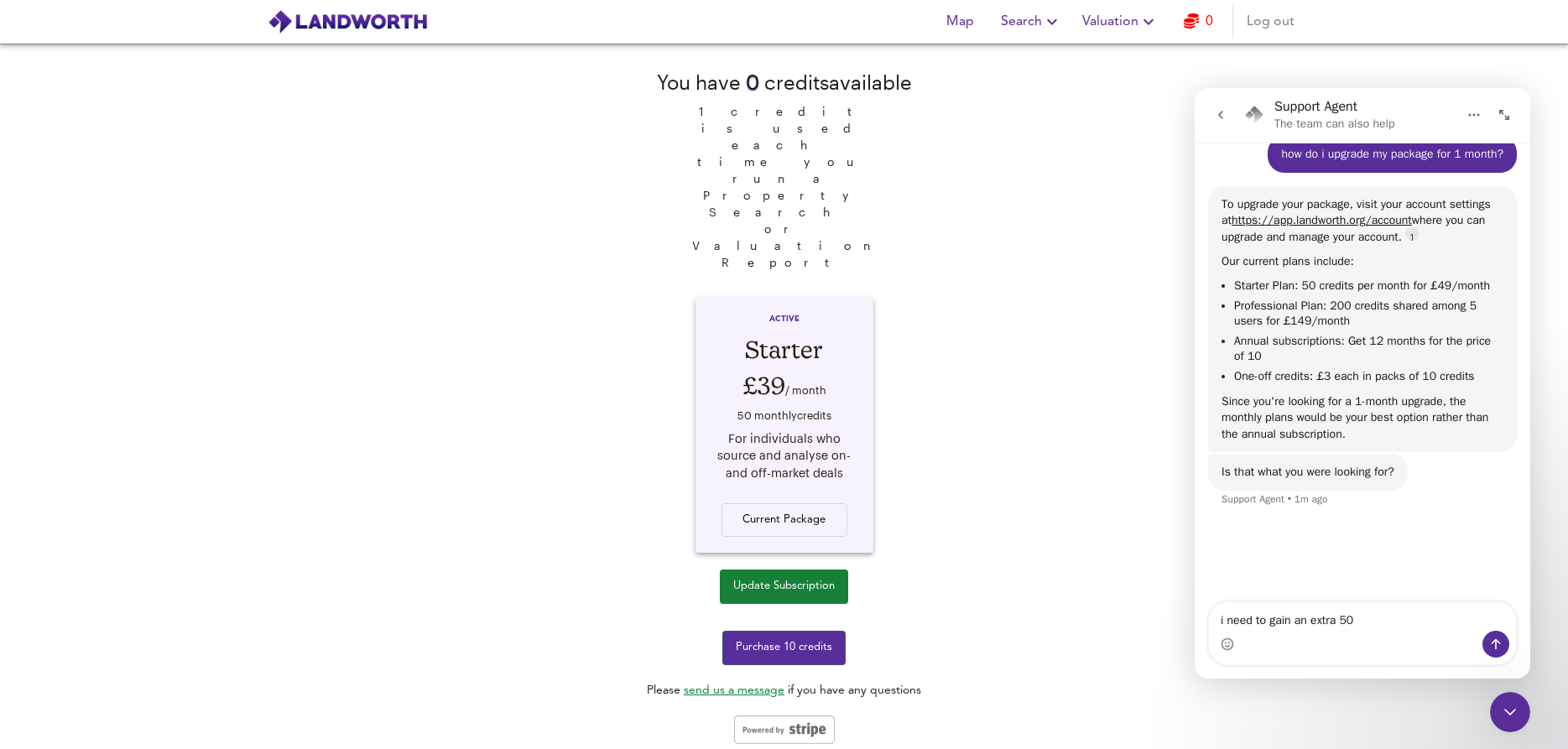 click on "Is that what you were looking for? Support Agent    •   1m ago" at bounding box center (1362, 491) 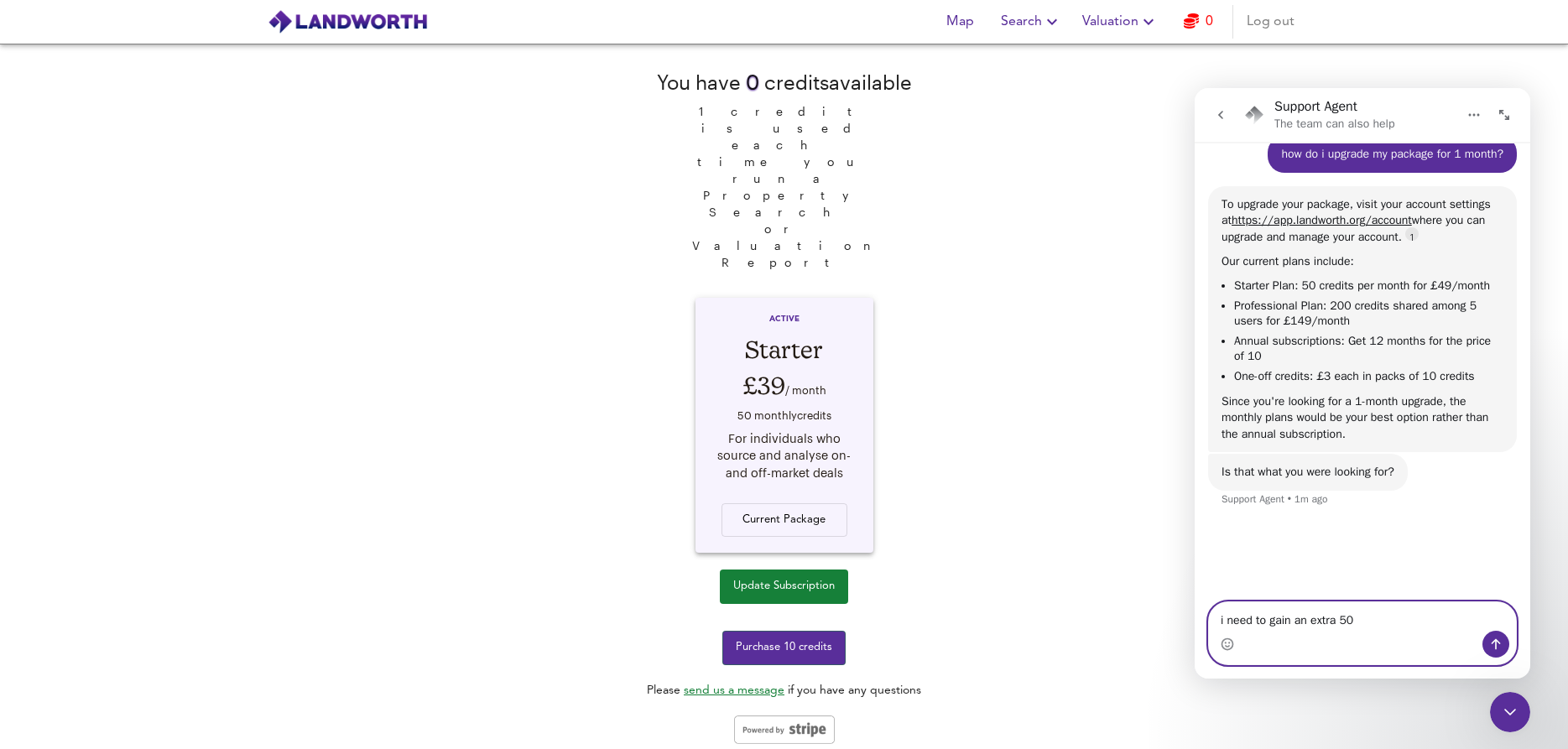 click on "i need to gain an extra 50" at bounding box center [1362, 616] 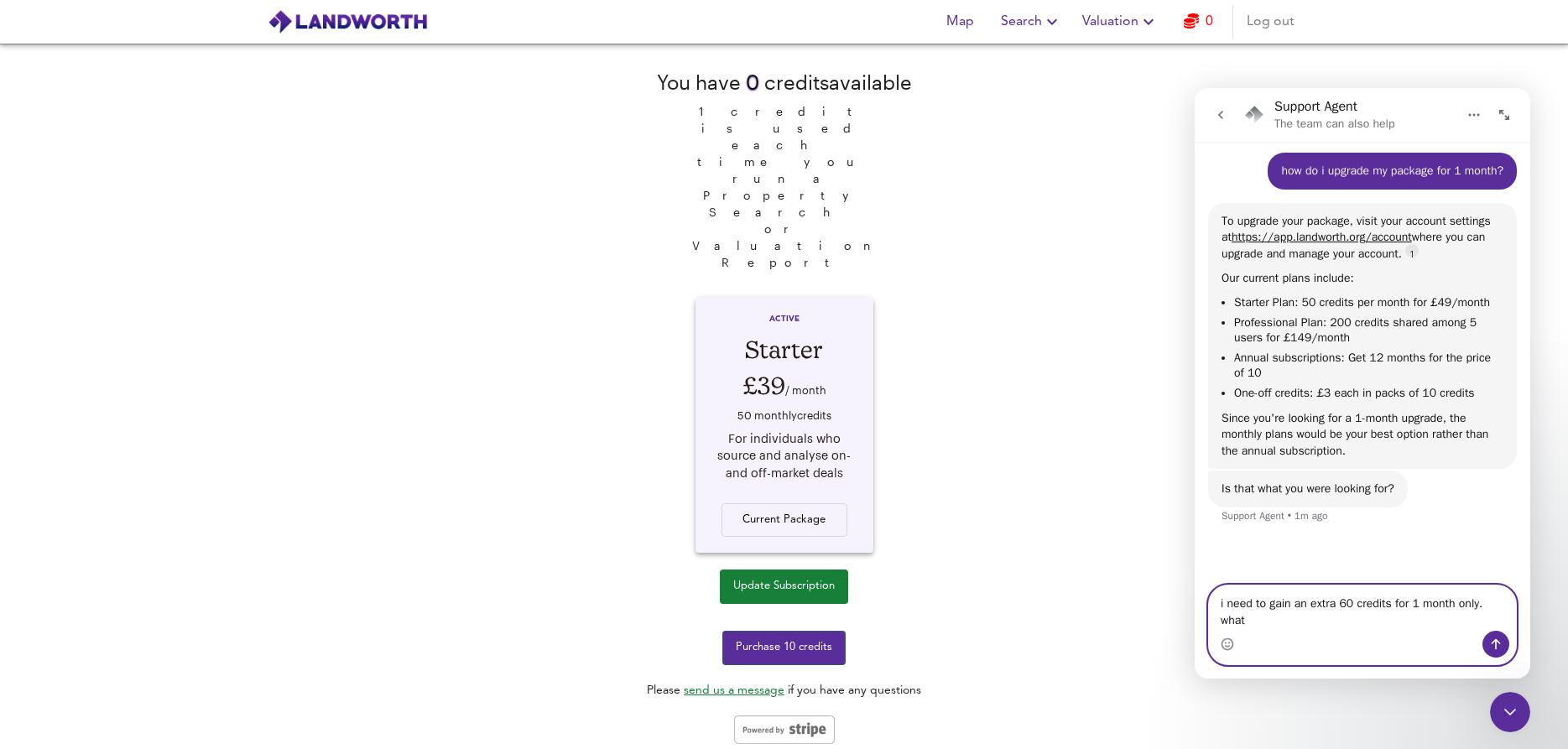 scroll, scrollTop: 0, scrollLeft: 0, axis: both 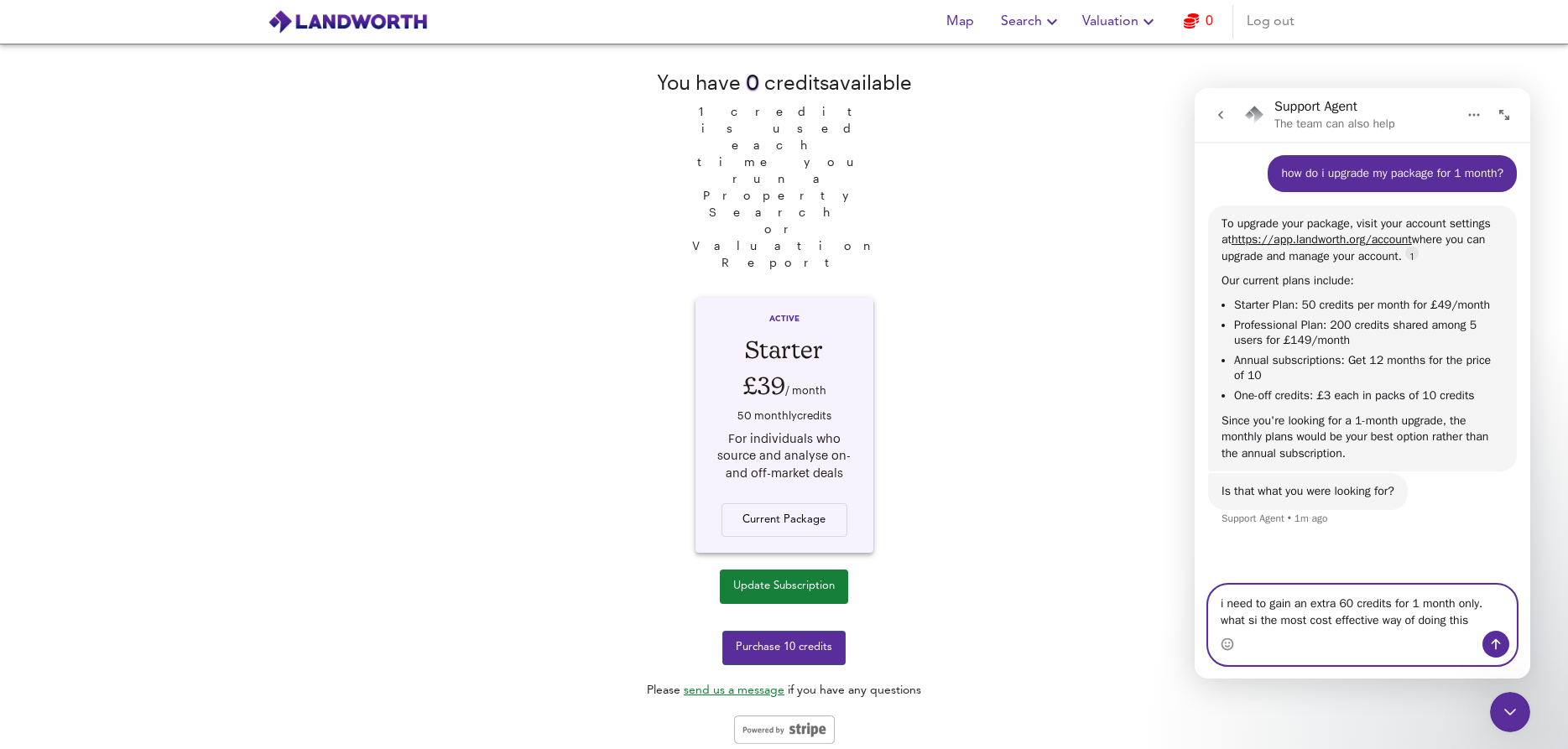 type on "i need to gain an extra 60 credits for 1 month only. what si the most cost effective way of doing this?" 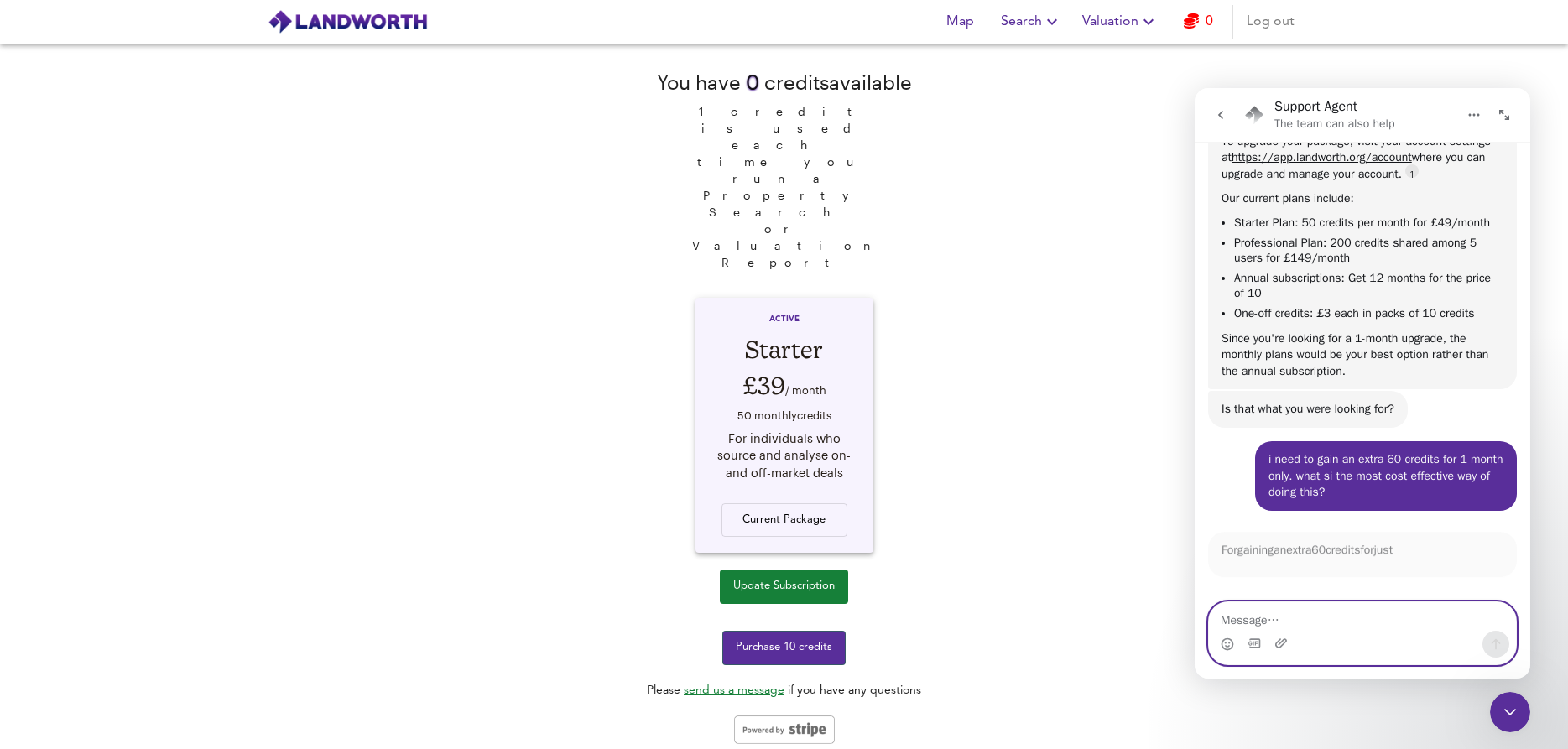 scroll, scrollTop: 242, scrollLeft: 0, axis: vertical 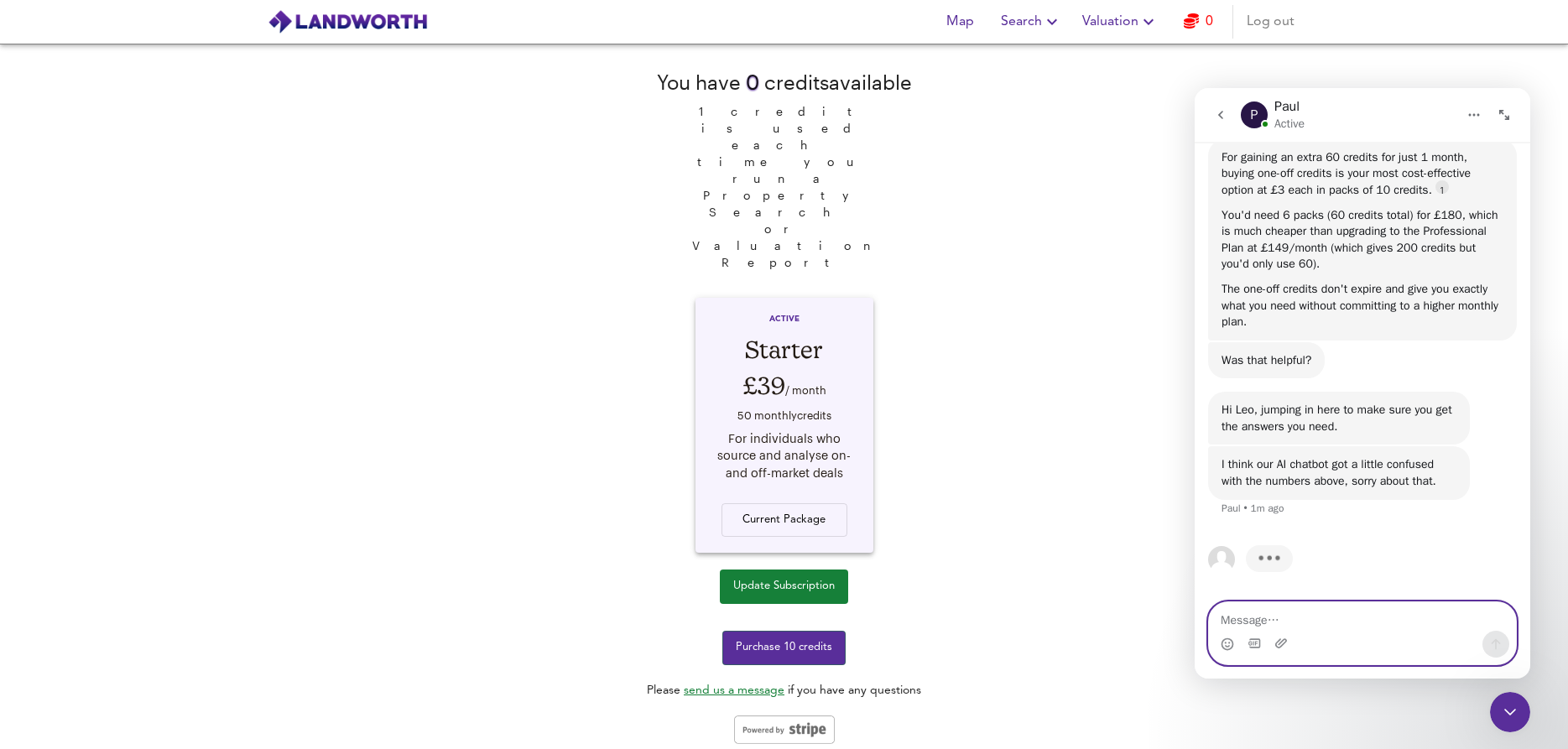 click at bounding box center (1362, 616) 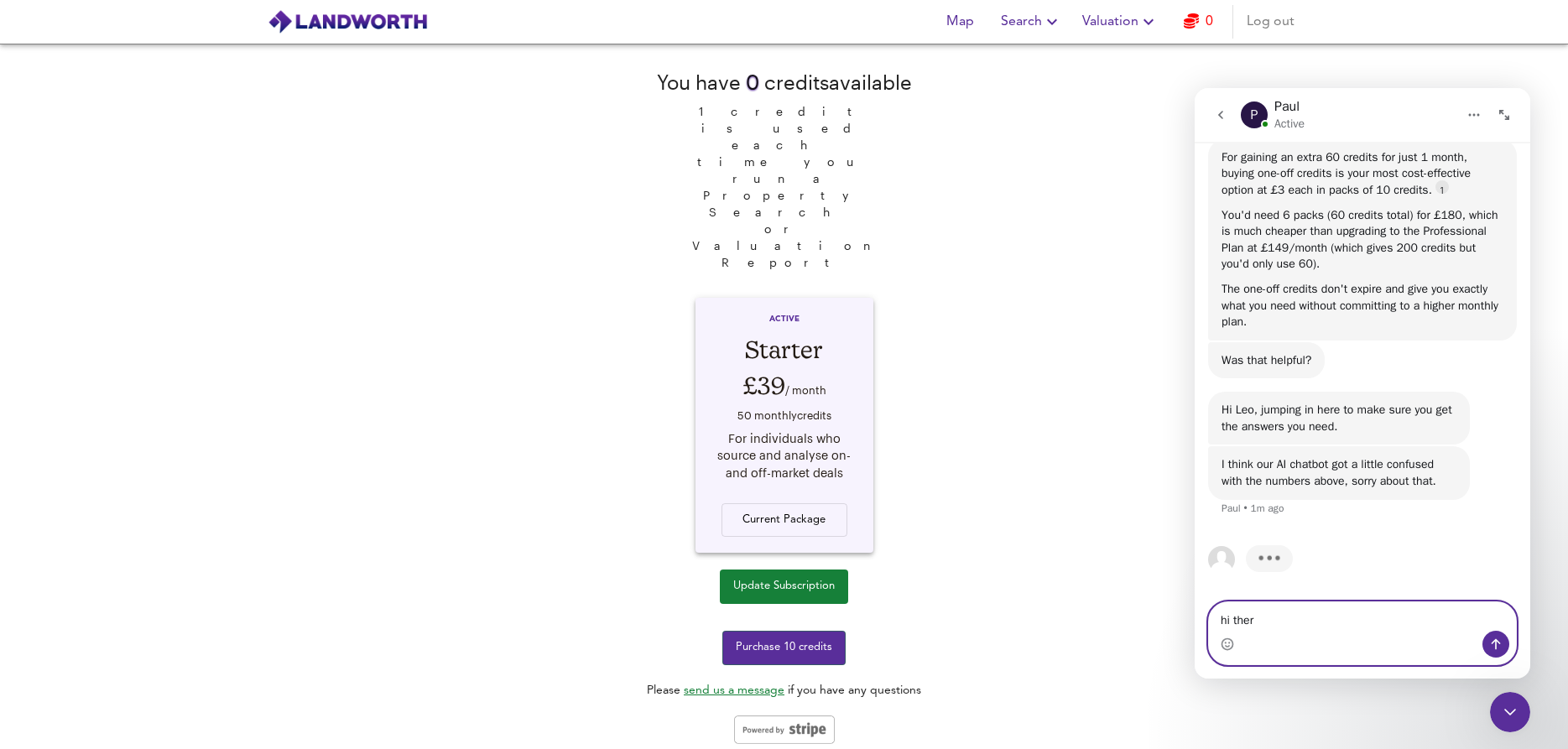 type on "hi there" 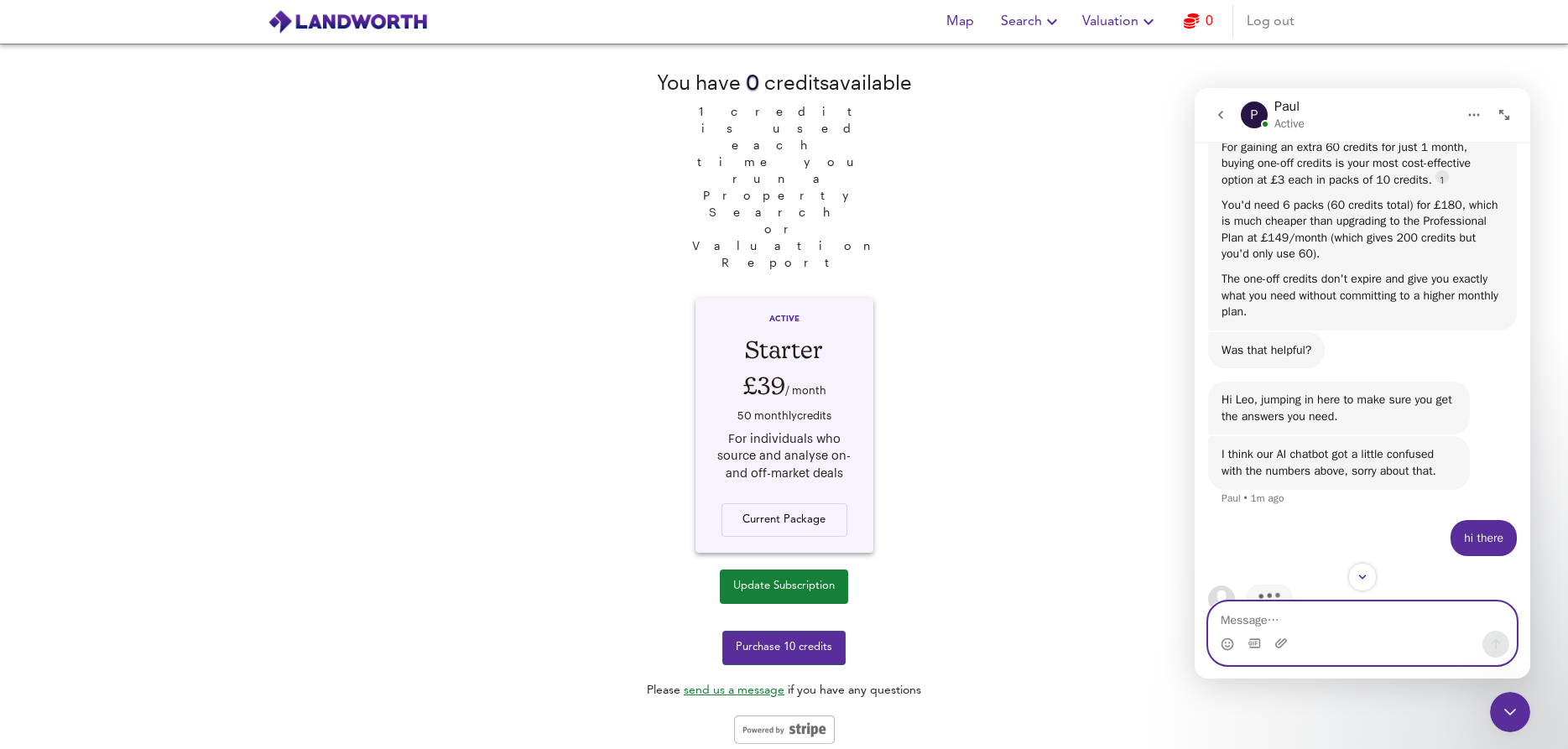 scroll, scrollTop: 662, scrollLeft: 0, axis: vertical 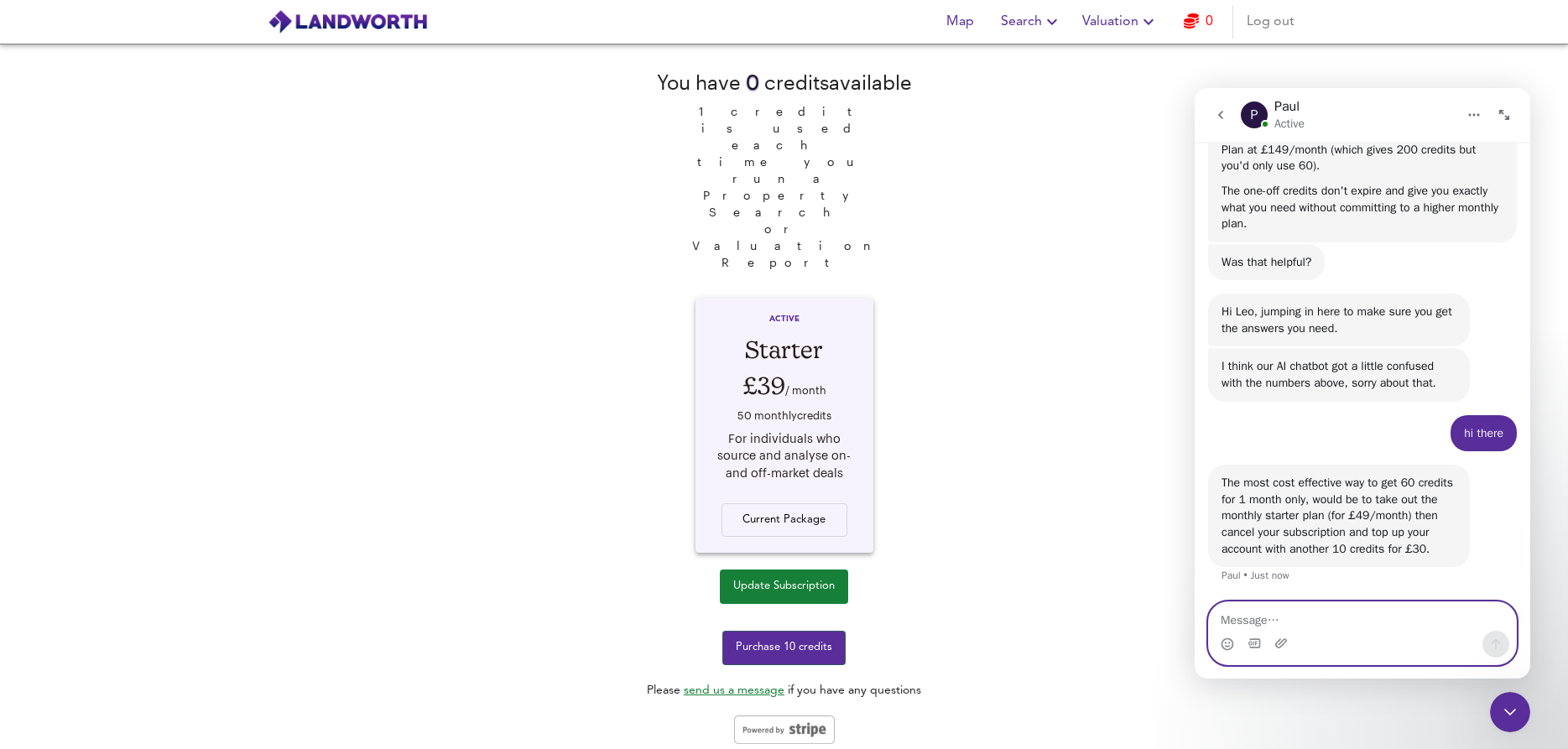 click at bounding box center [1362, 616] 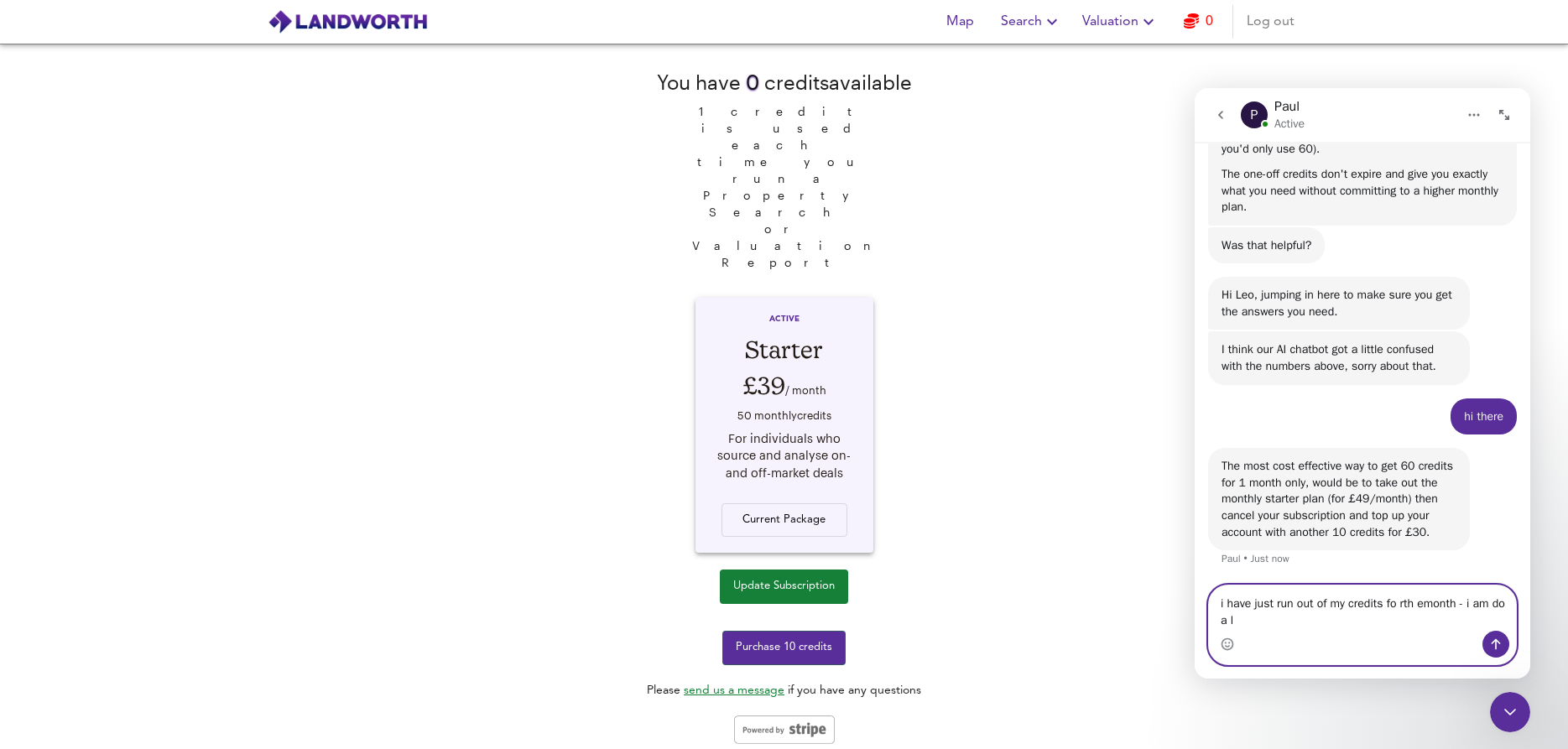 scroll, scrollTop: 730, scrollLeft: 0, axis: vertical 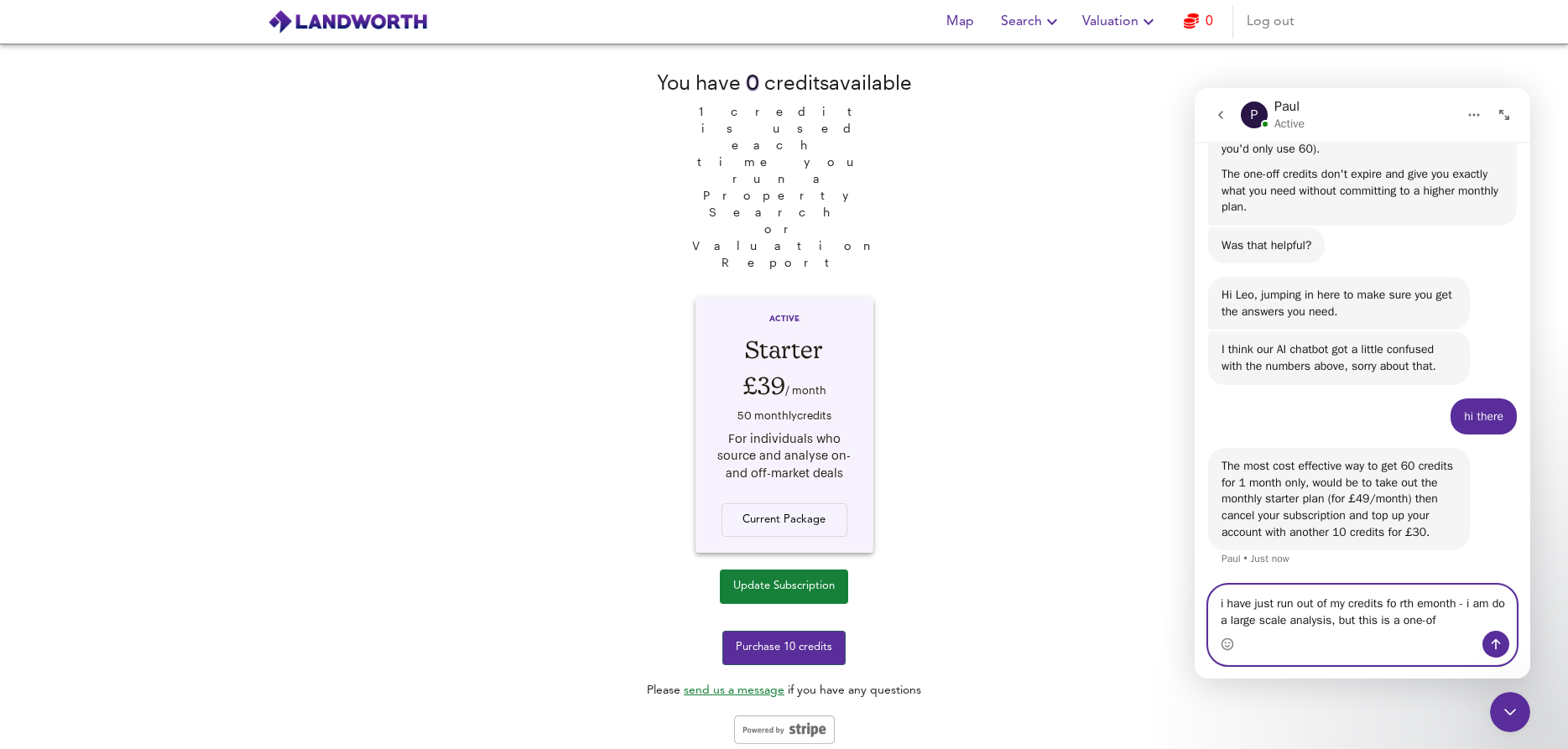 type on "i have just run out of my credits fo rth emonth - i am do a large scale analysis, but this is a one-off" 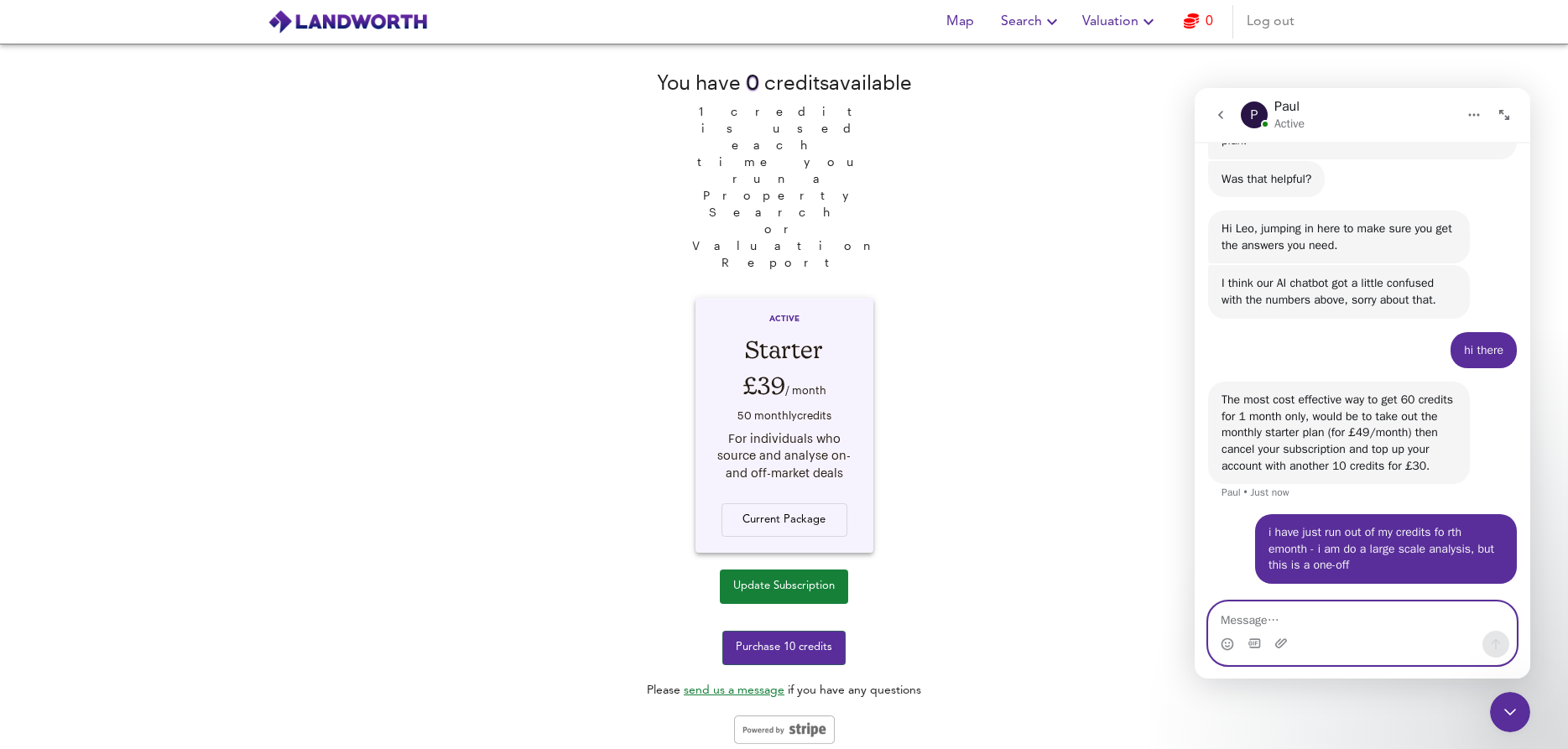 scroll, scrollTop: 795, scrollLeft: 0, axis: vertical 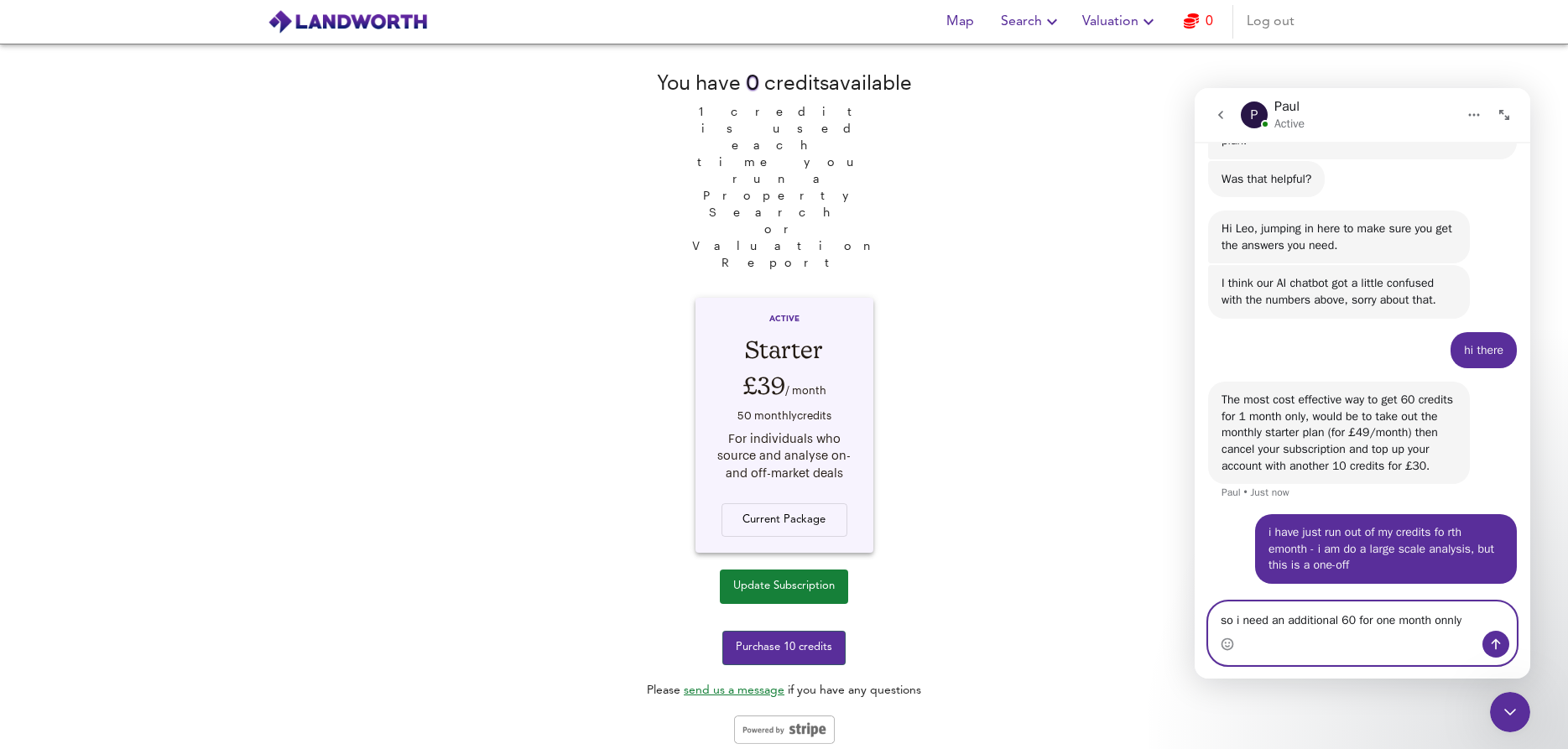 type on "so i need an additional 60 for one month onnly" 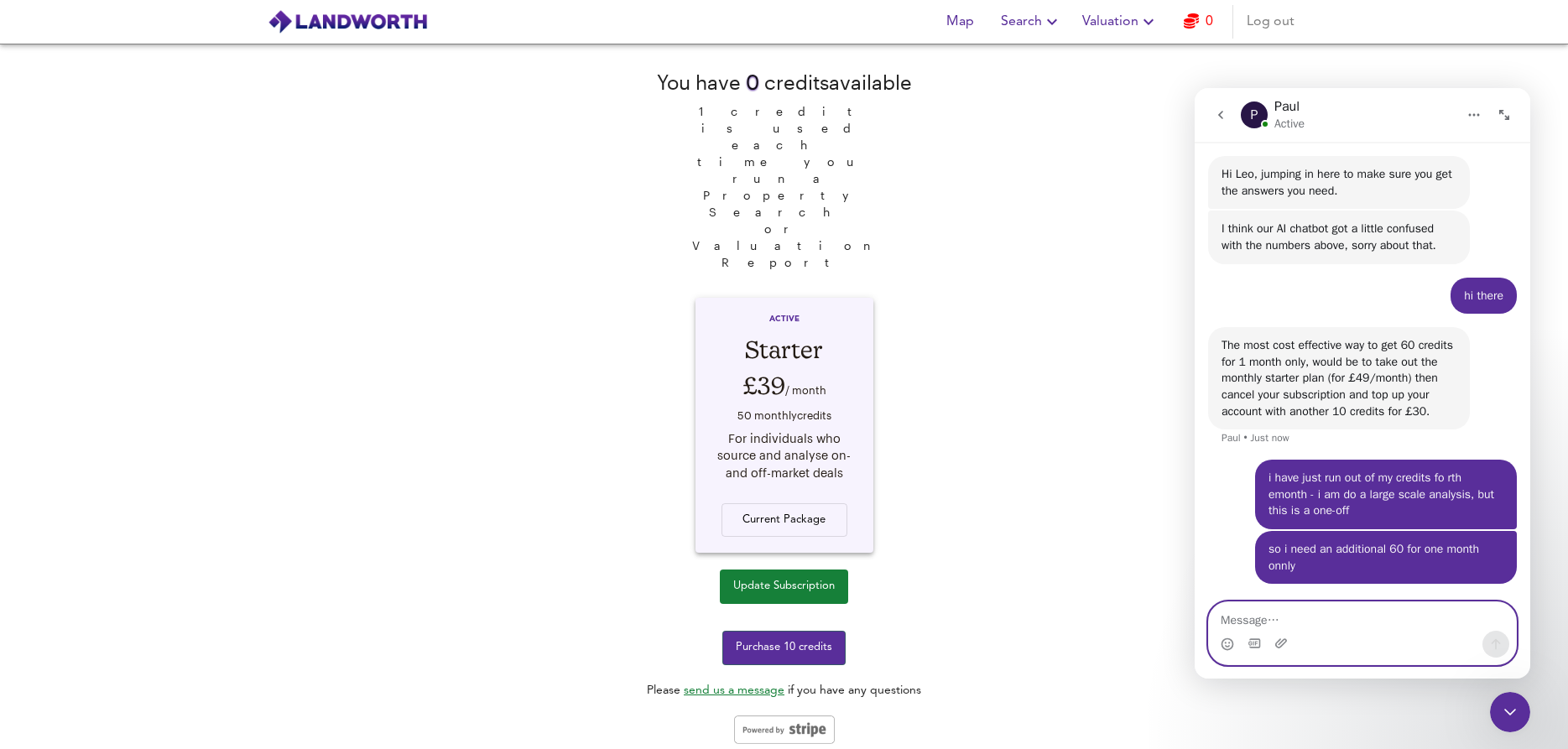 scroll, scrollTop: 850, scrollLeft: 0, axis: vertical 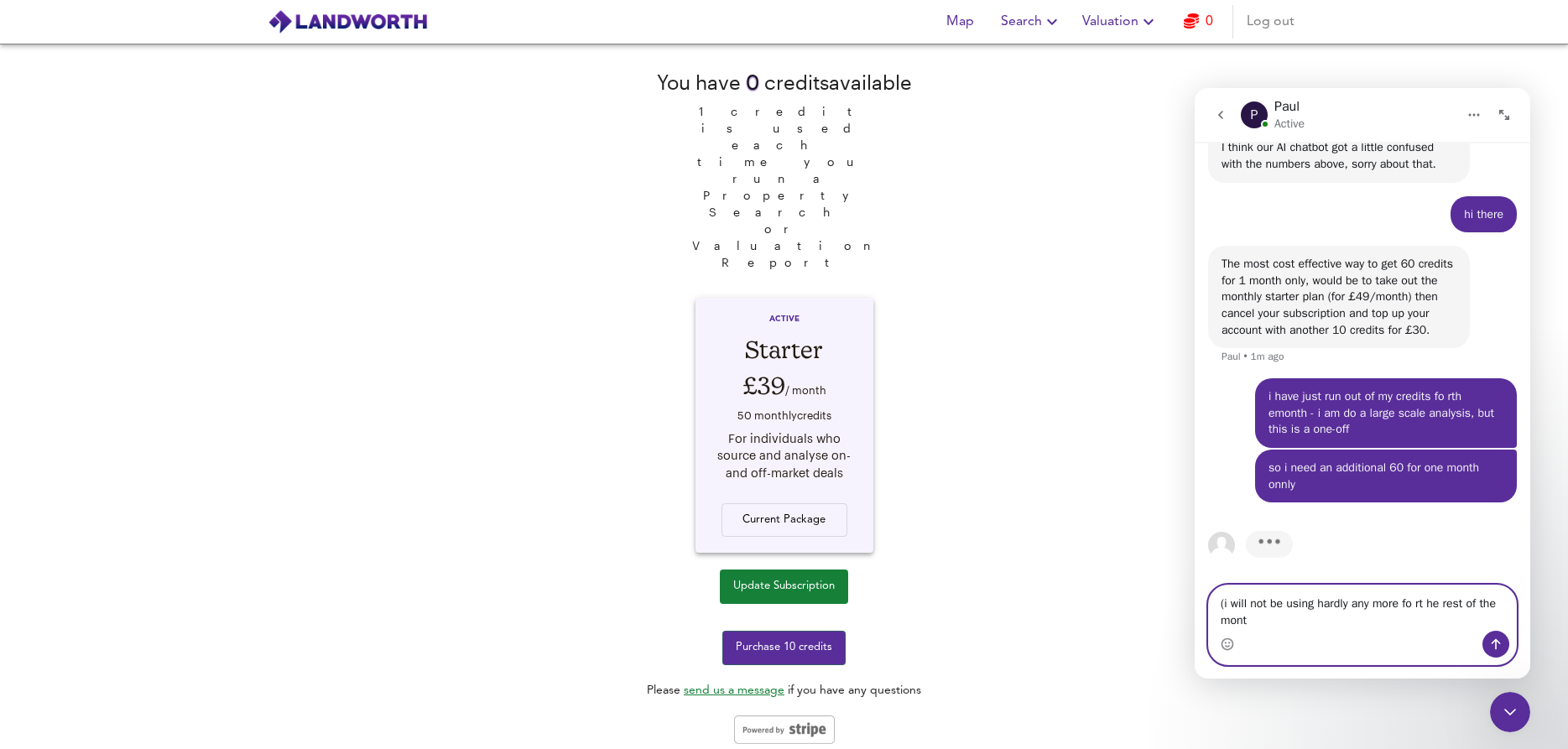 type on "(i will not be using hardly any more fo rt he rest of the month" 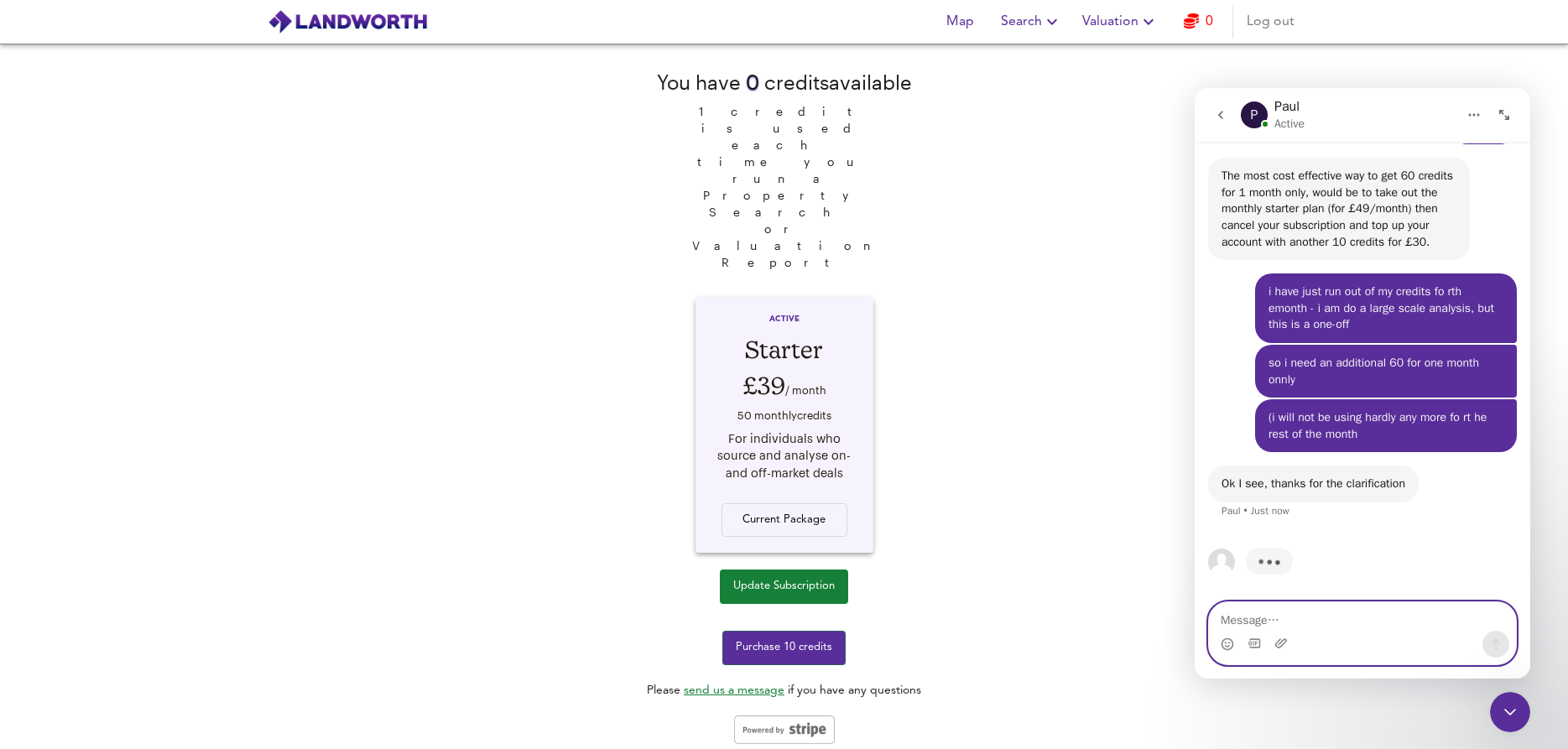 scroll, scrollTop: 1019, scrollLeft: 0, axis: vertical 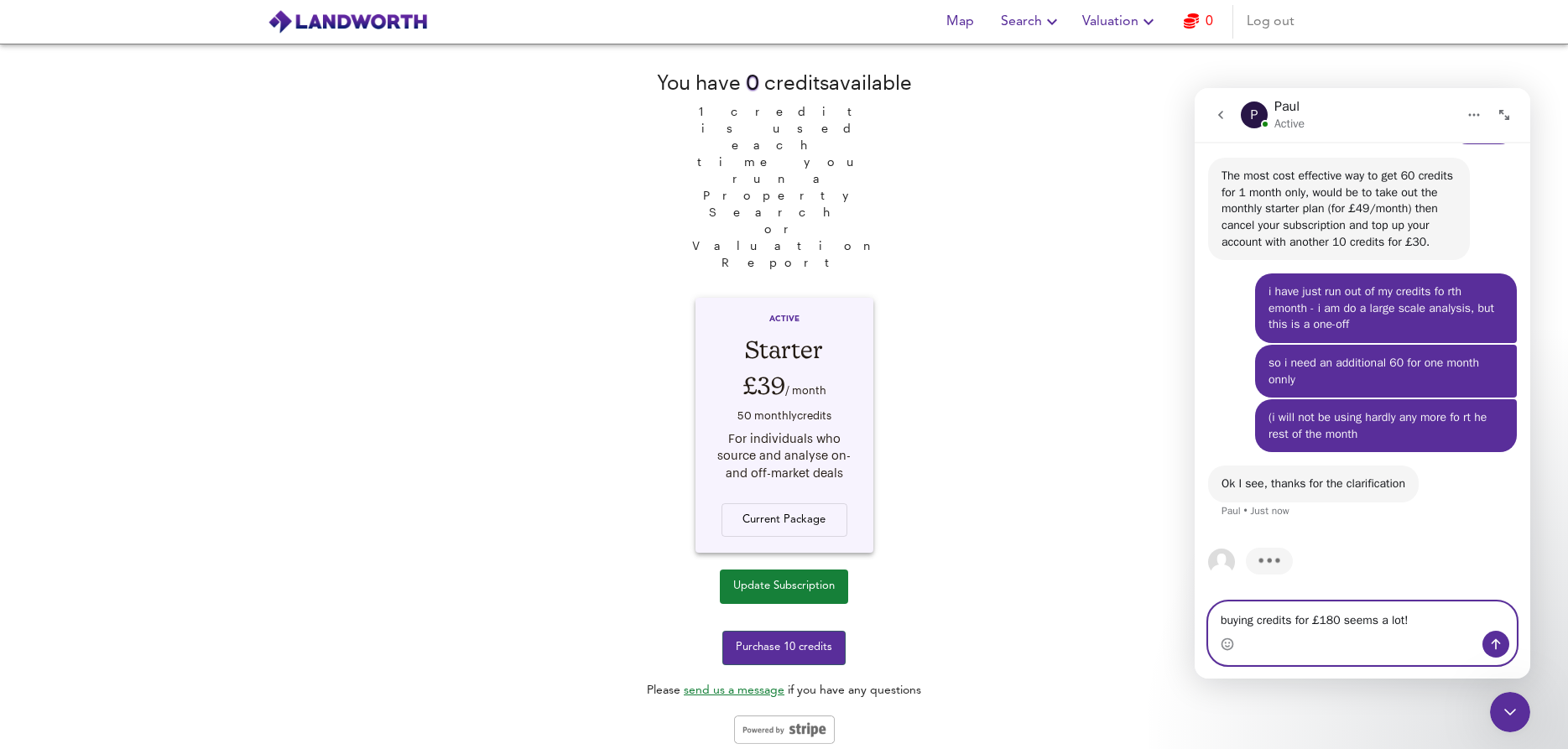 type on "buying credits for £180 seems a lot!!" 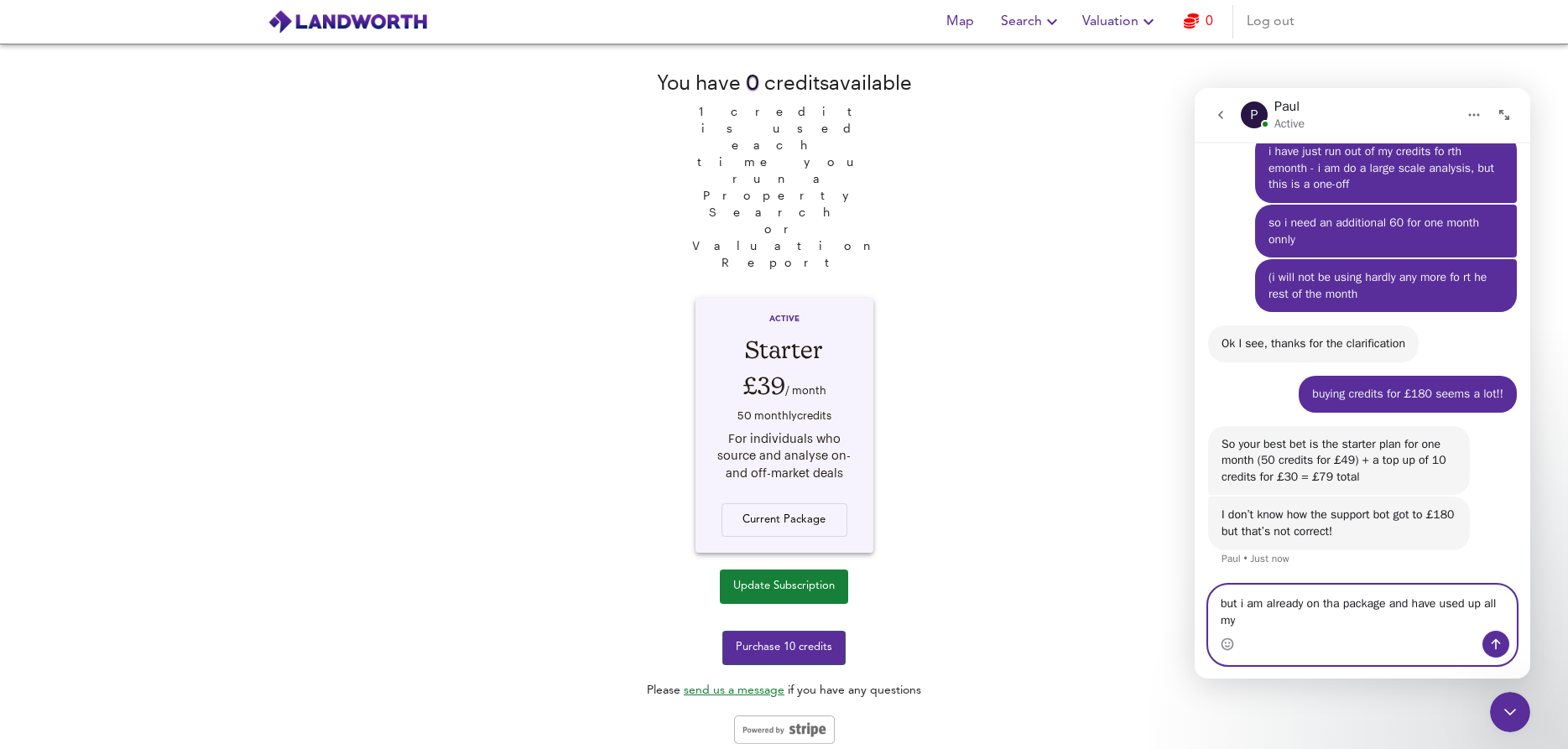 scroll, scrollTop: 1159, scrollLeft: 0, axis: vertical 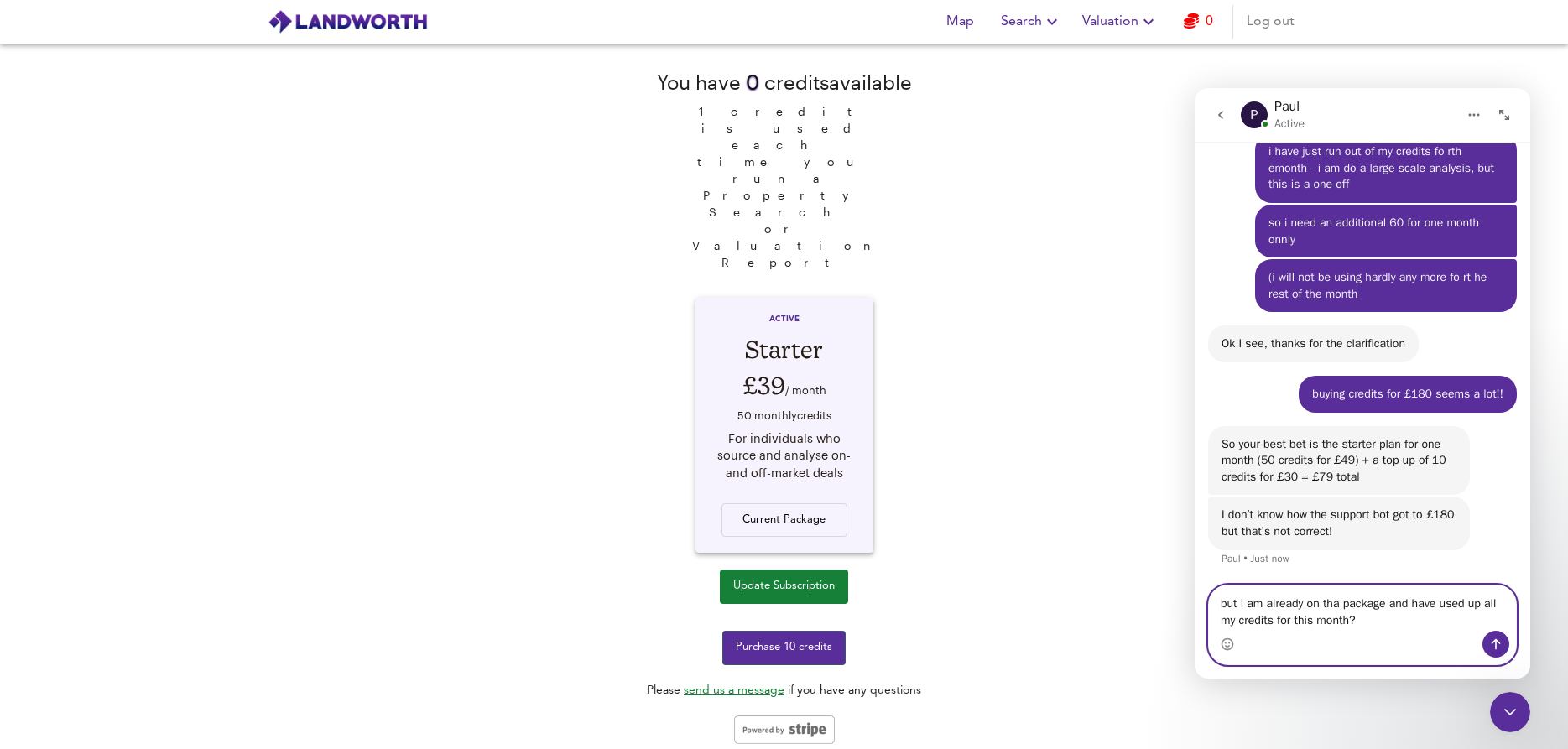 type on "but i am already on tha package and have used up all my credits for this month??" 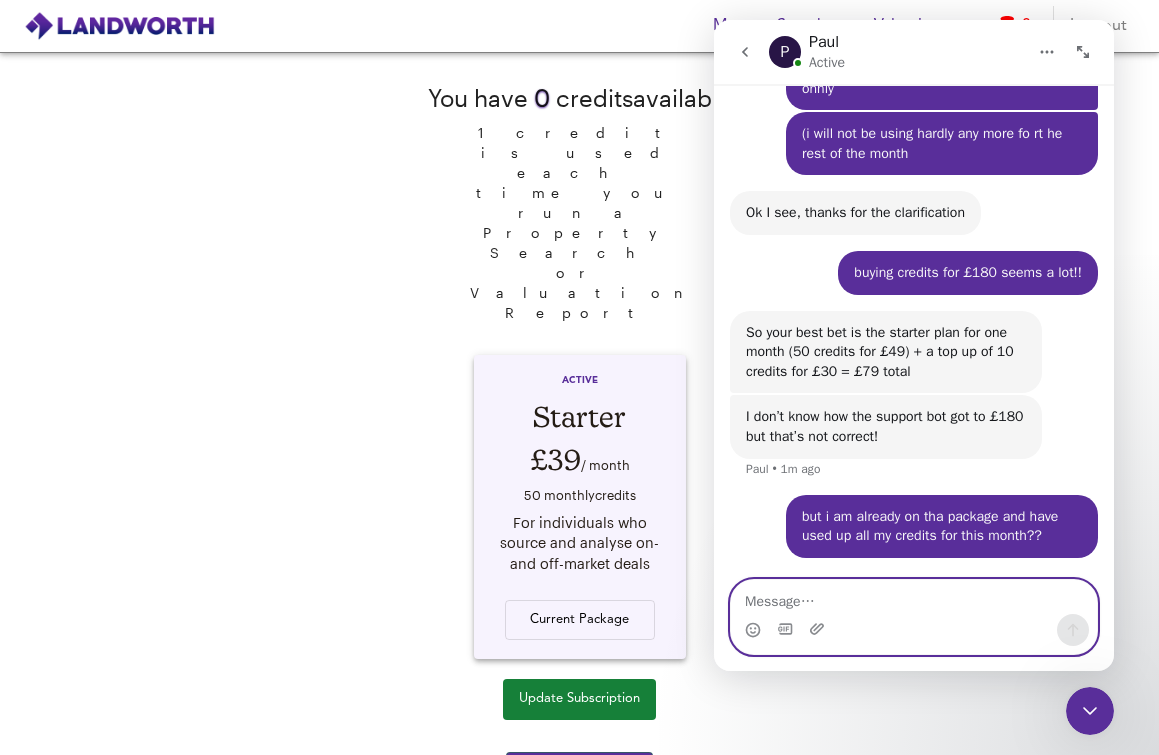 scroll, scrollTop: 1494, scrollLeft: 0, axis: vertical 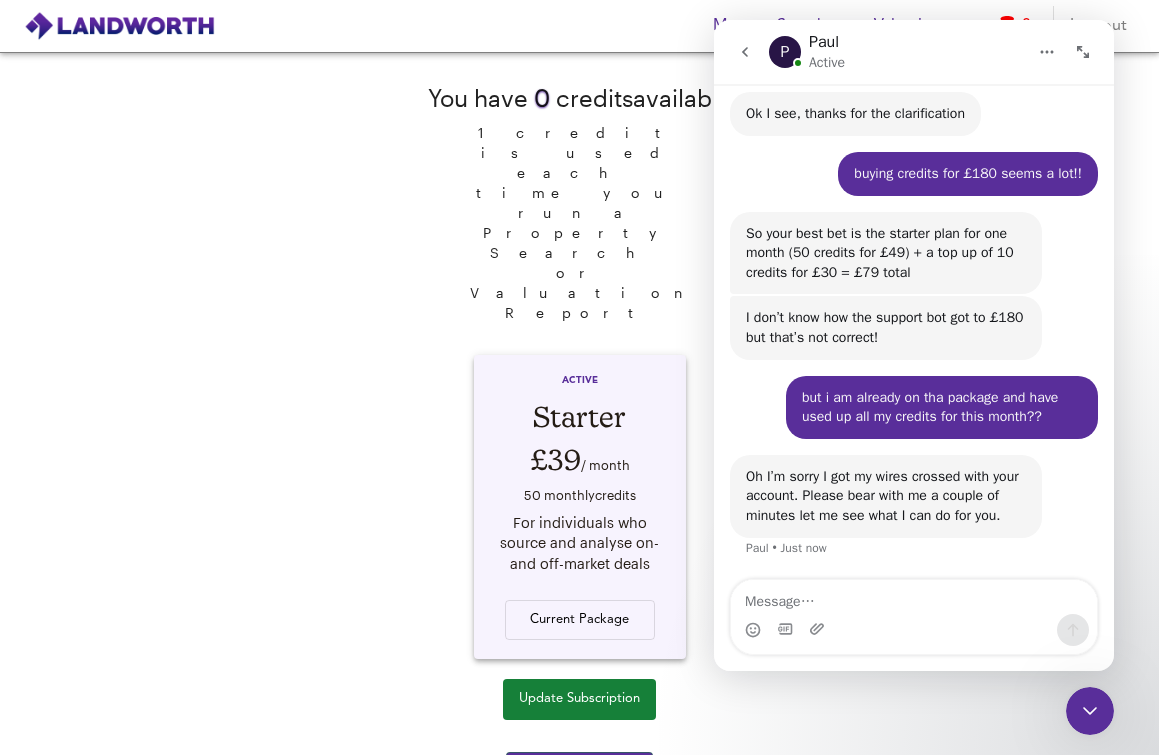 click on "You have   0   credit s  available 1 credit is used each time you run a Property Search or Valuation Report ACTIVE Starter £39  / month 50   monthly  credit s For individuals who source and analyse on- and off-market deals Current Package Update Subscription Purchase 10 credits Please   send us a message   if you have any questions" at bounding box center (579, 403) 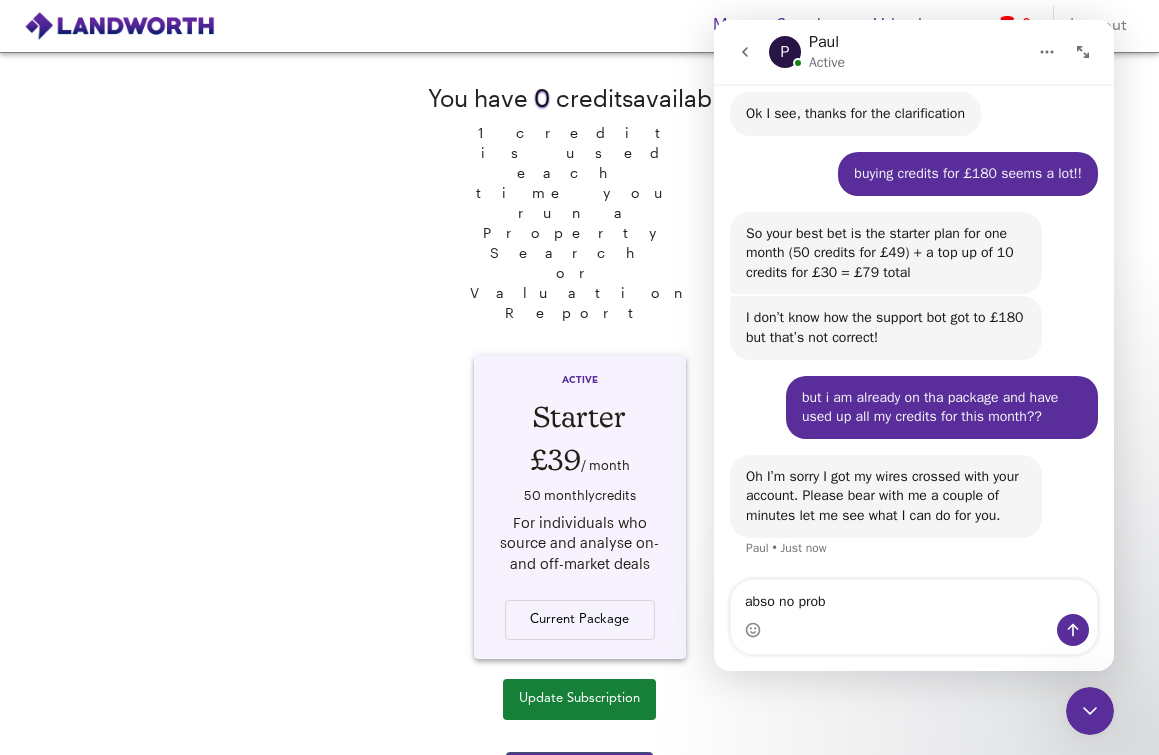 type on "abso no probs" 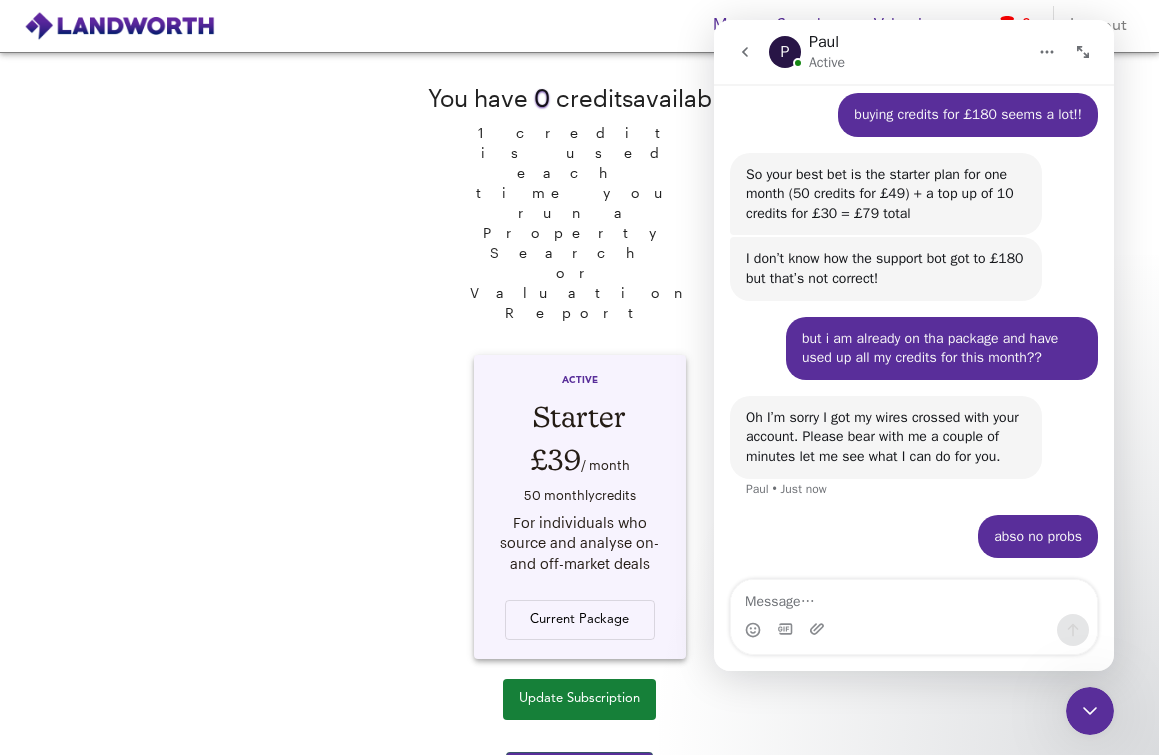 scroll, scrollTop: 1653, scrollLeft: 0, axis: vertical 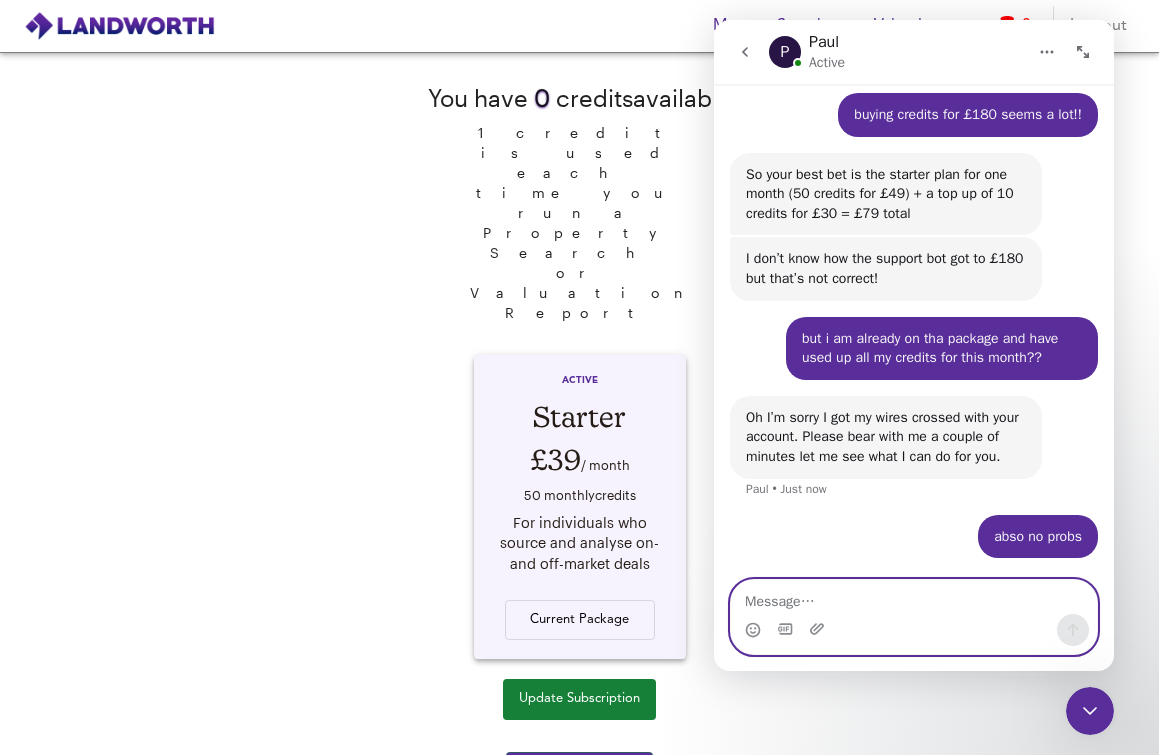 click at bounding box center [914, 597] 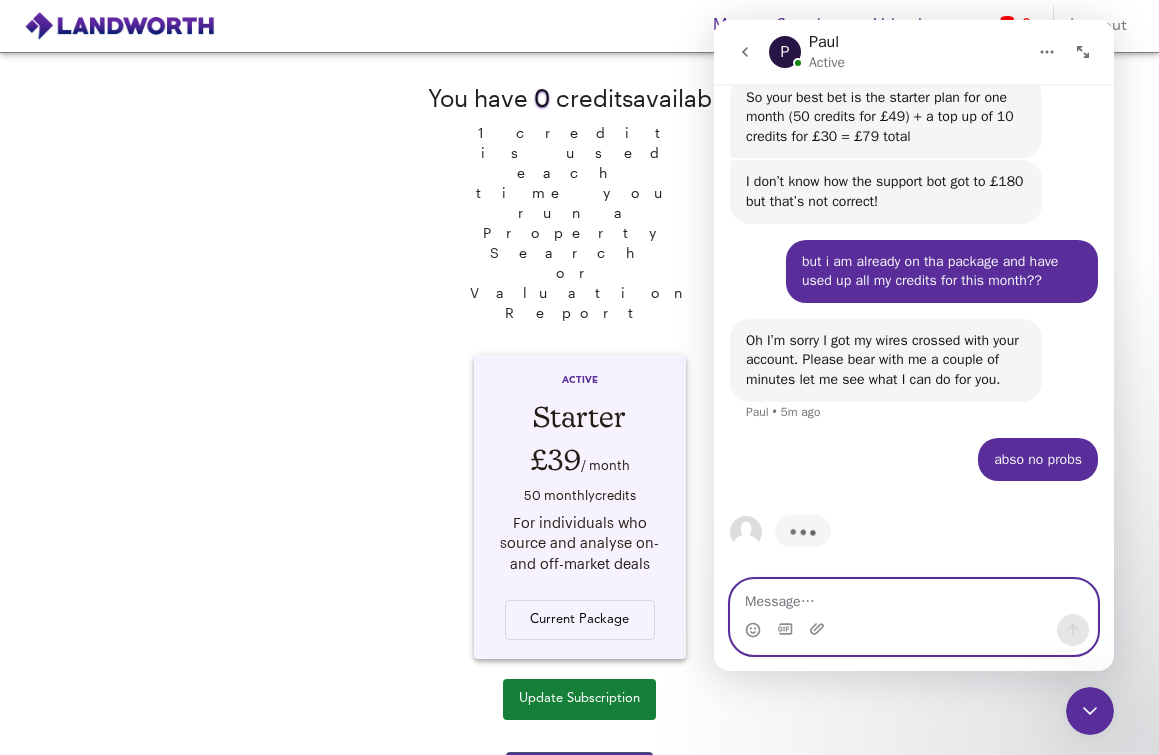 scroll, scrollTop: 1730, scrollLeft: 0, axis: vertical 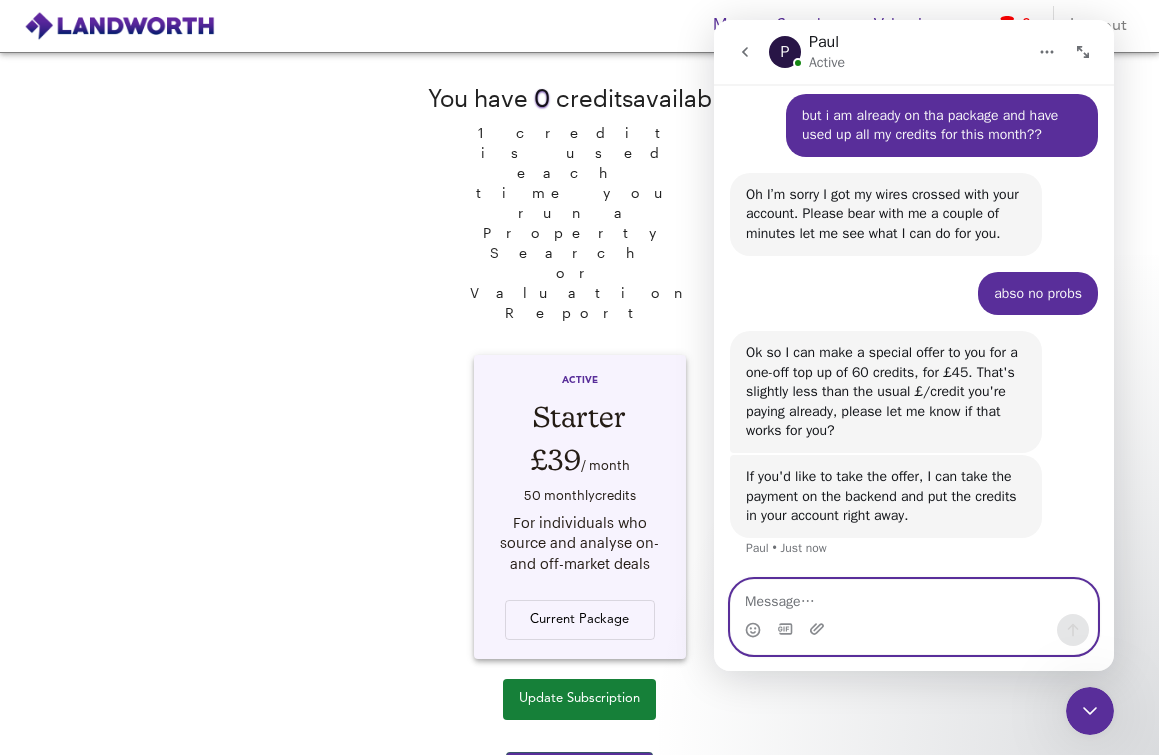 click at bounding box center (914, 597) 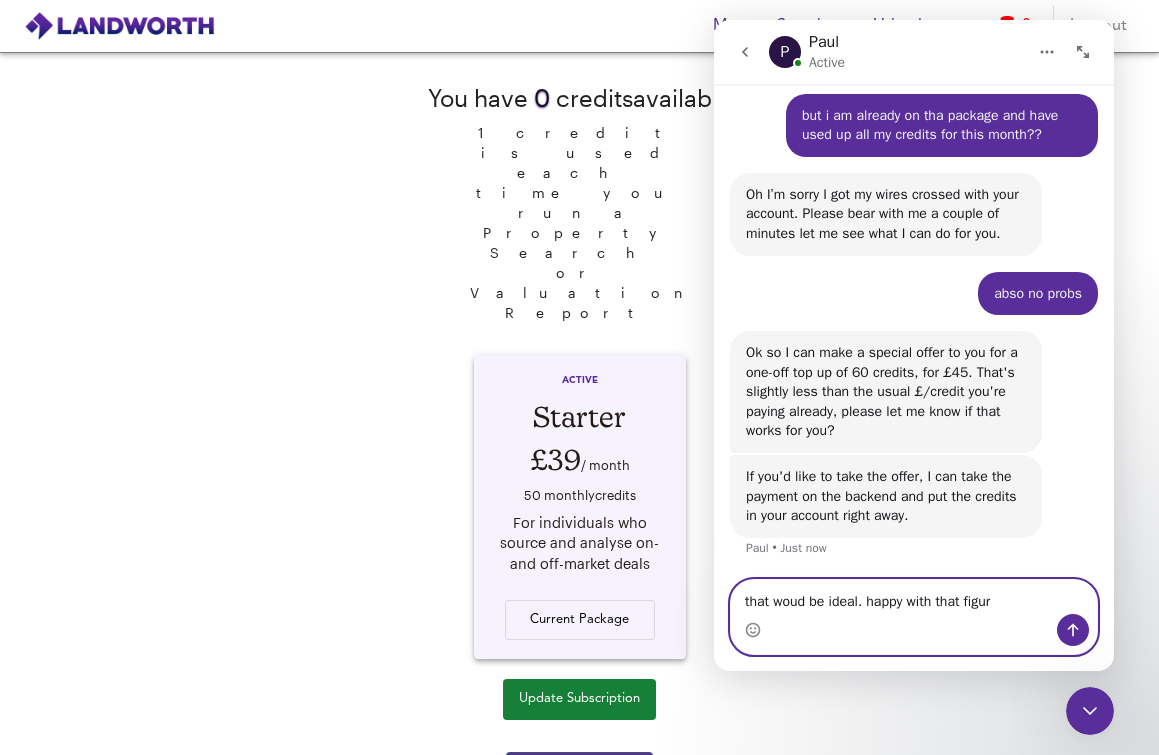 type on "that woud be ideal. happy with that figure" 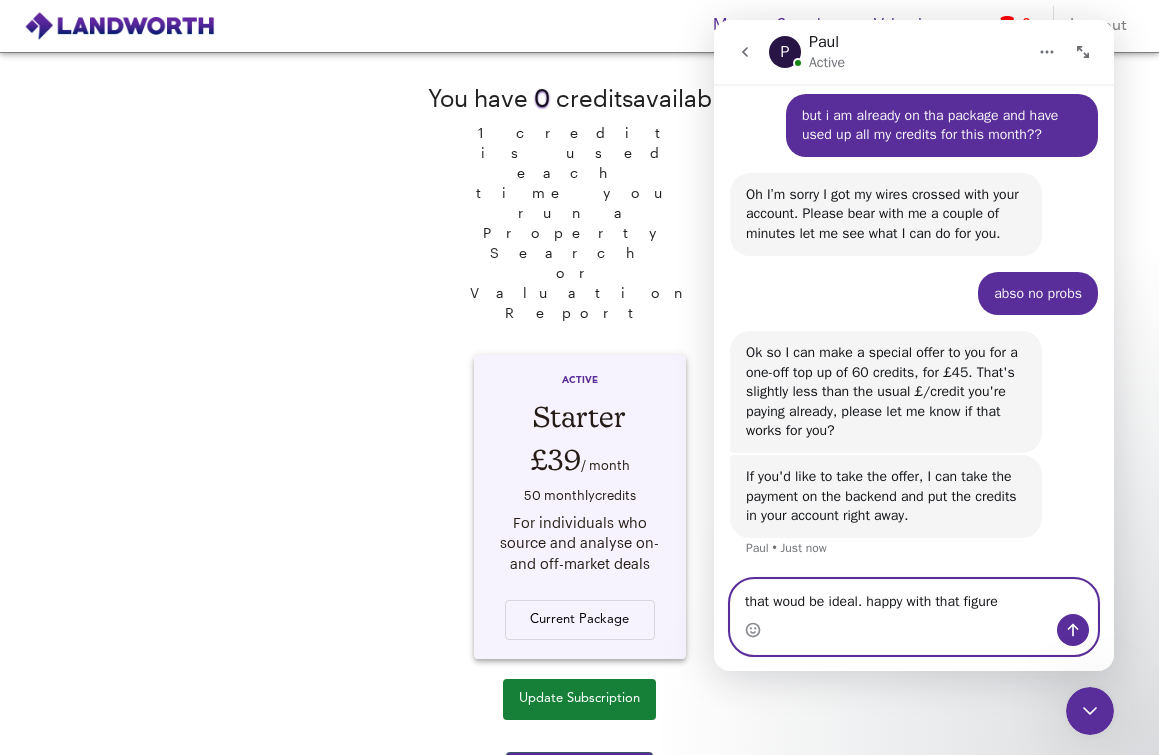 type 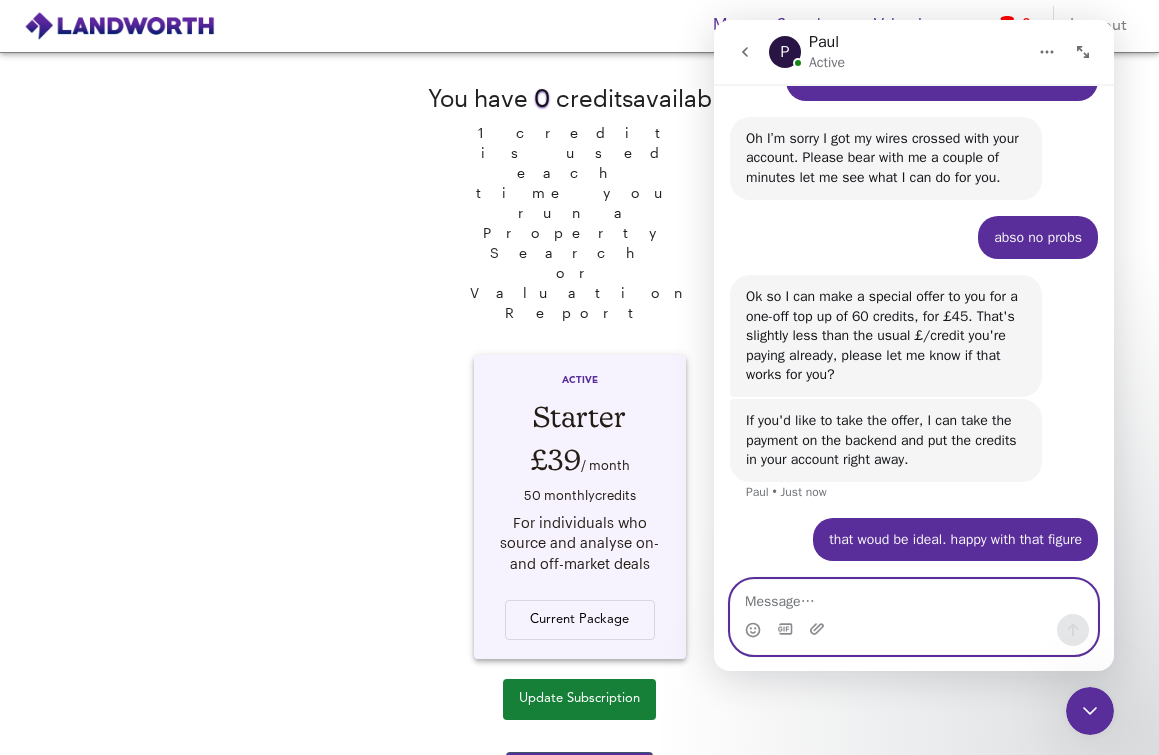 scroll, scrollTop: 1935, scrollLeft: 0, axis: vertical 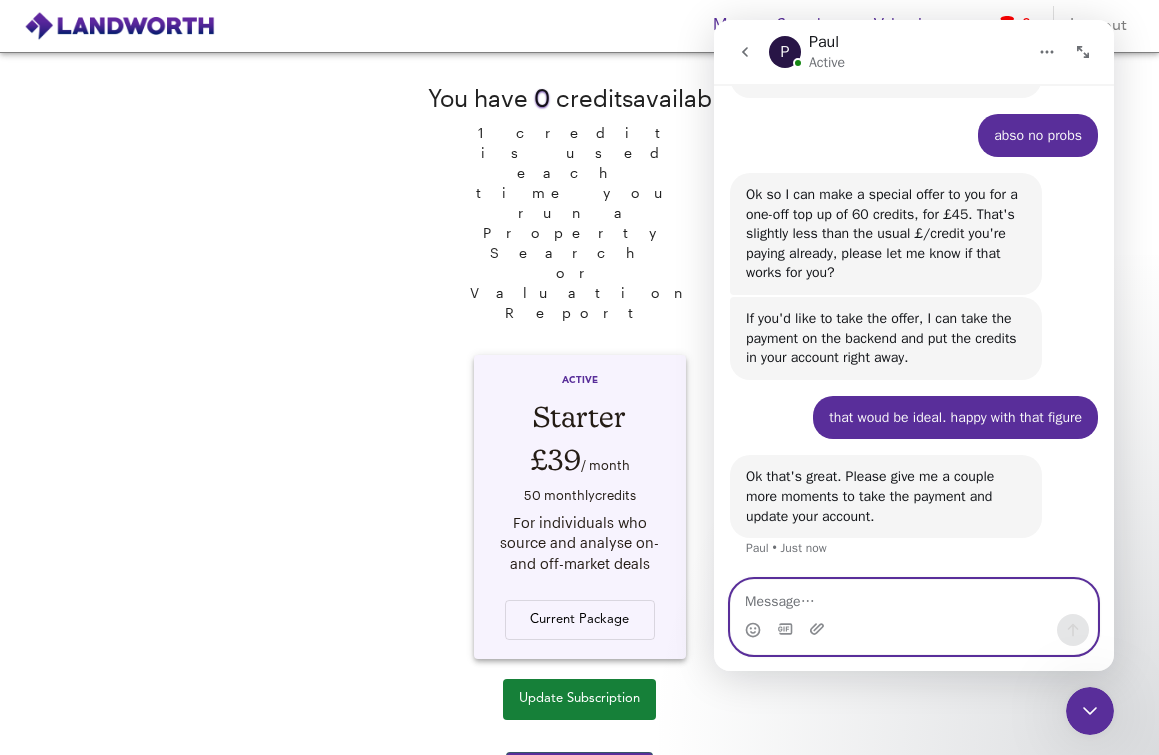 click at bounding box center [914, 597] 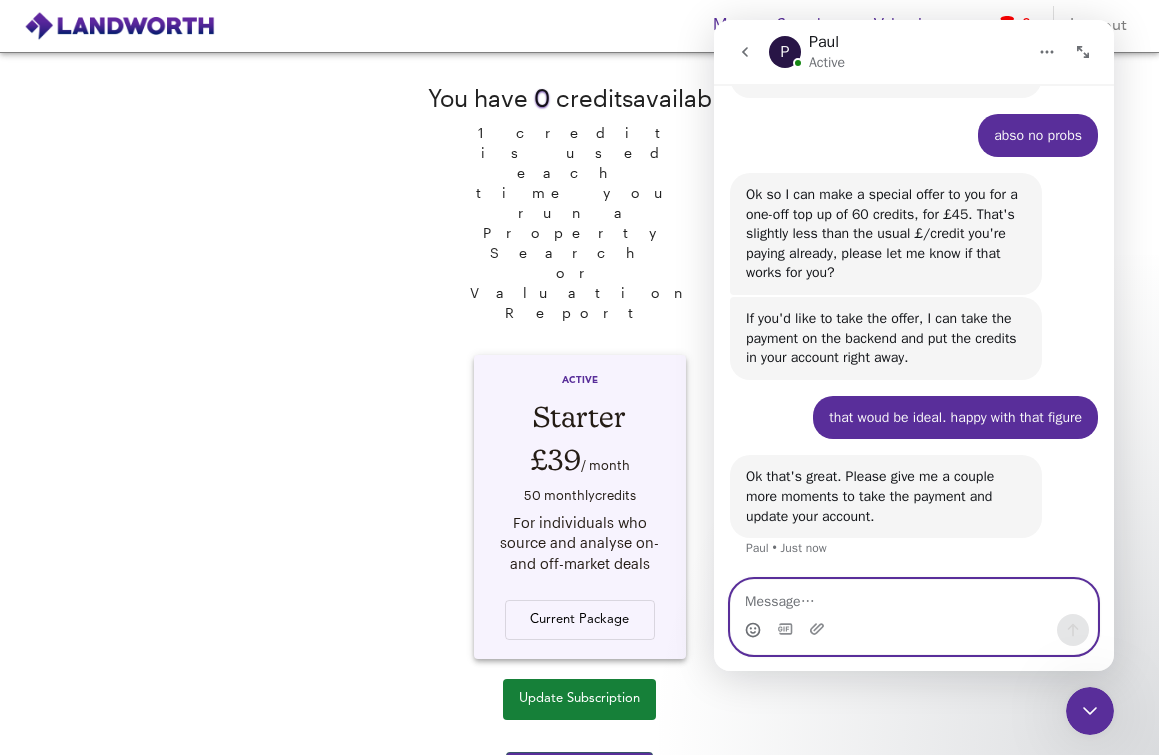 click 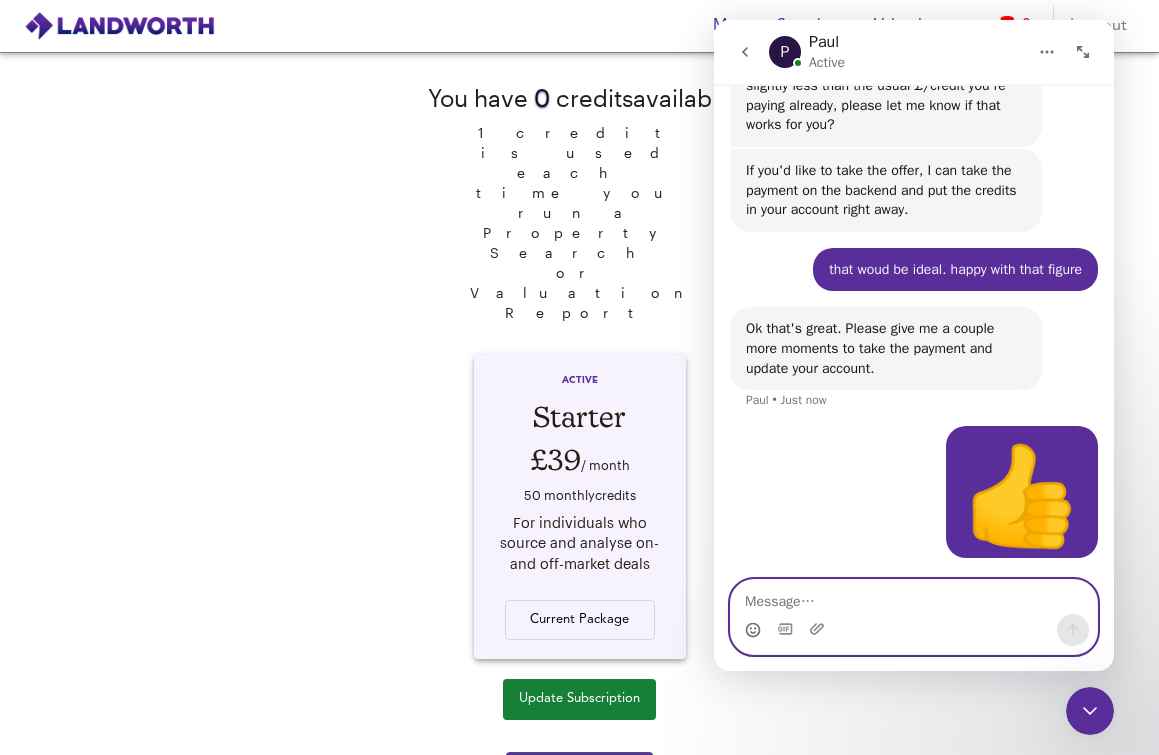 scroll, scrollTop: 2182, scrollLeft: 0, axis: vertical 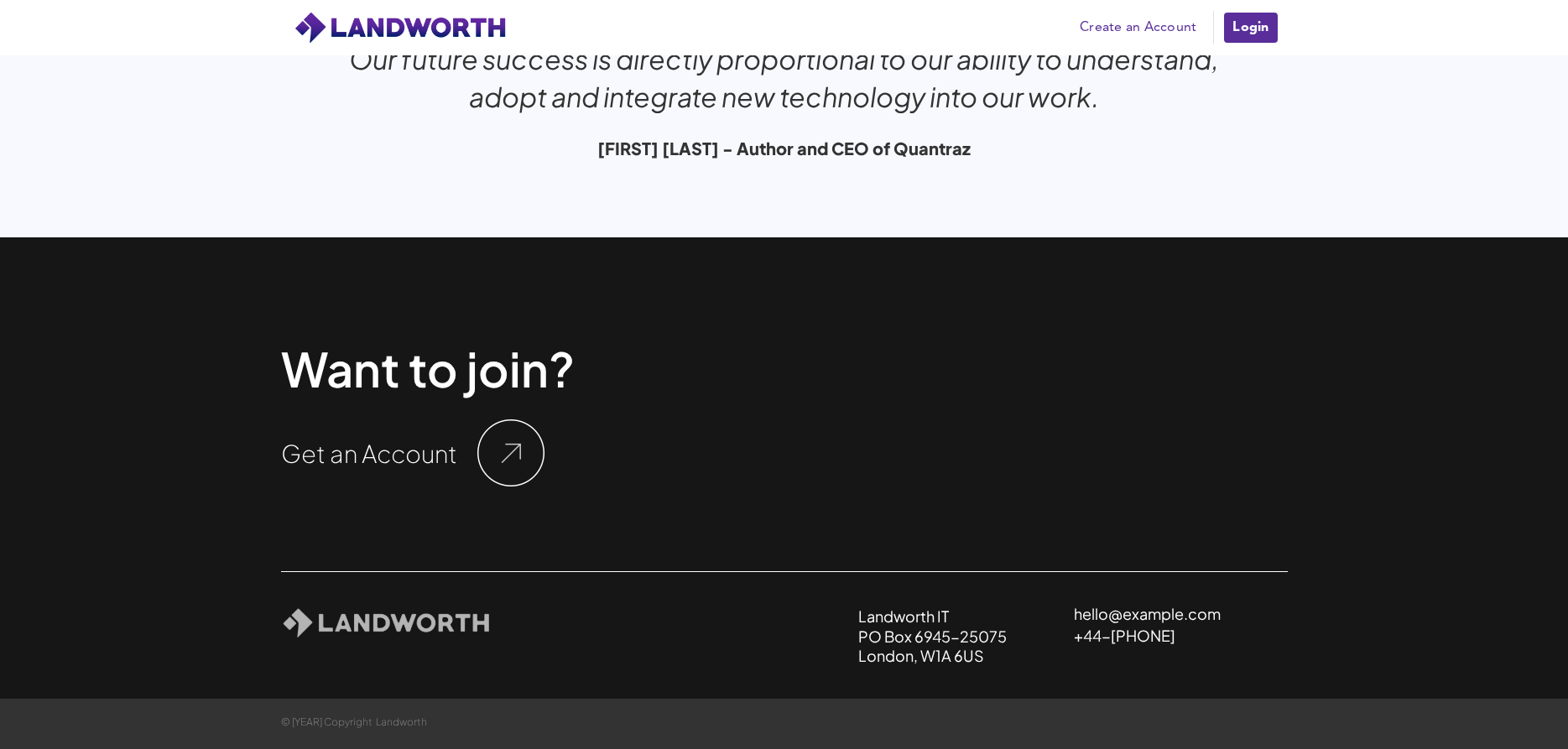 click on "Want to join? Get an Account Landworth IT PO Box 6945-25075 London, W1A 6US hello@example.com +44-[PHONE] About Us Legal Credits" at bounding box center [784, 468] 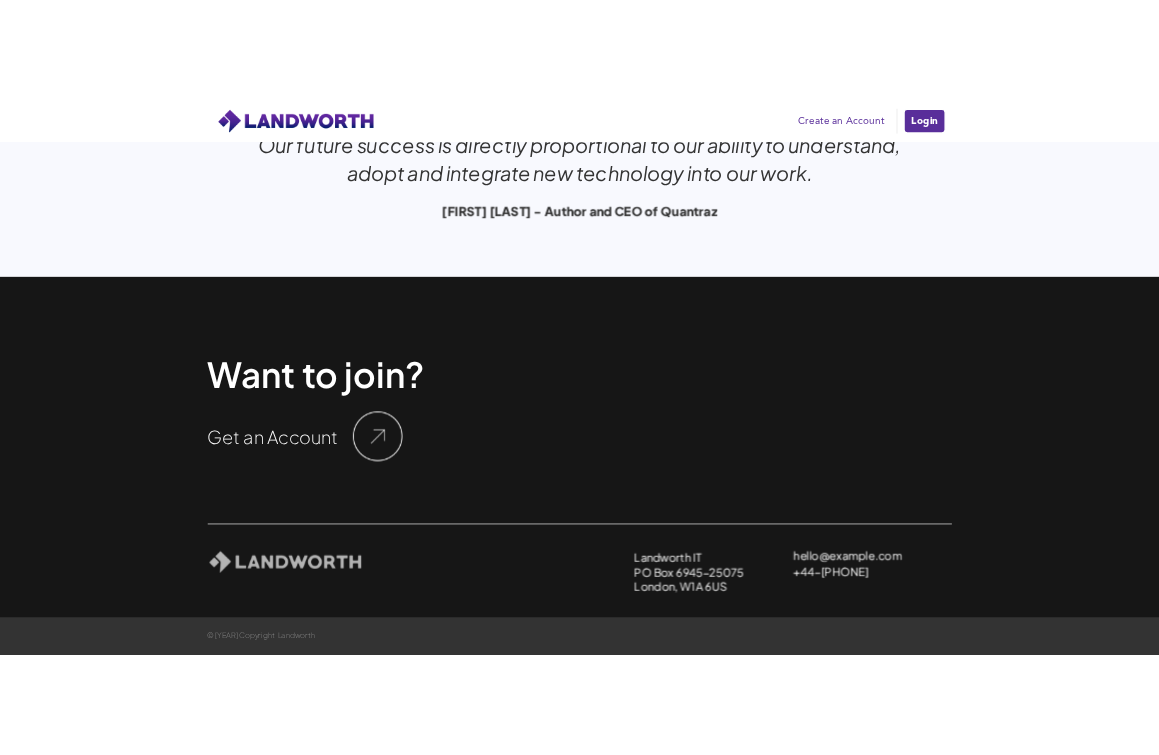 scroll, scrollTop: 6604, scrollLeft: 0, axis: vertical 